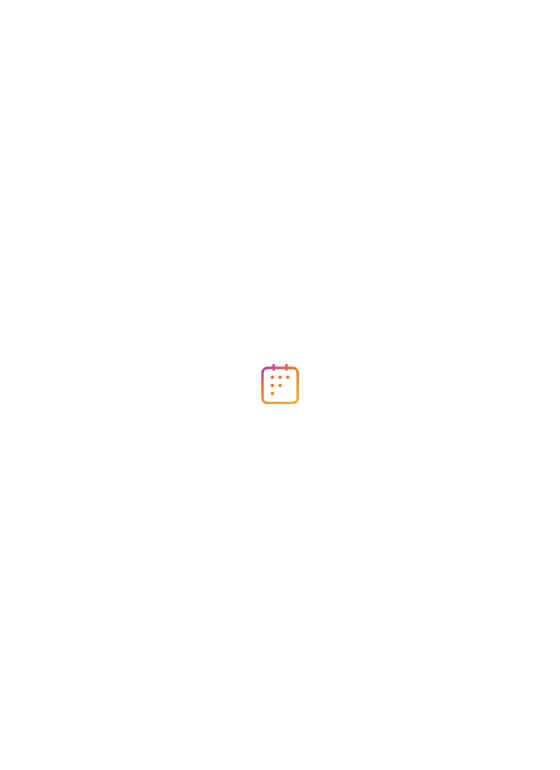 scroll, scrollTop: 0, scrollLeft: 0, axis: both 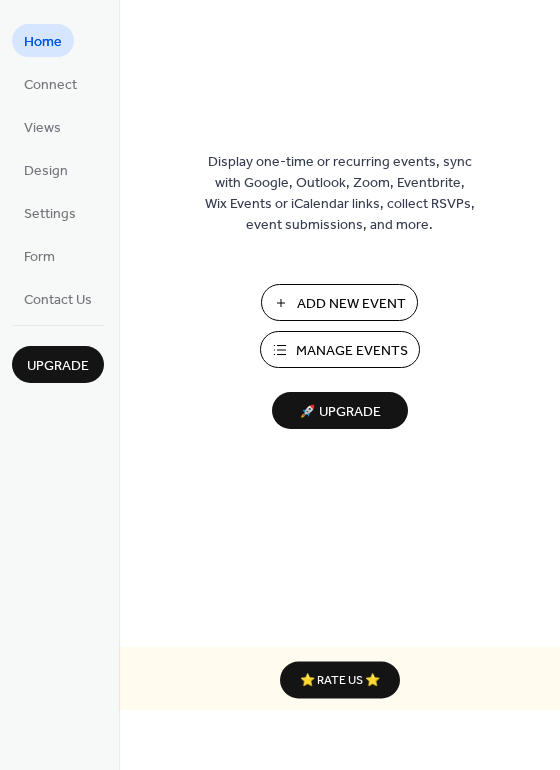 click on "Manage Events" at bounding box center (352, 351) 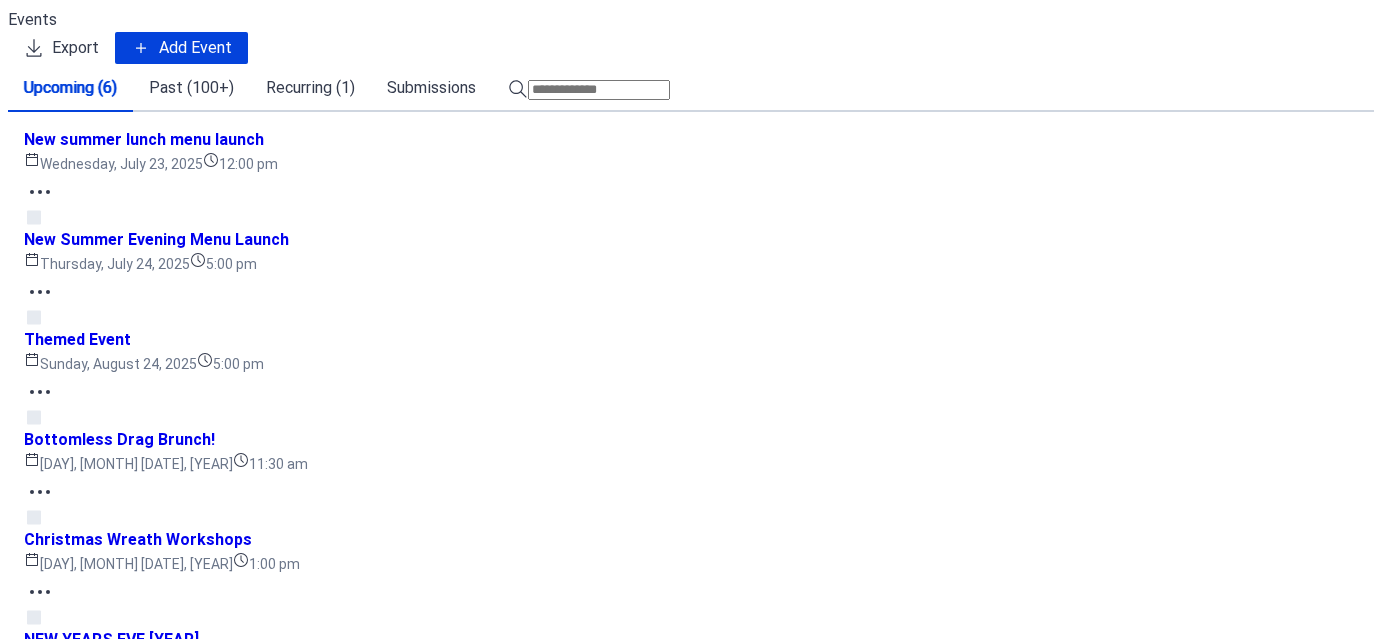 scroll, scrollTop: 0, scrollLeft: 0, axis: both 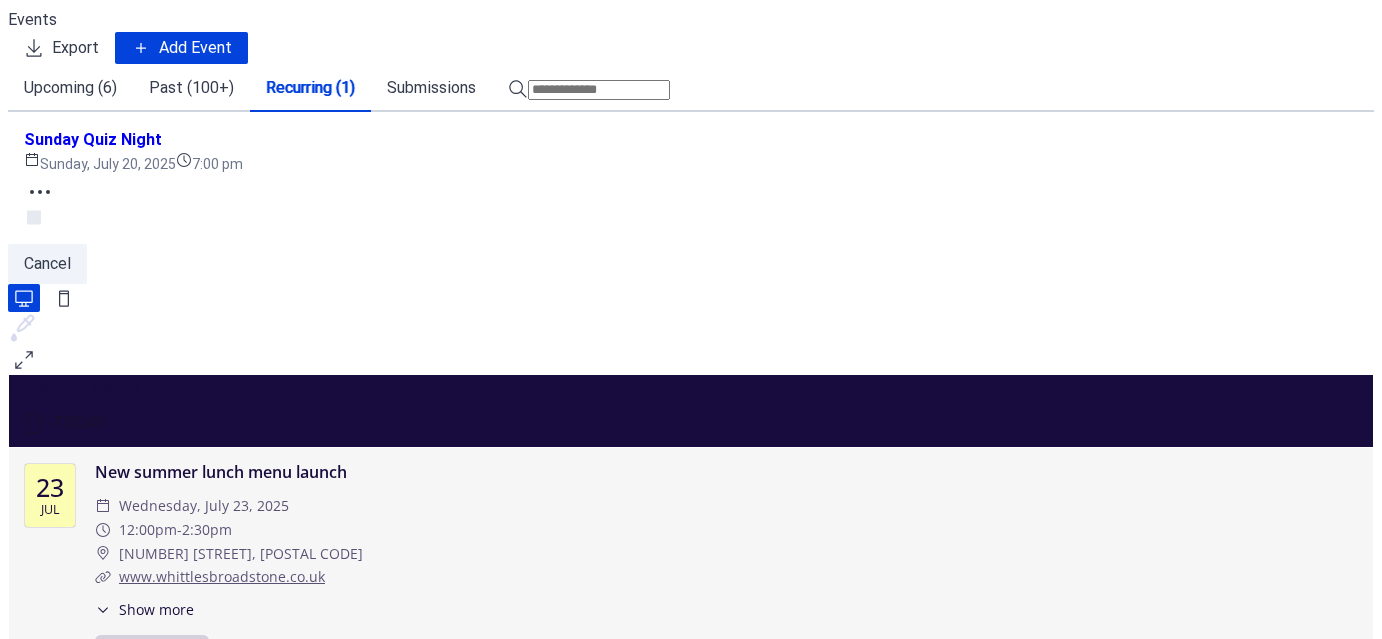 click 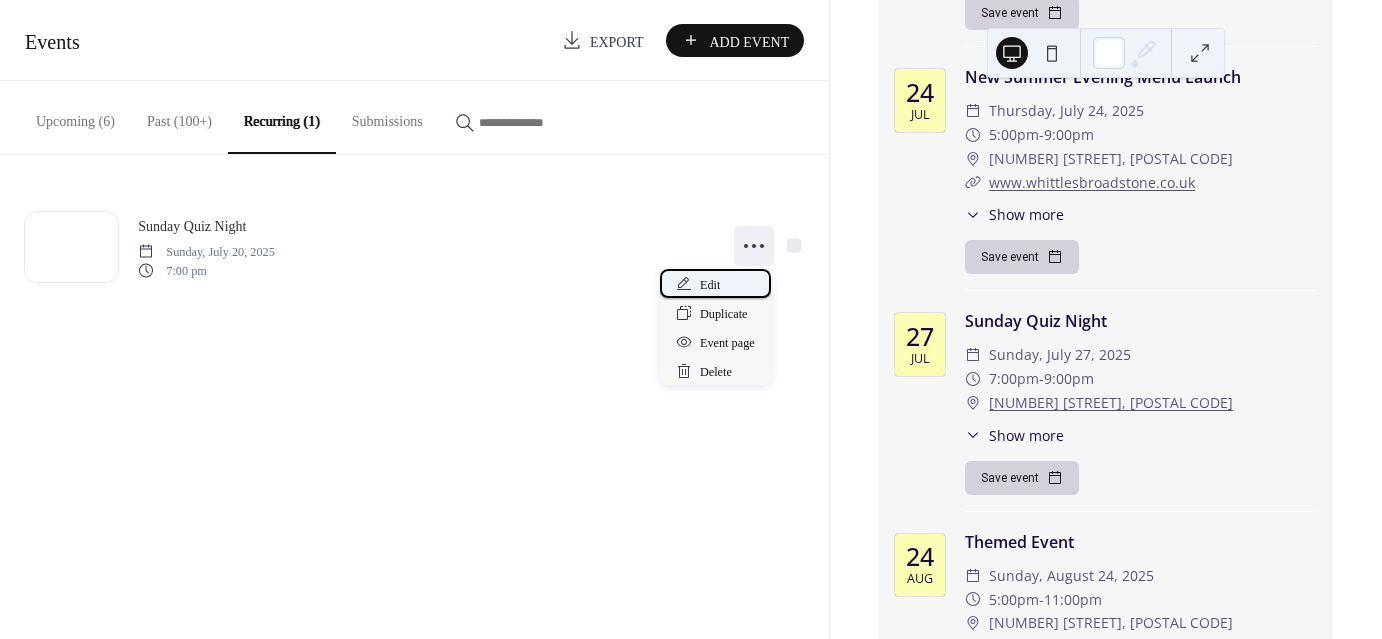 click on "Edit" at bounding box center (710, 285) 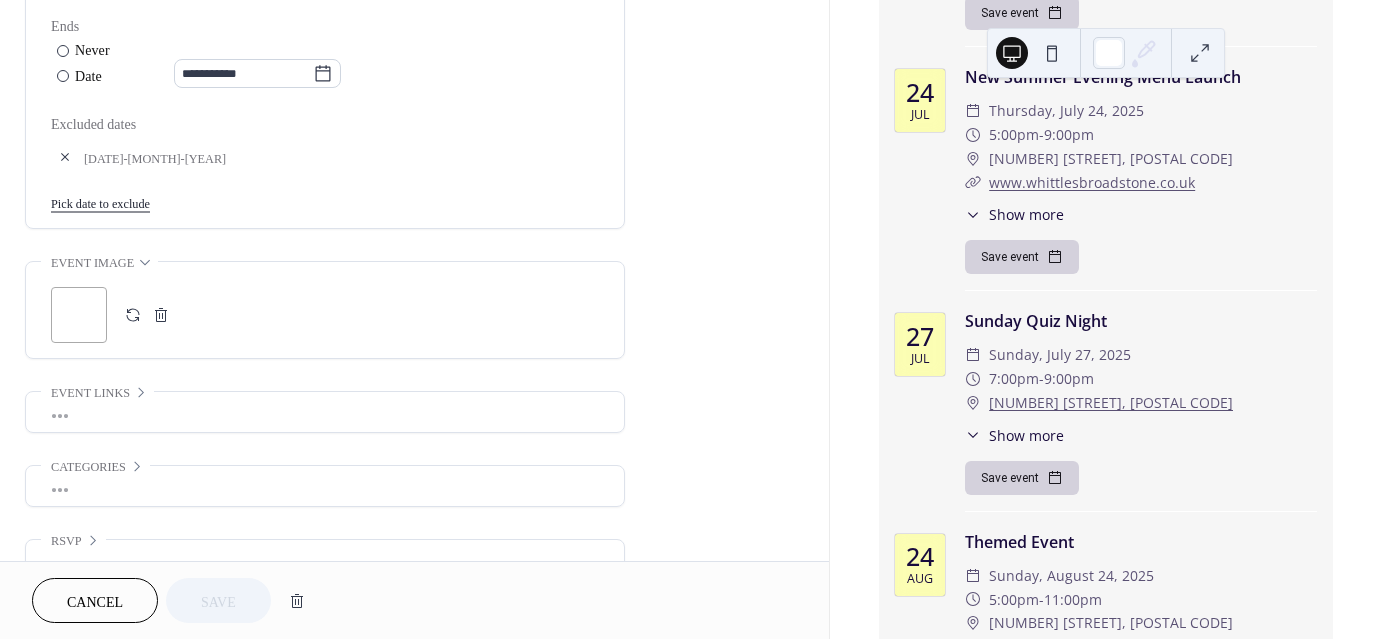 scroll, scrollTop: 1175, scrollLeft: 0, axis: vertical 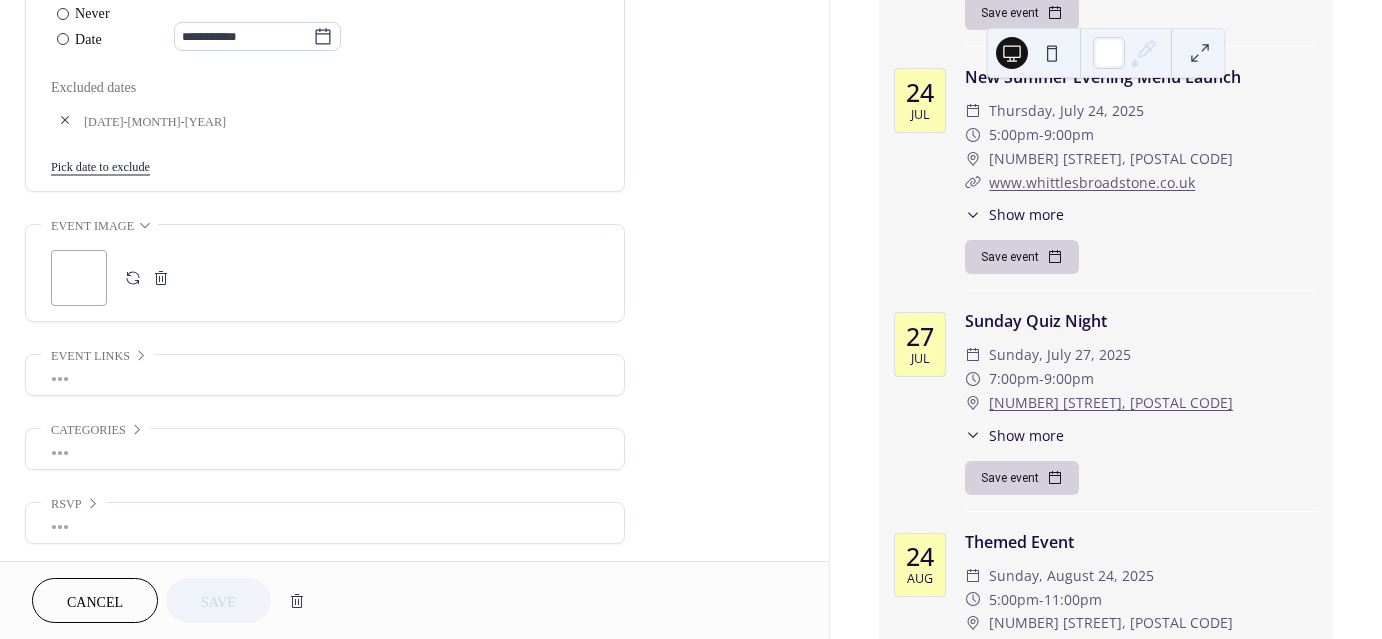 click on "[DATE]-[MONTH]-[YEAR] New Summer Evening Menu Launch ​ [DAY], [MONTH], [YEAR] ​ [TIME] ​ [ADDRESS] ​ www.whittlesbroadstone.co.uk ​ Show more New summer evening dinner menu, tasty wholesome delights, book now Save event" at bounding box center [1106, 178] 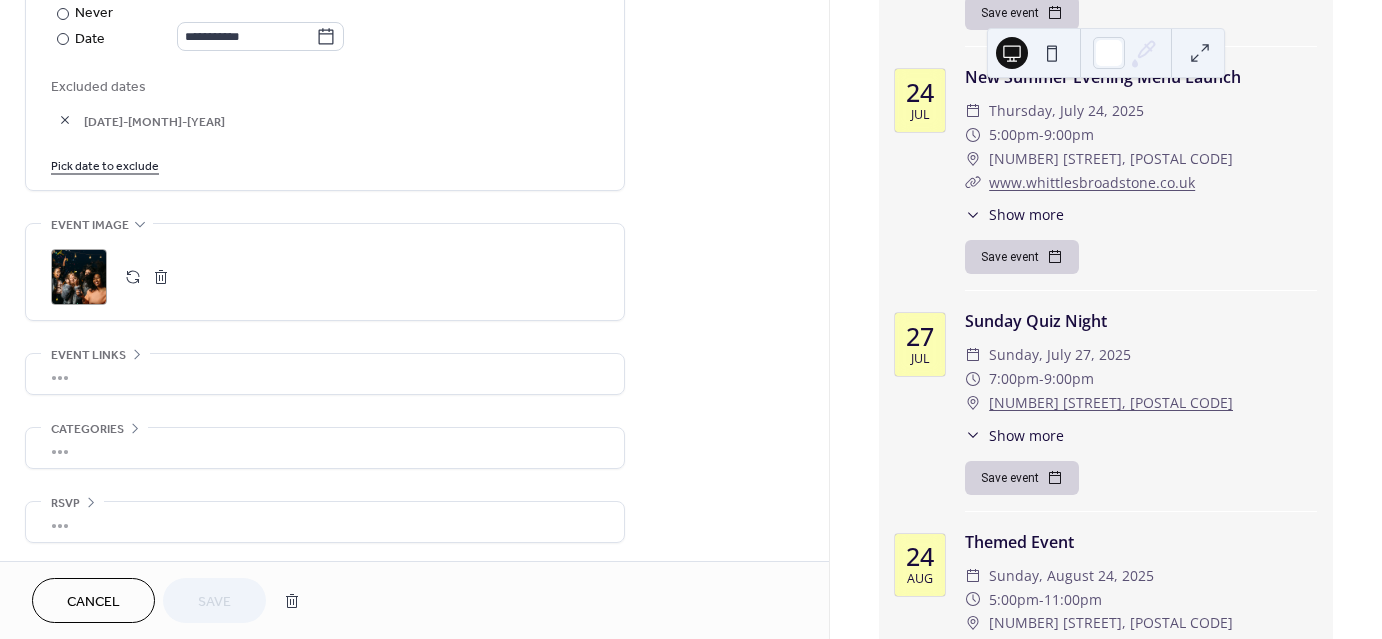 click 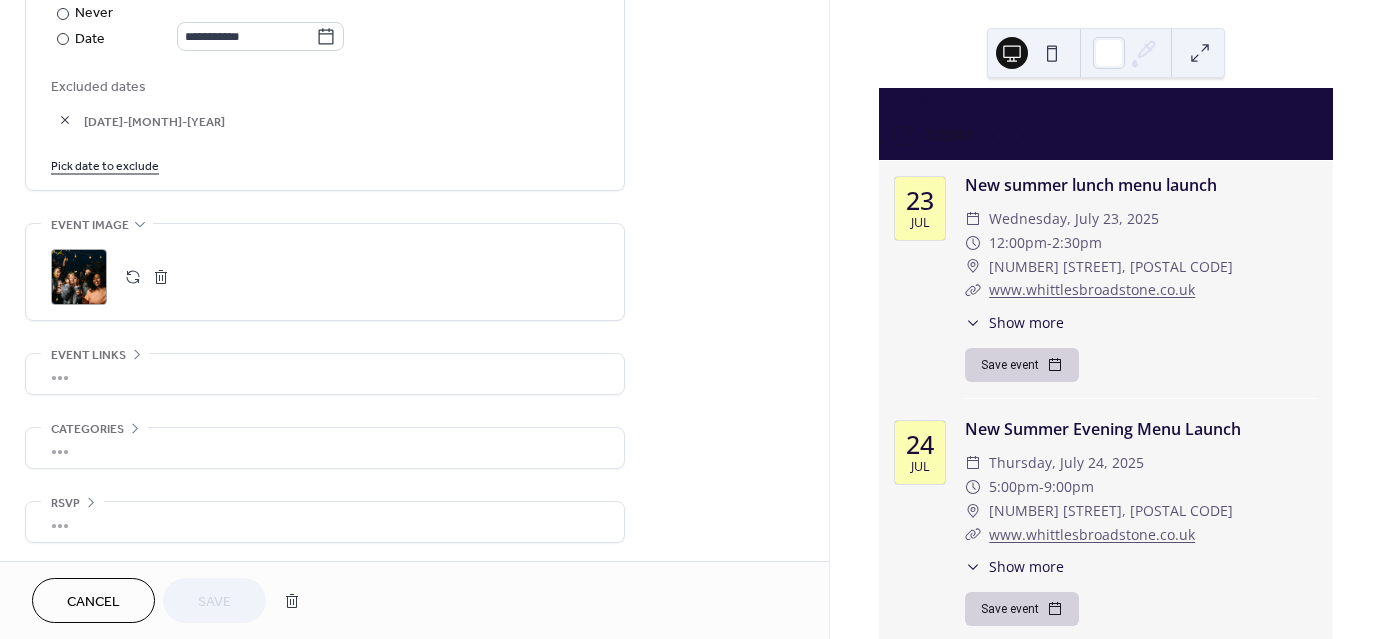 scroll, scrollTop: 0, scrollLeft: 0, axis: both 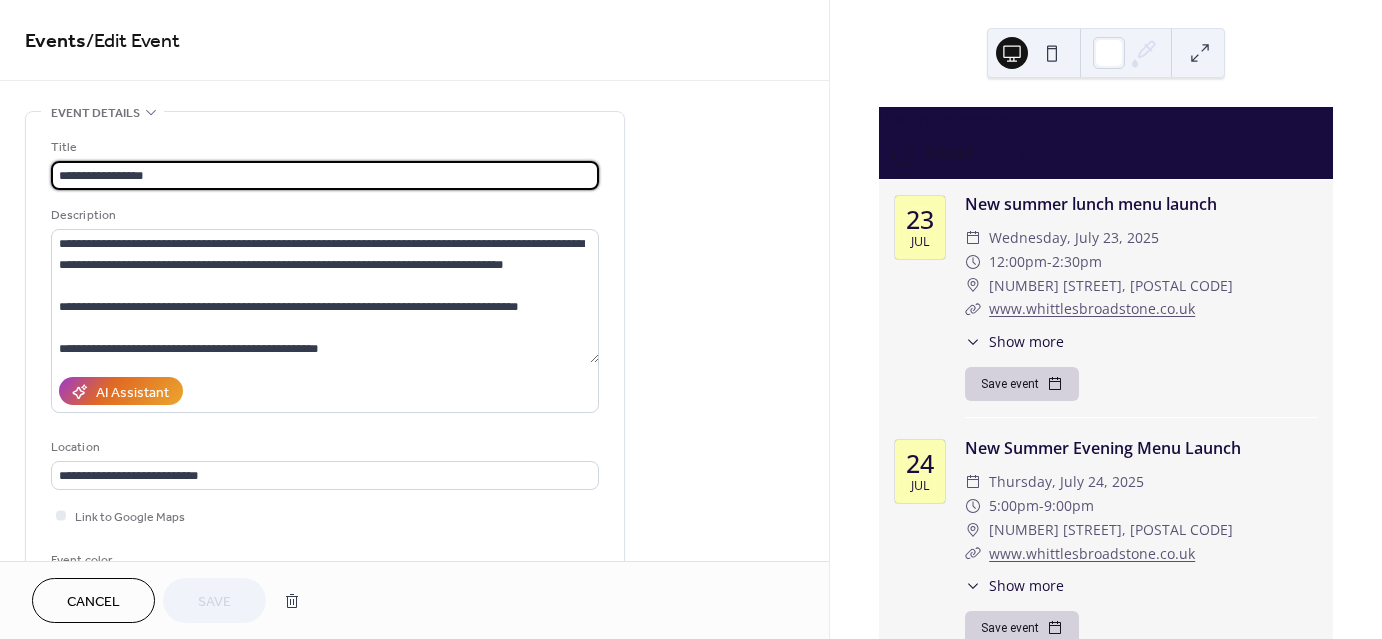 click on "**********" at bounding box center (325, 175) 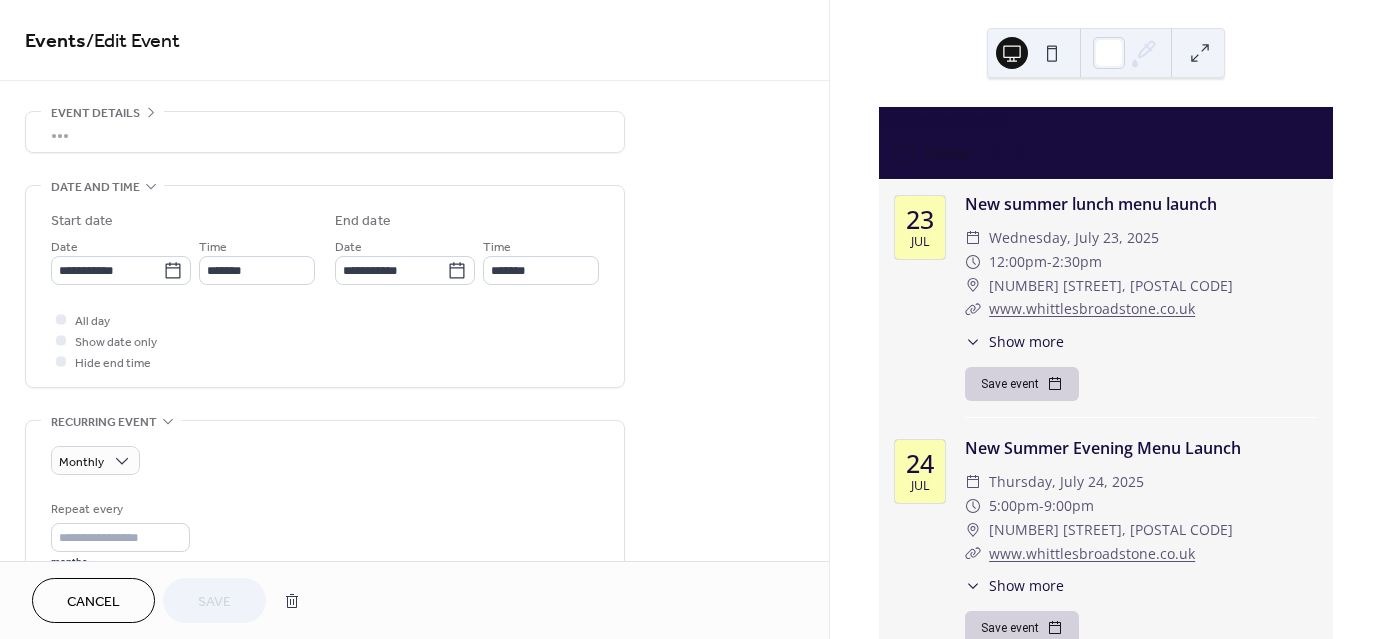 click on "Cancel Save" at bounding box center (171, 600) 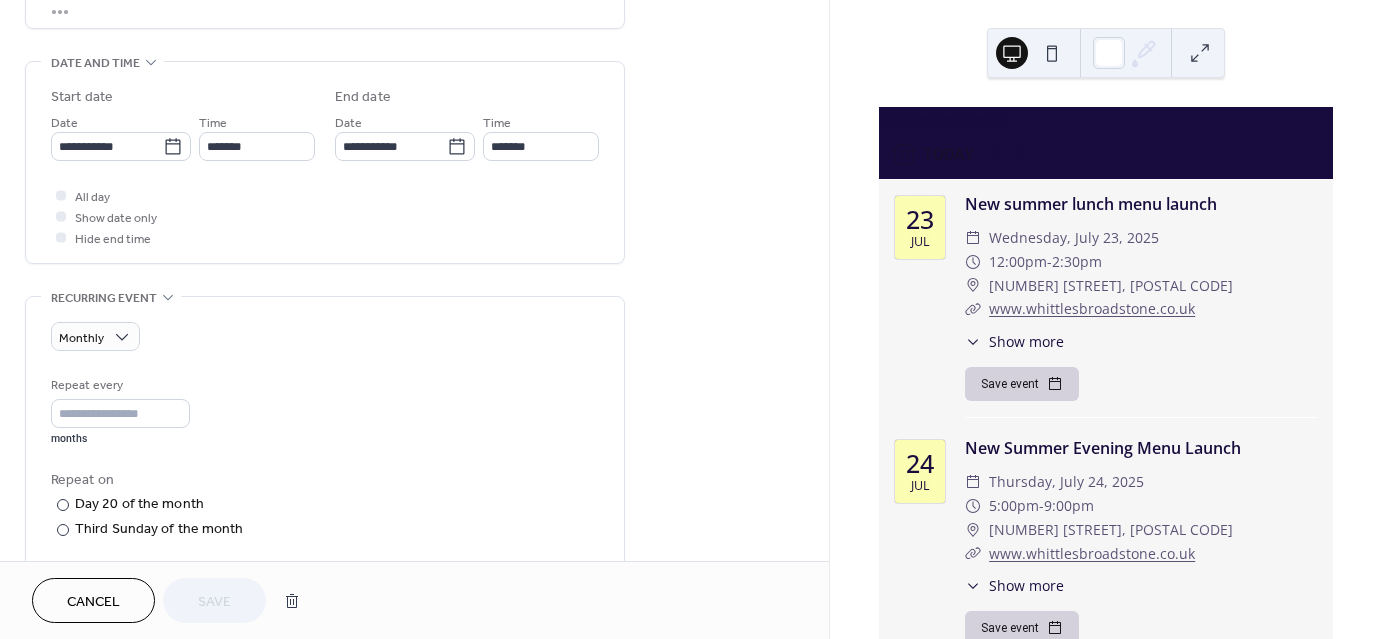 scroll, scrollTop: 155, scrollLeft: 0, axis: vertical 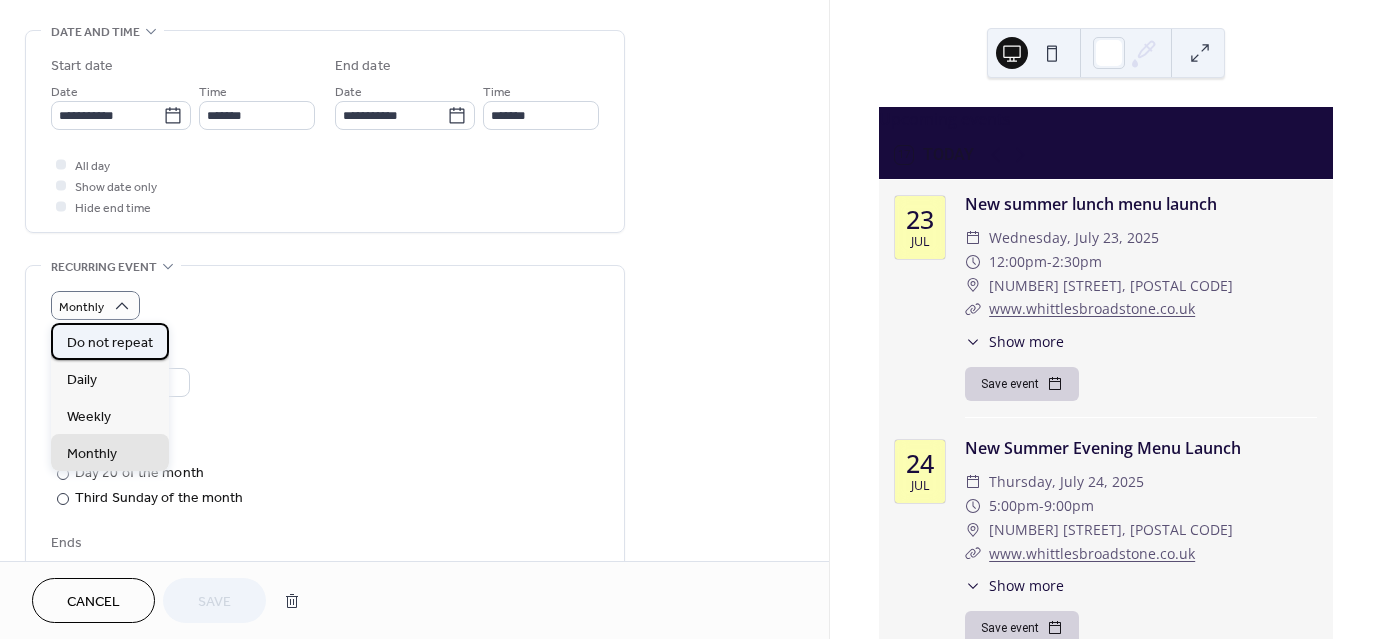 click on "Do not repeat" at bounding box center (110, 342) 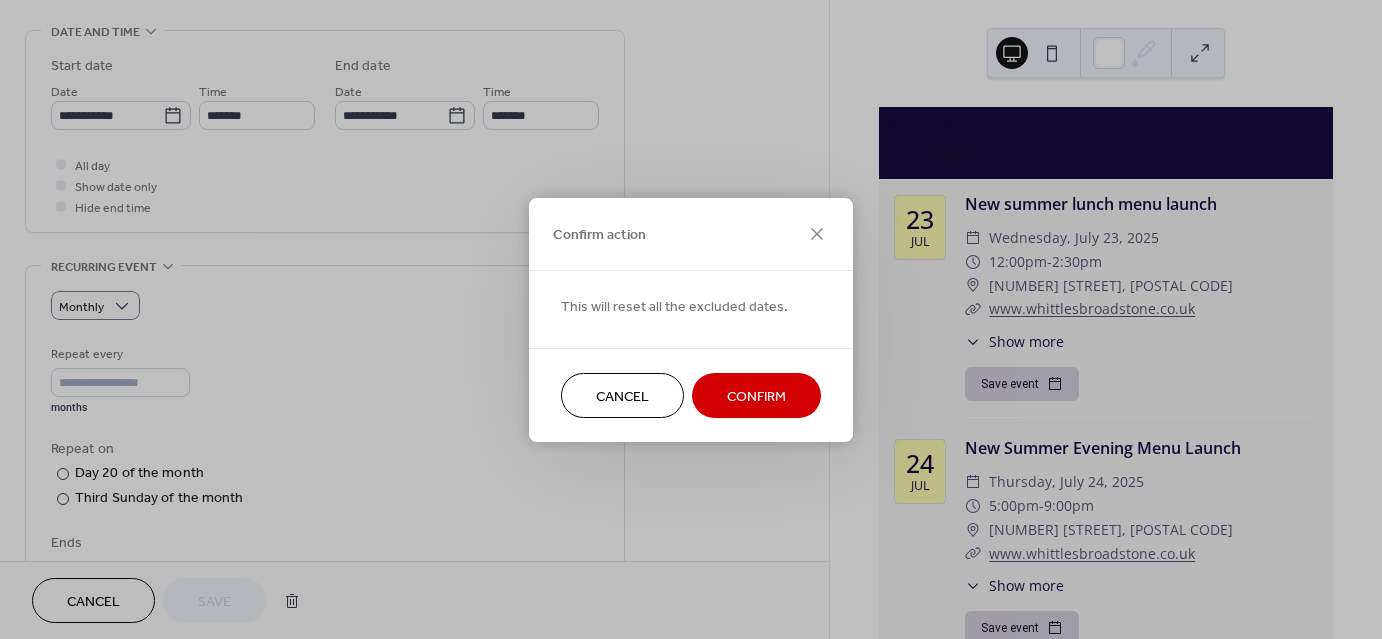 click on "Confirm" at bounding box center (756, 396) 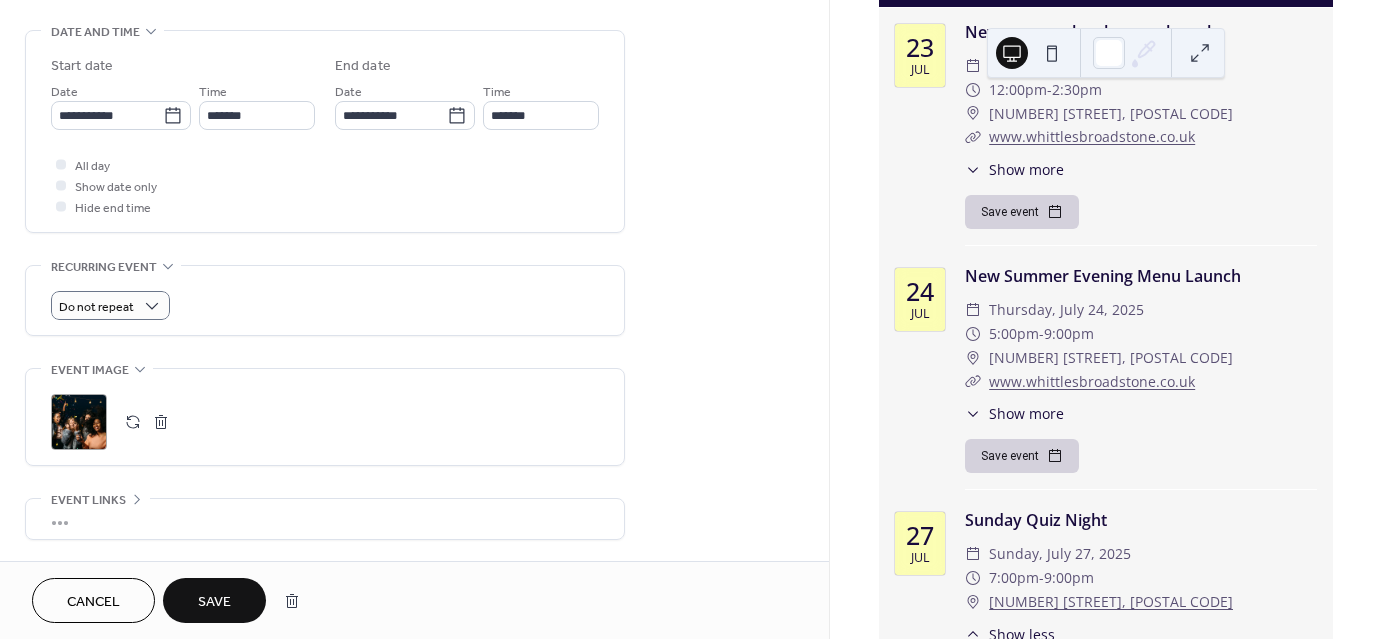 scroll, scrollTop: 0, scrollLeft: 0, axis: both 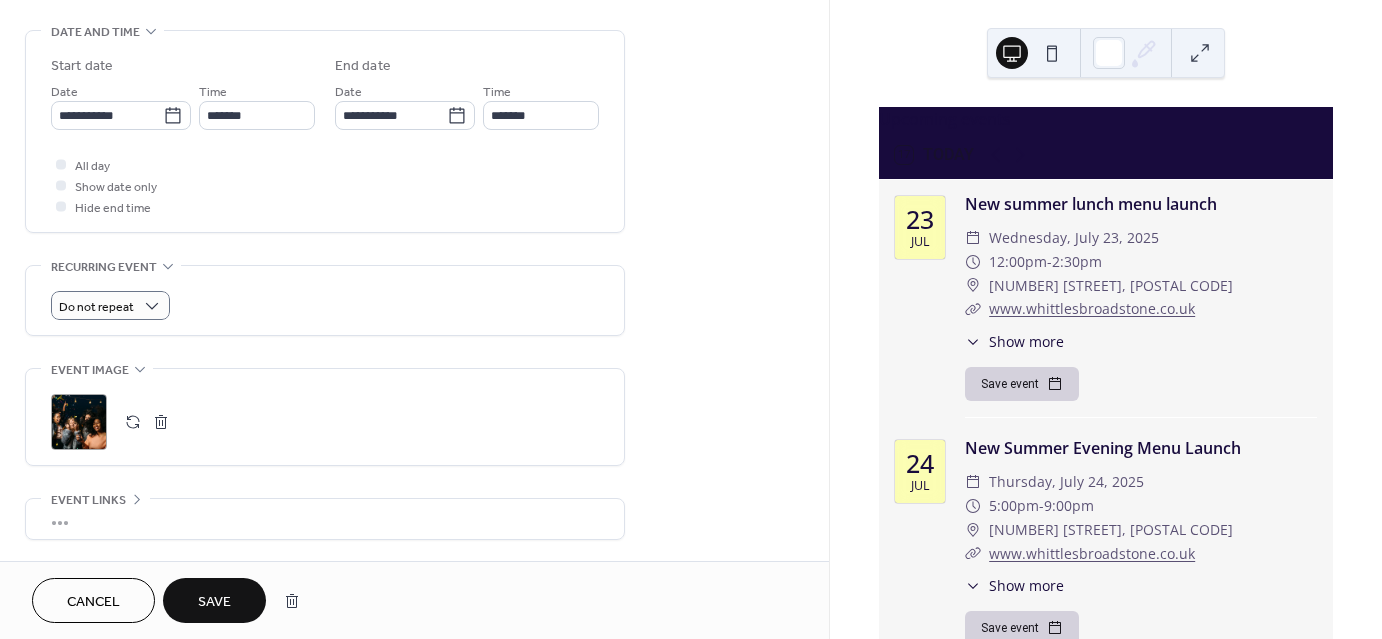 click on "Save" at bounding box center [214, 602] 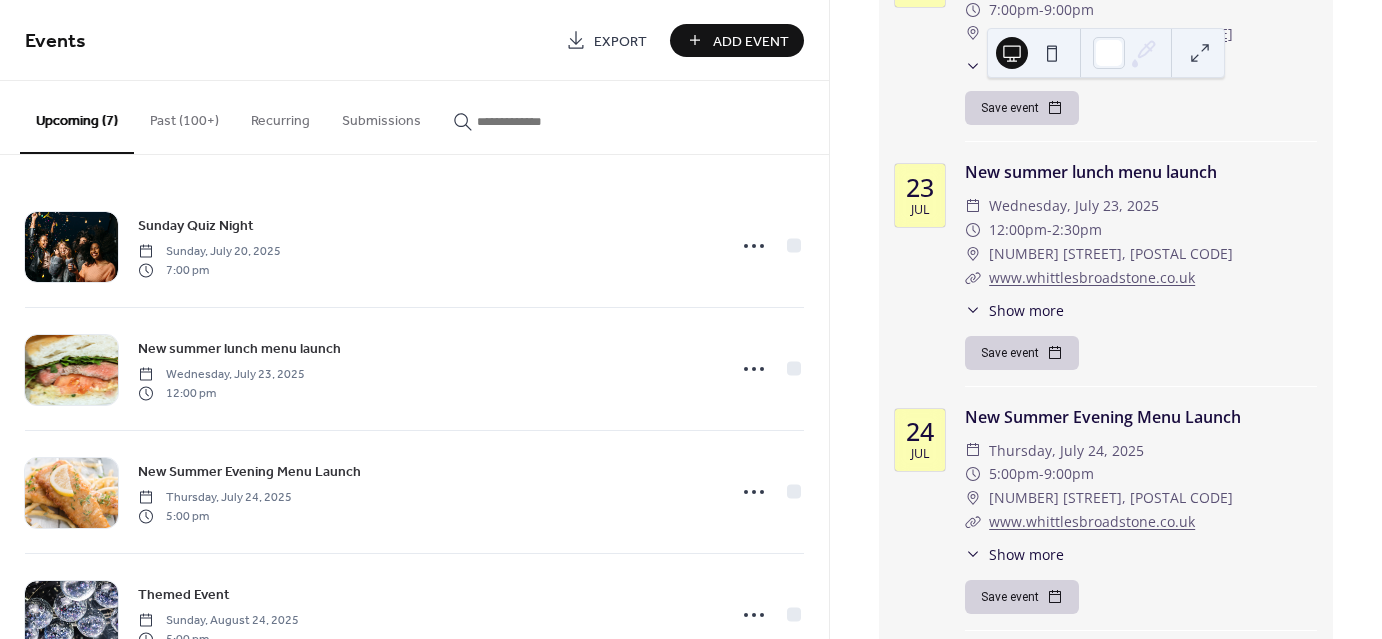 scroll, scrollTop: 257, scrollLeft: 0, axis: vertical 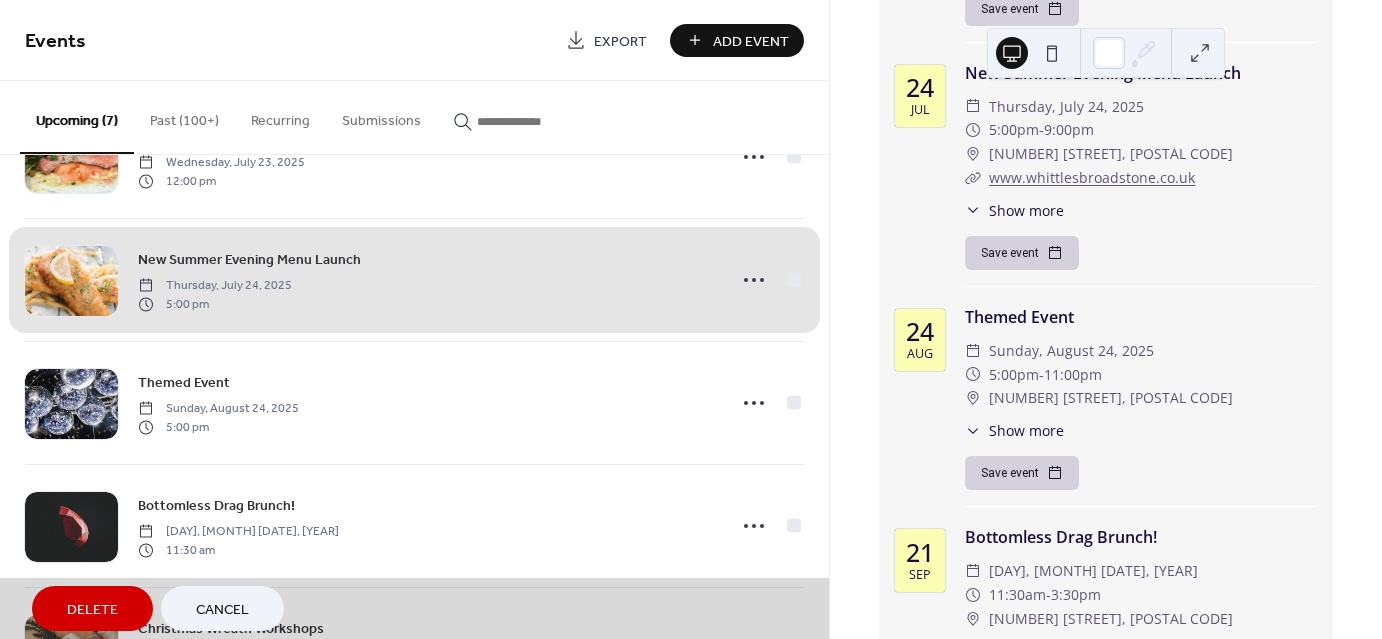 click 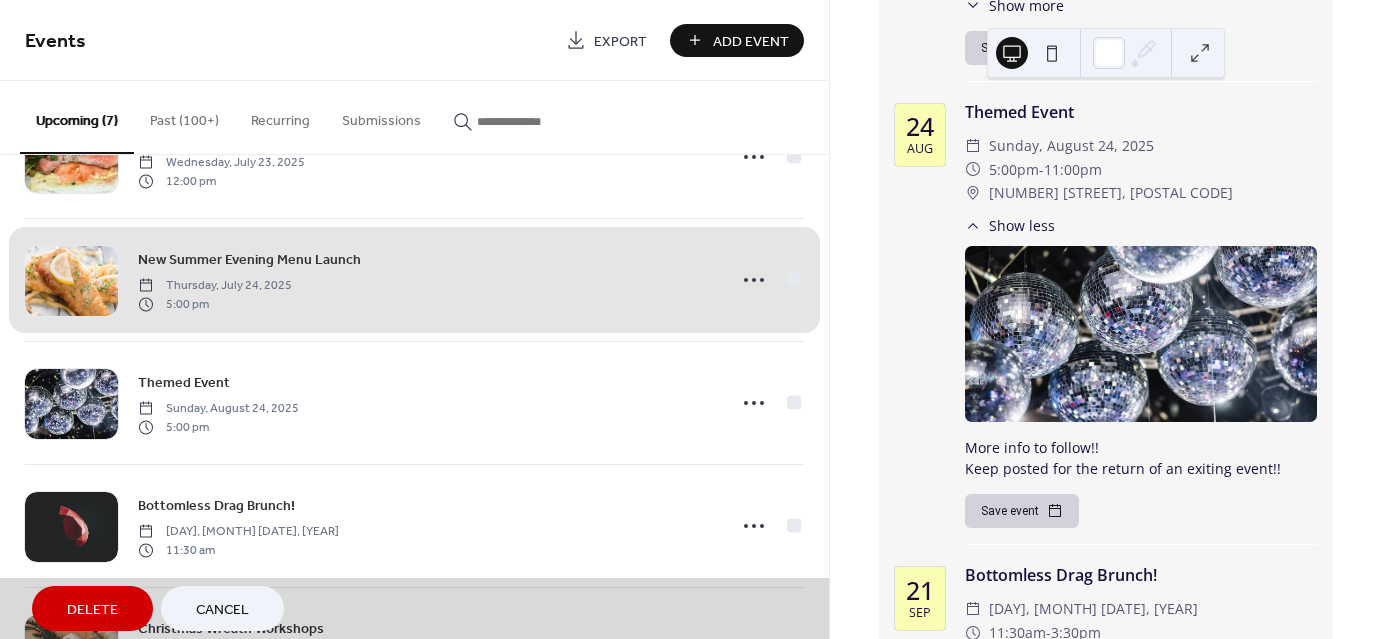 scroll, scrollTop: 804, scrollLeft: 0, axis: vertical 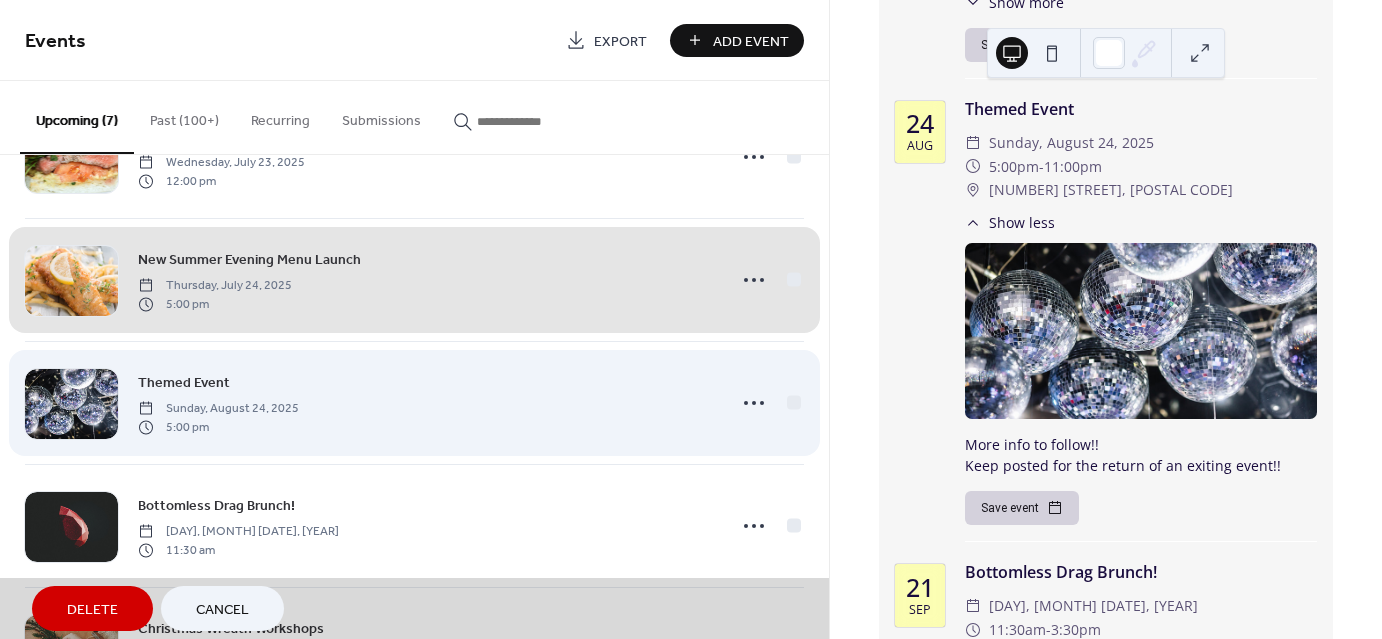 click on "Themed Event [DAY], [MONTH] [DATE], [YEAR] [TIME]" at bounding box center (414, 402) 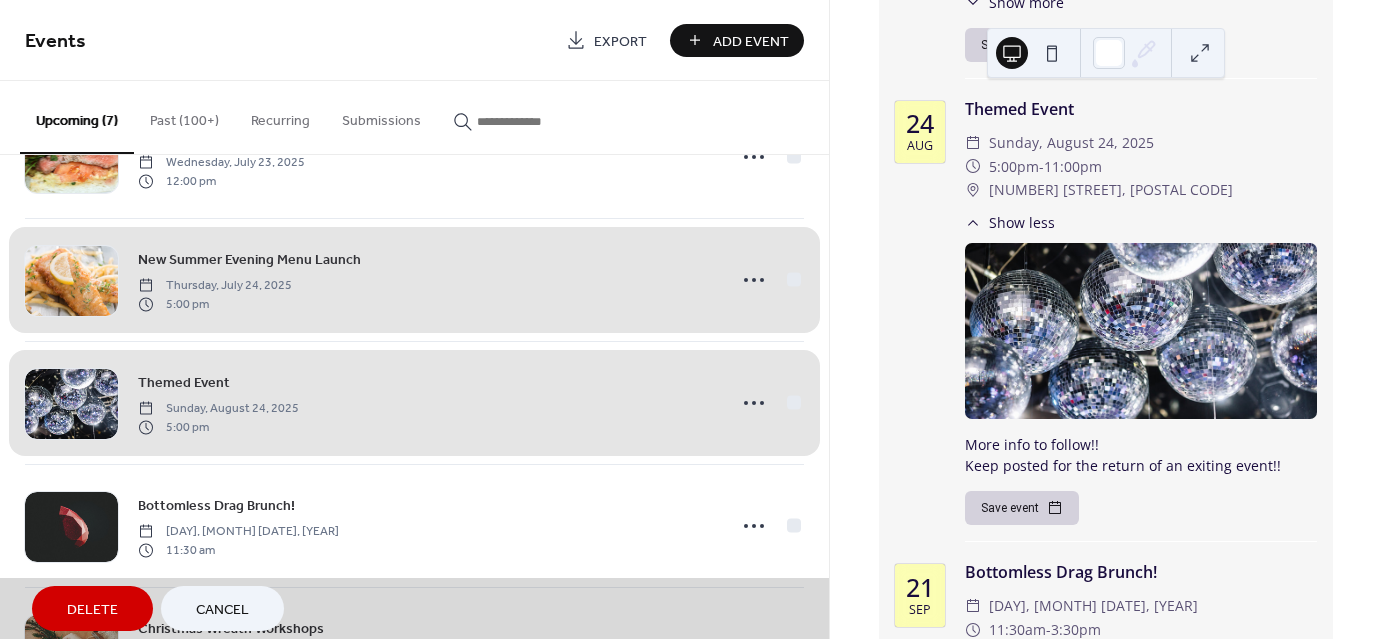 click on "Themed Event [DAY], [MONTH] [DATE], [YEAR] [TIME]" at bounding box center (414, 402) 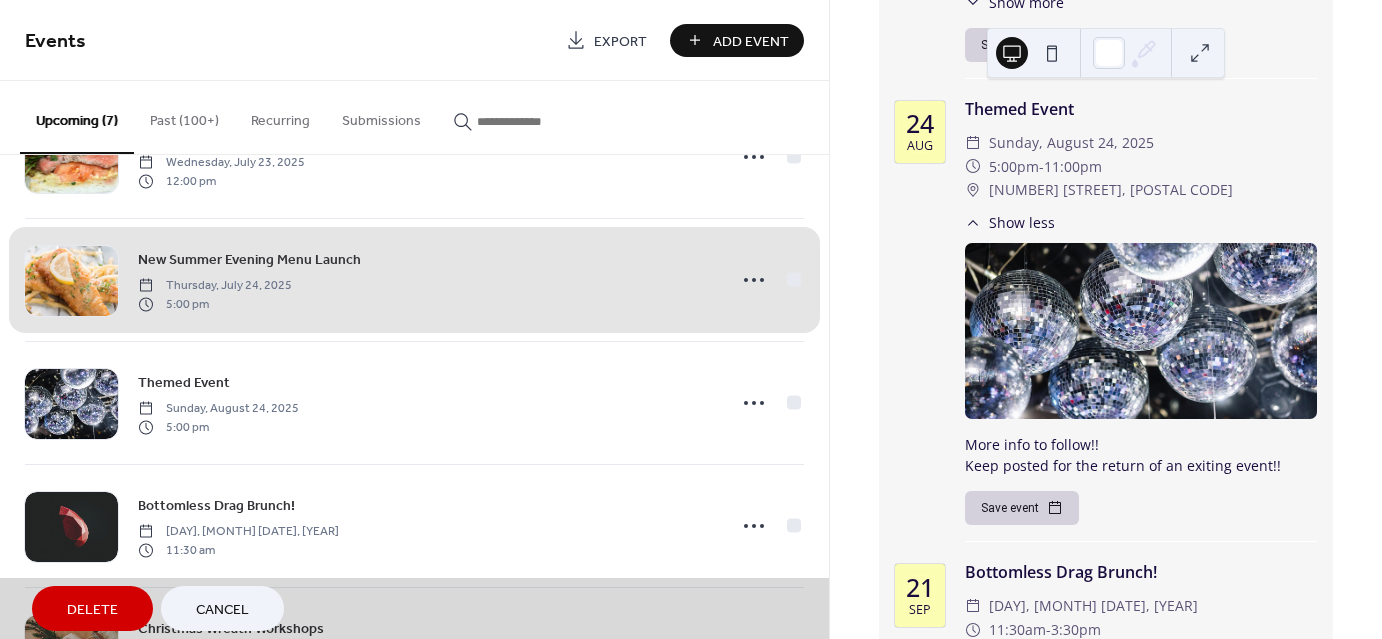 click on "New Summer Evening Menu Launch [DAY], [MONTH] [DATE], [YEAR] [TIME]" at bounding box center (414, 279) 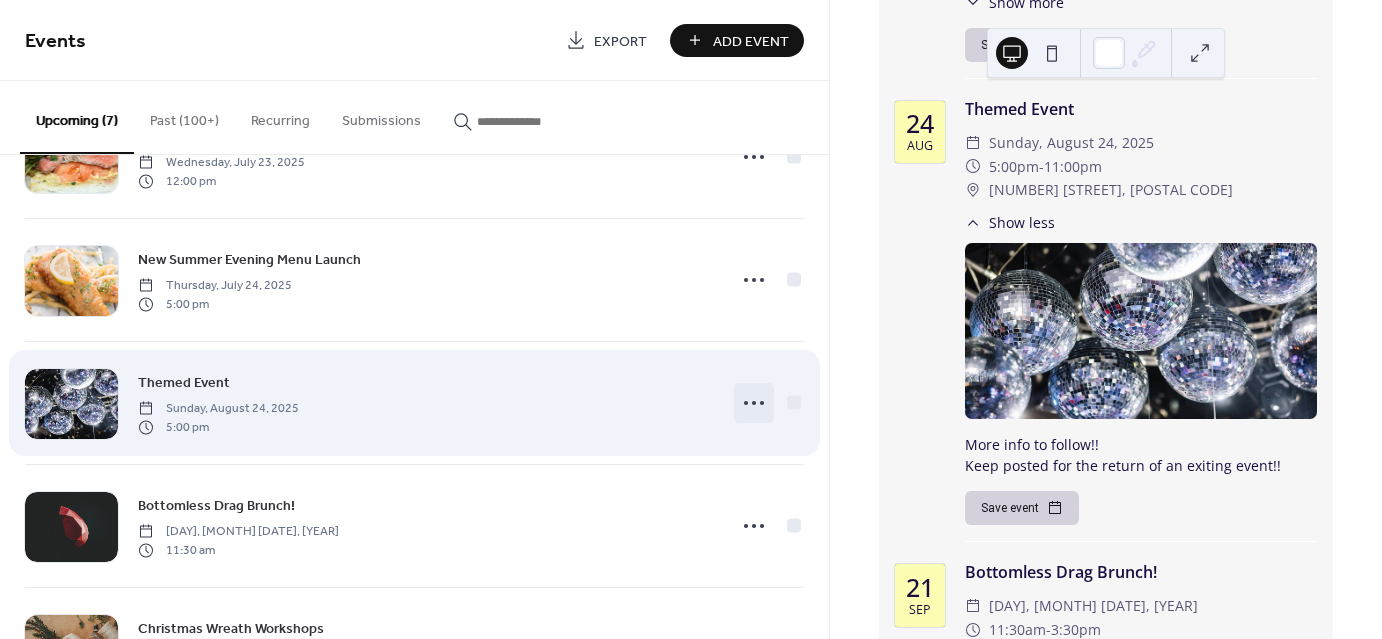 click 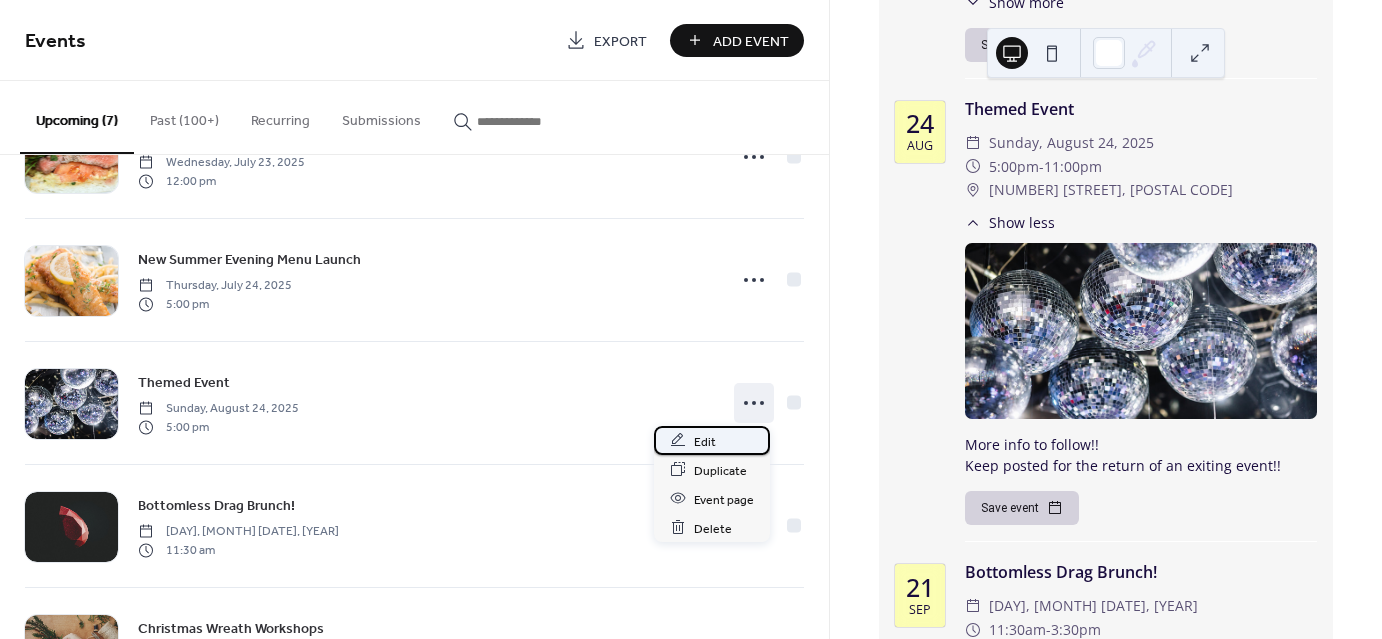click on "Edit" at bounding box center [705, 441] 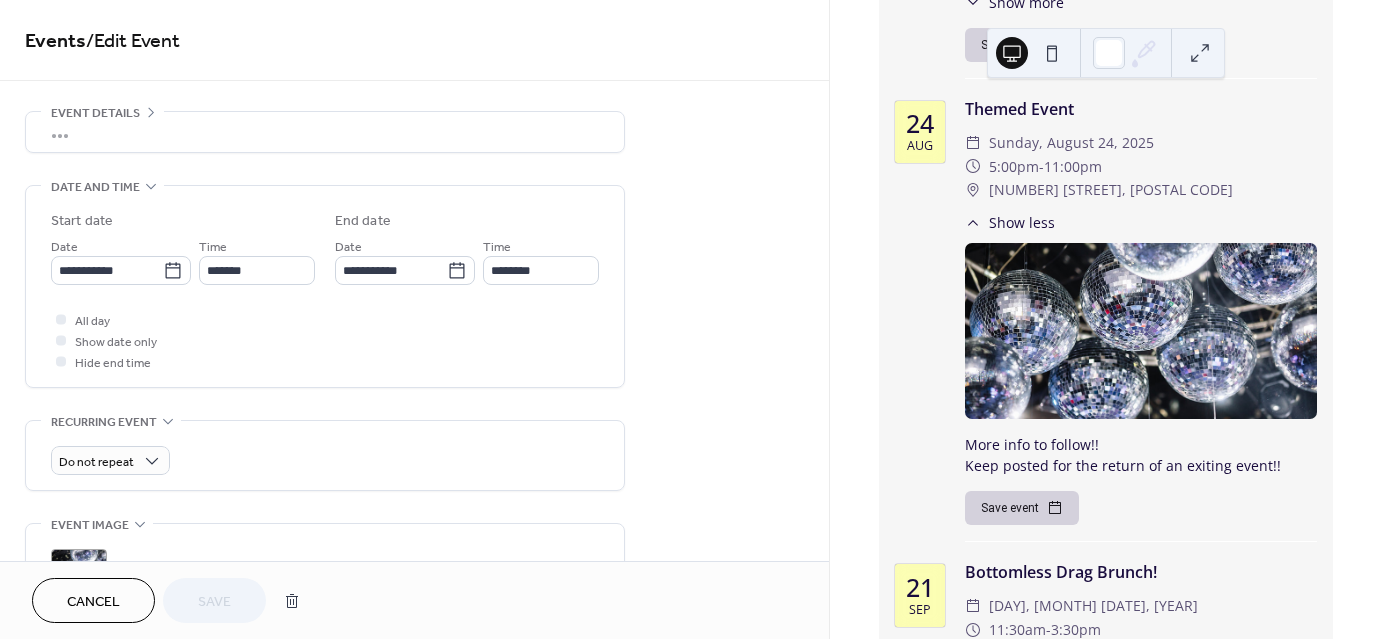 scroll, scrollTop: 63, scrollLeft: 0, axis: vertical 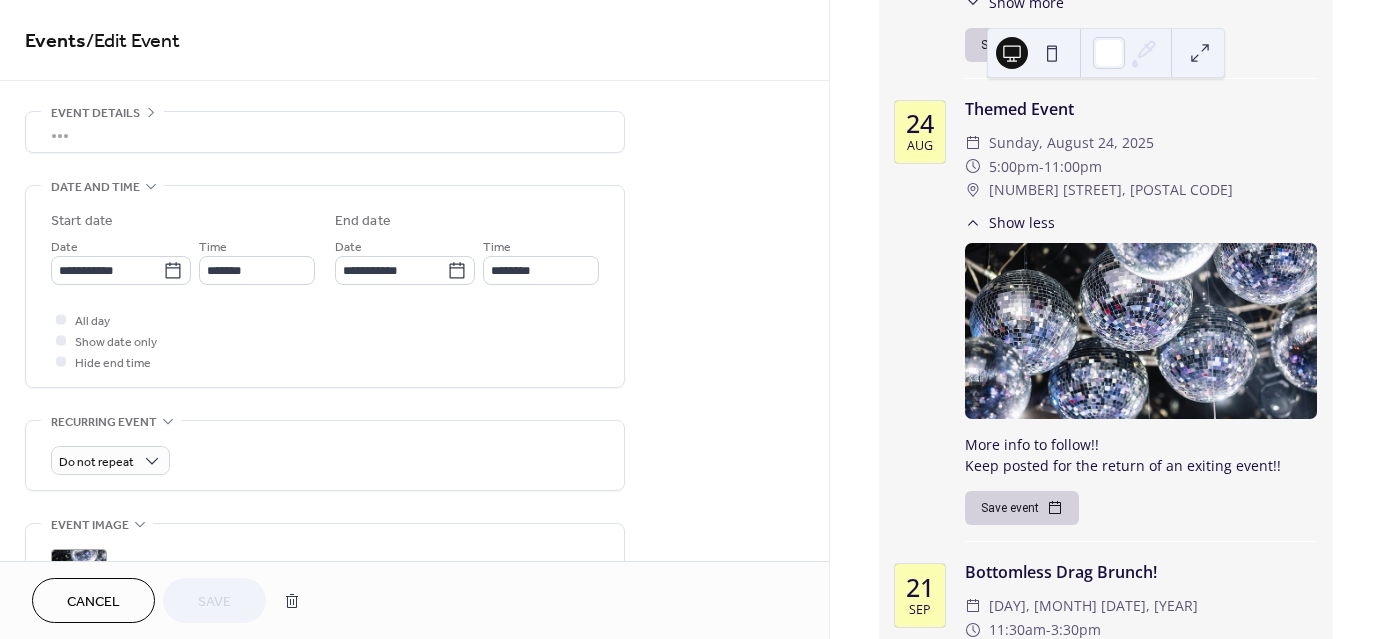 click on "•••" at bounding box center [325, 132] 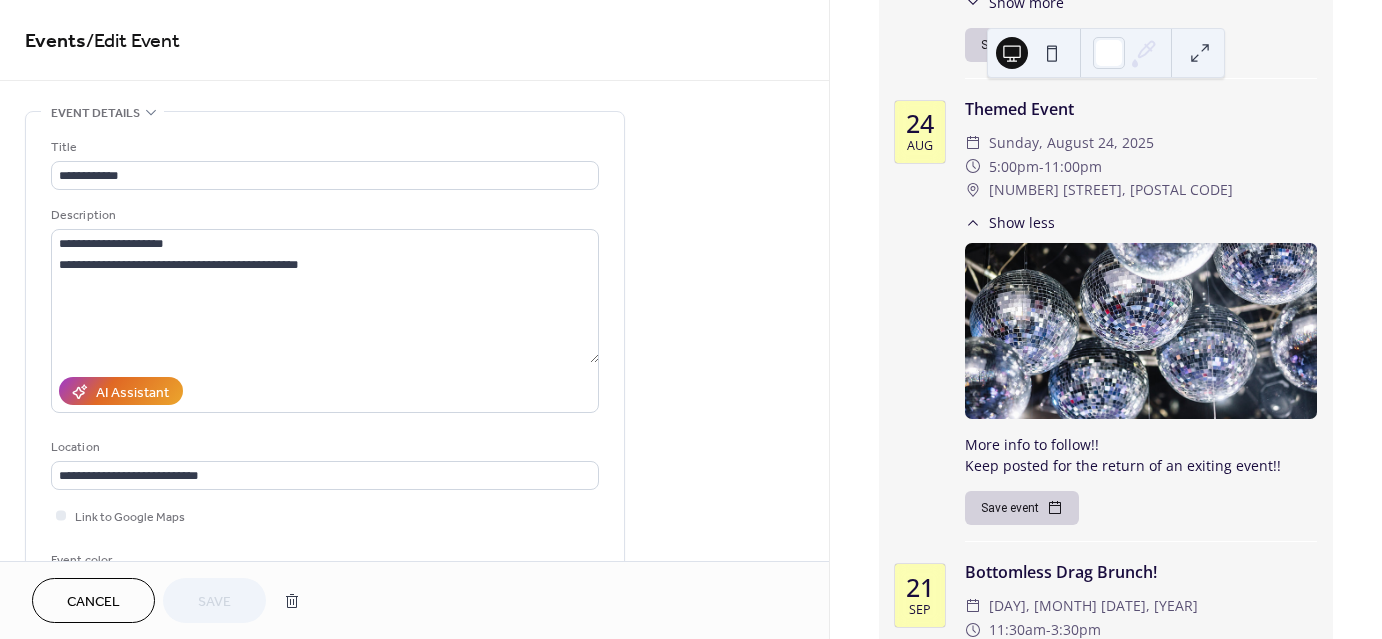 scroll, scrollTop: 0, scrollLeft: 0, axis: both 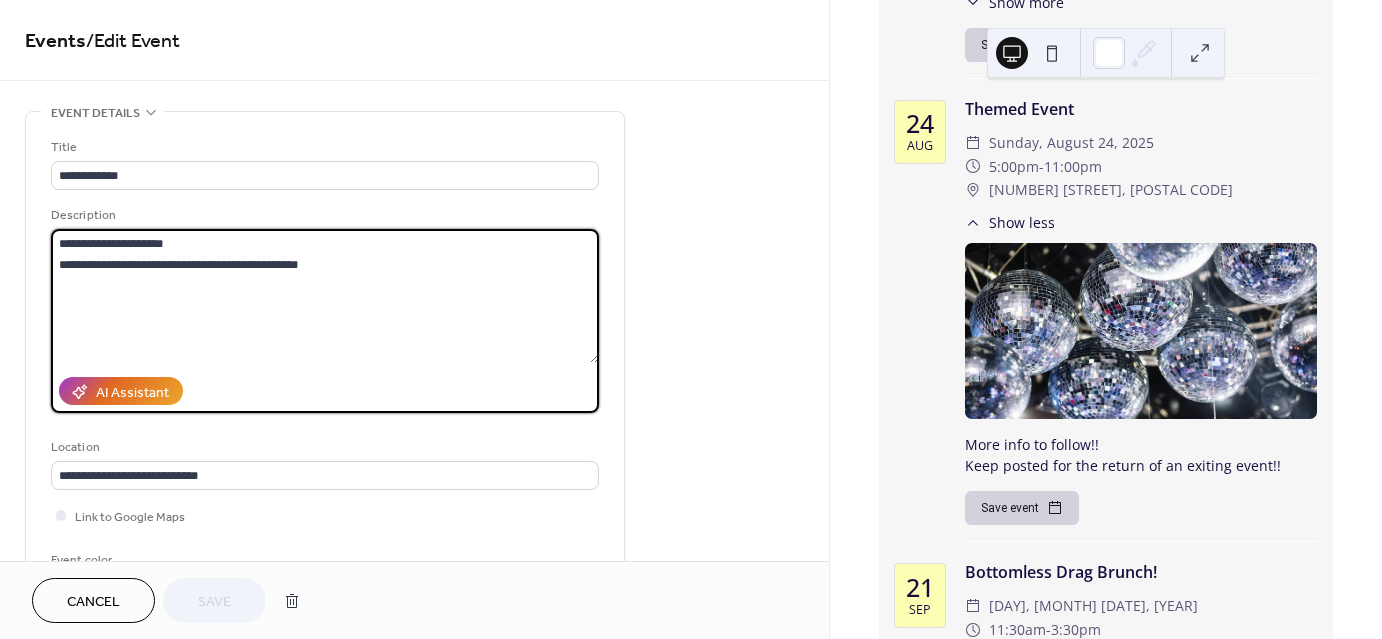 click on "**********" at bounding box center (325, 296) 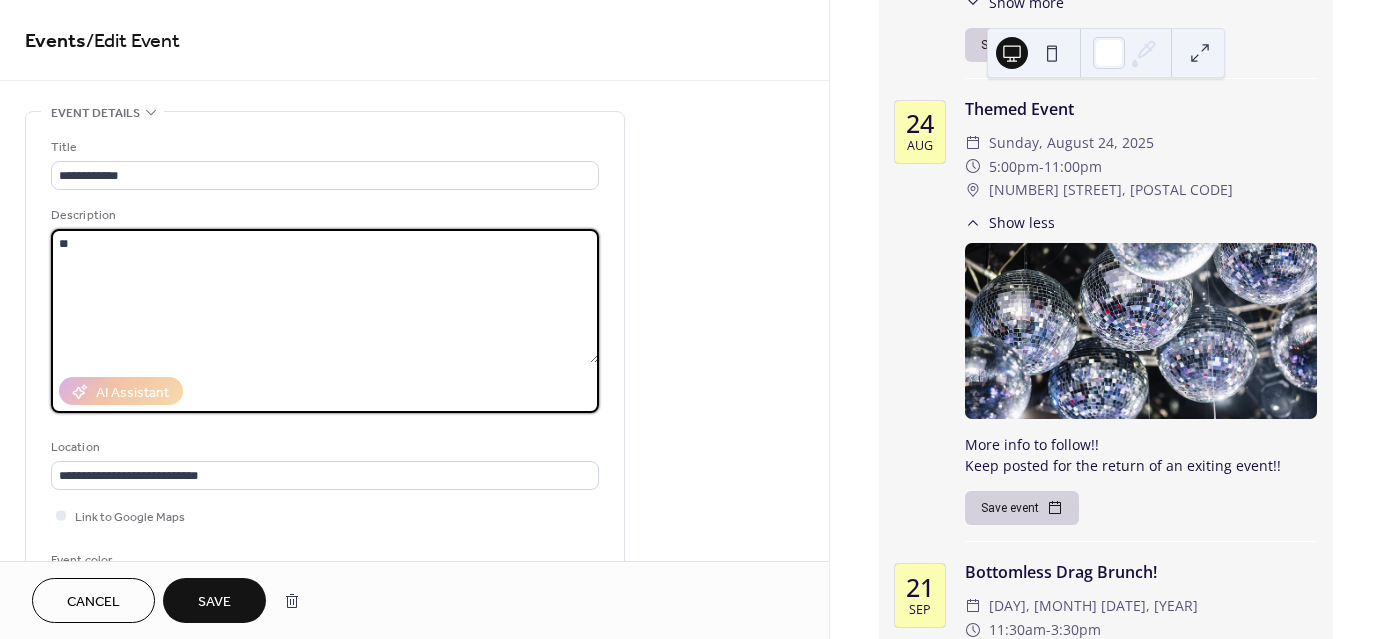 type on "*" 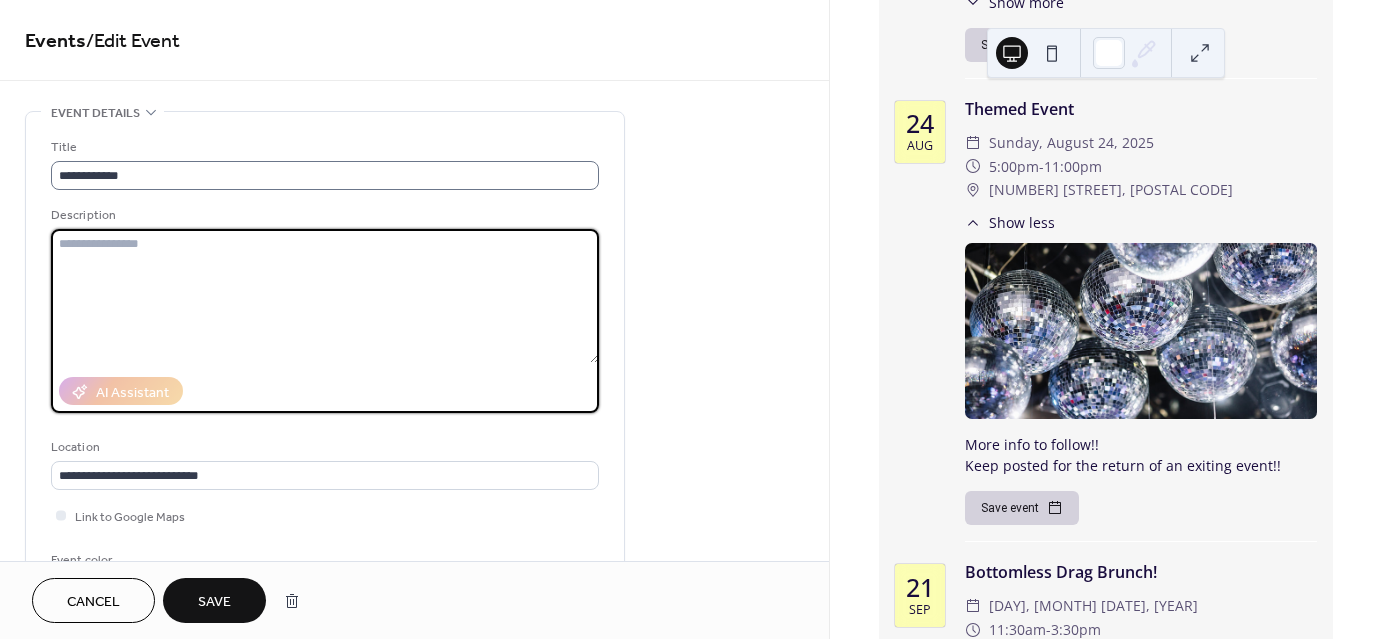 type 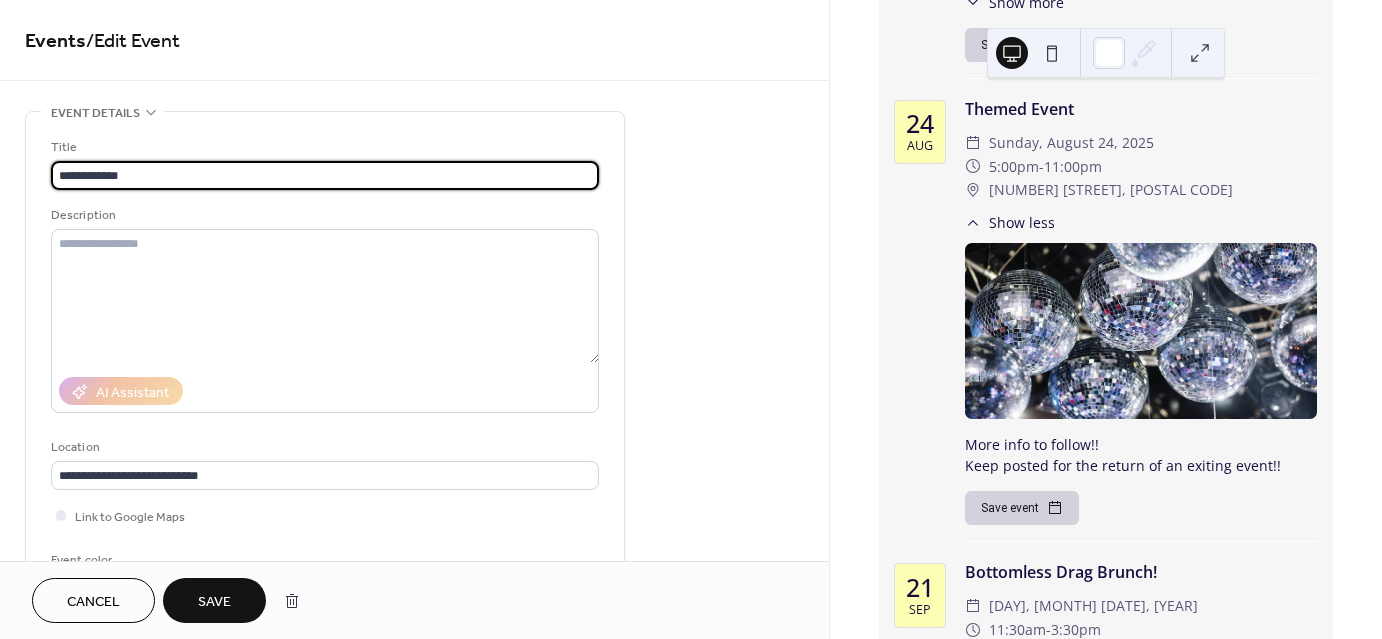 click on "**********" at bounding box center (325, 175) 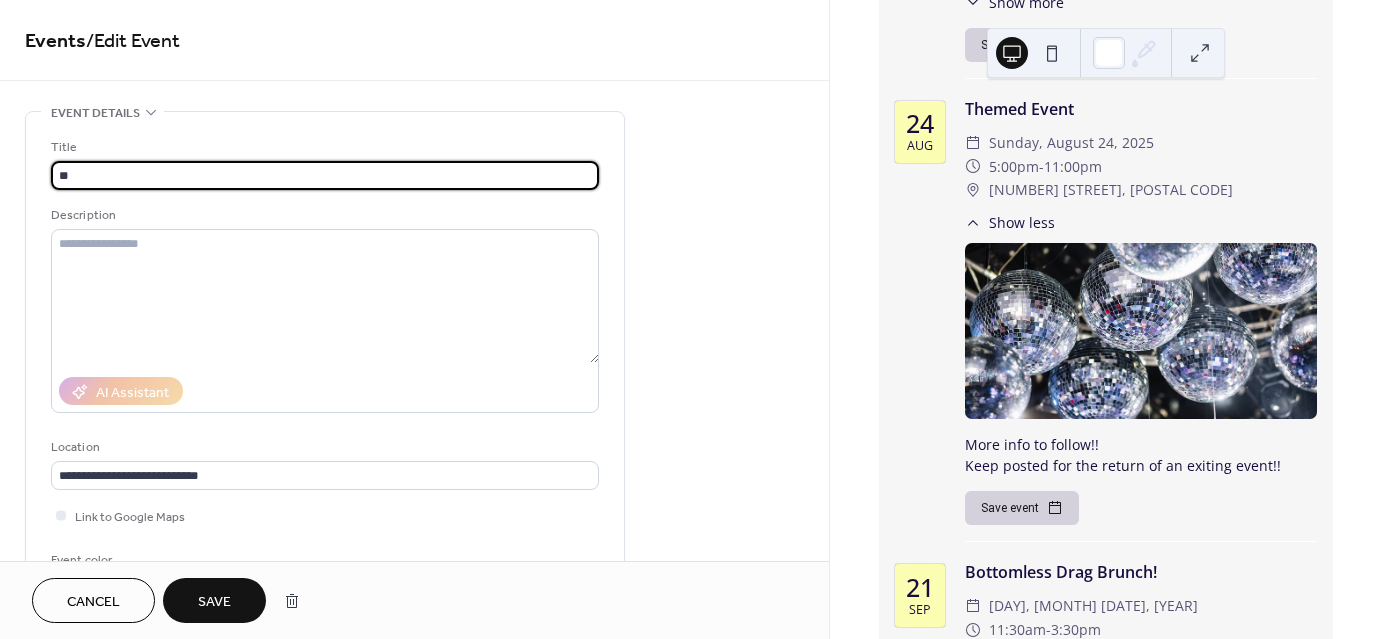 type on "*" 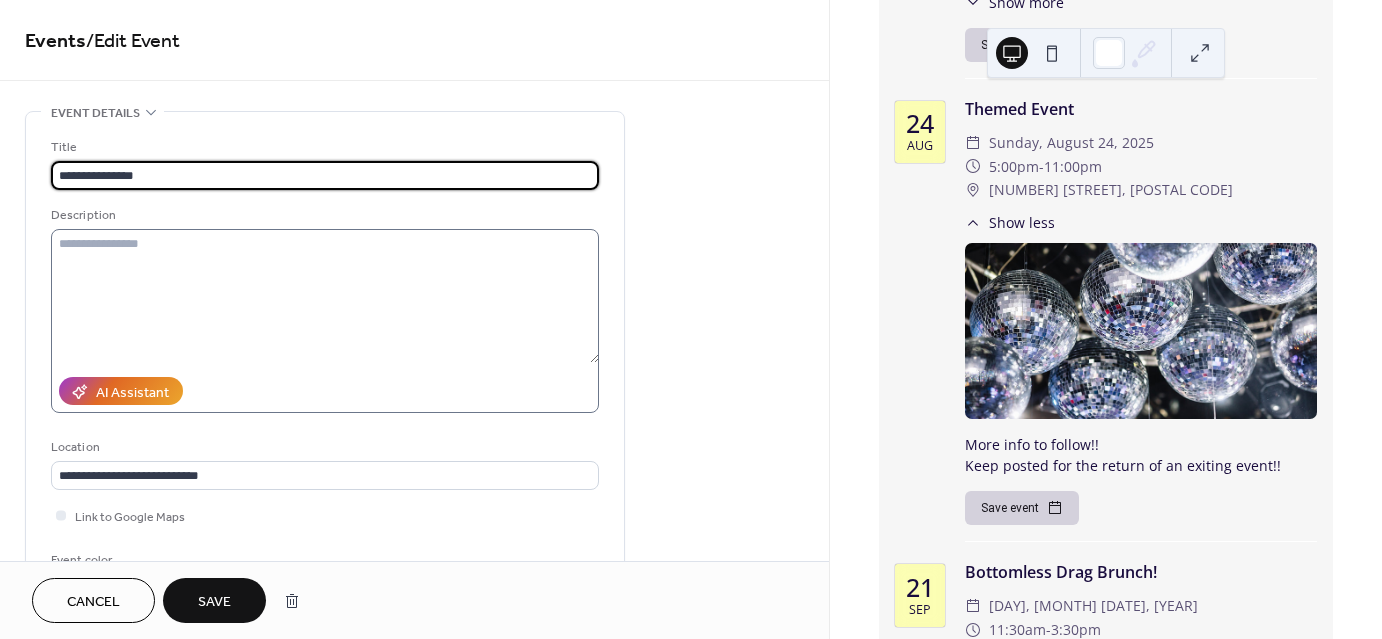 type on "**********" 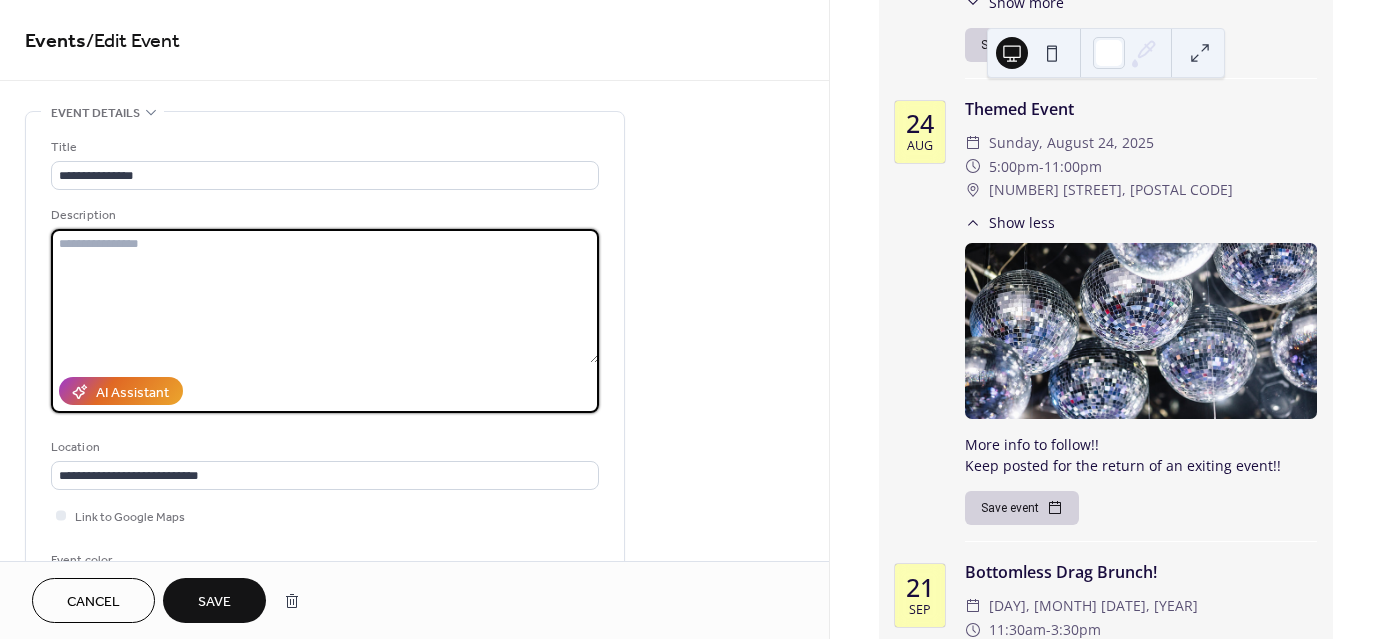 click at bounding box center (325, 296) 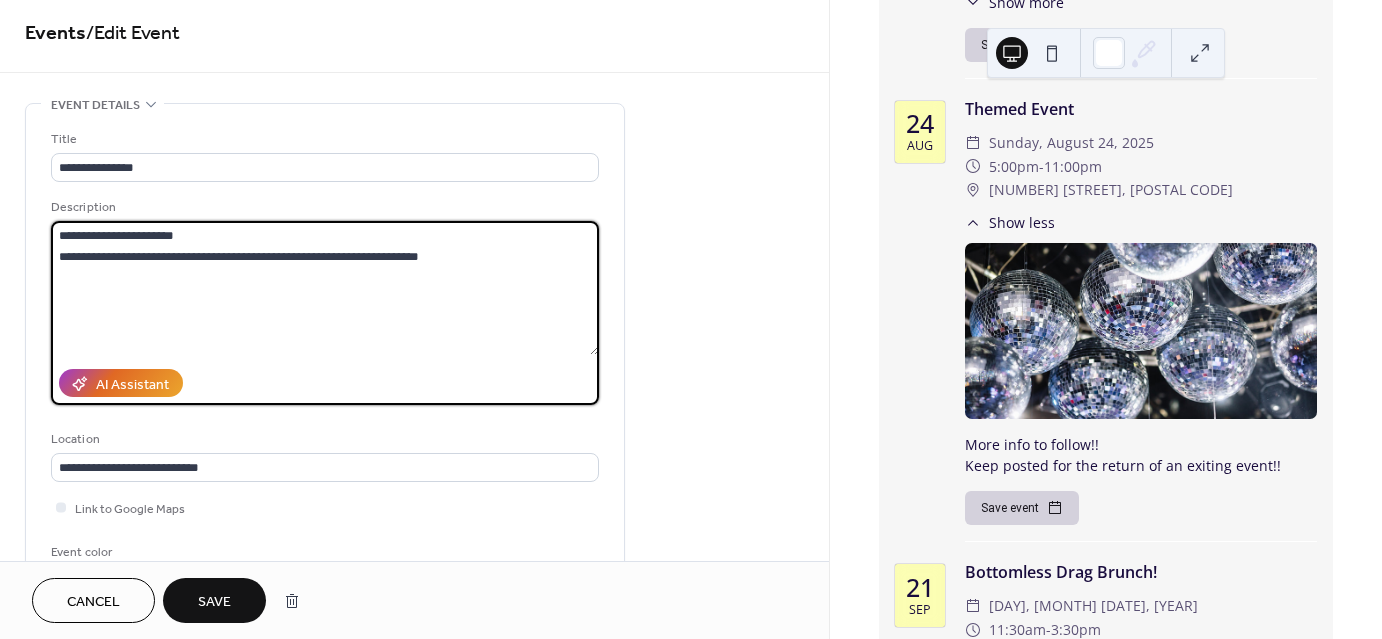 scroll, scrollTop: 0, scrollLeft: 0, axis: both 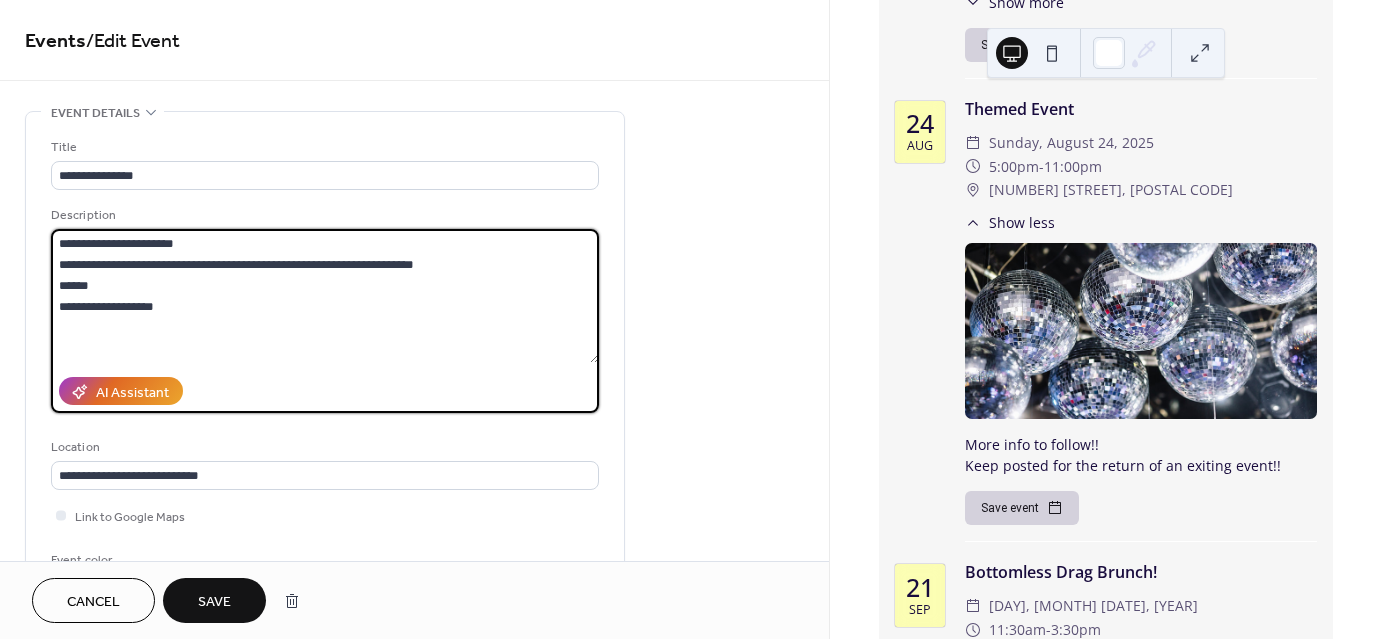 click on "**********" at bounding box center (325, 296) 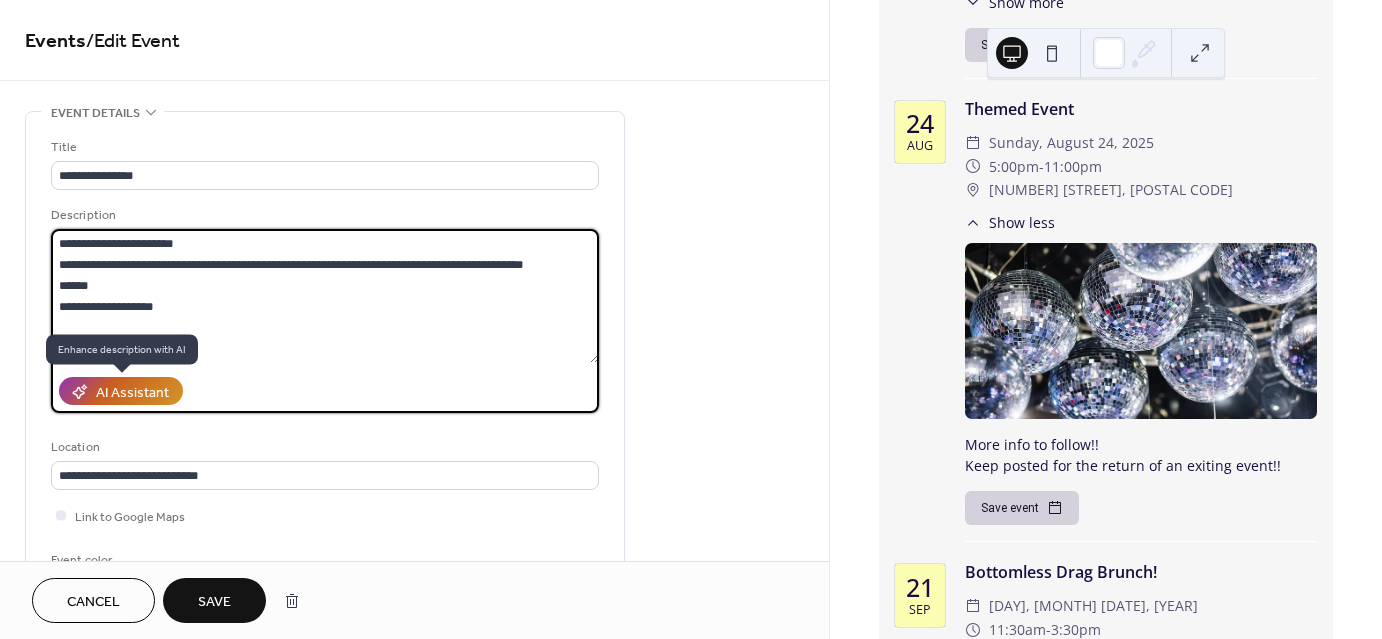 type on "**********" 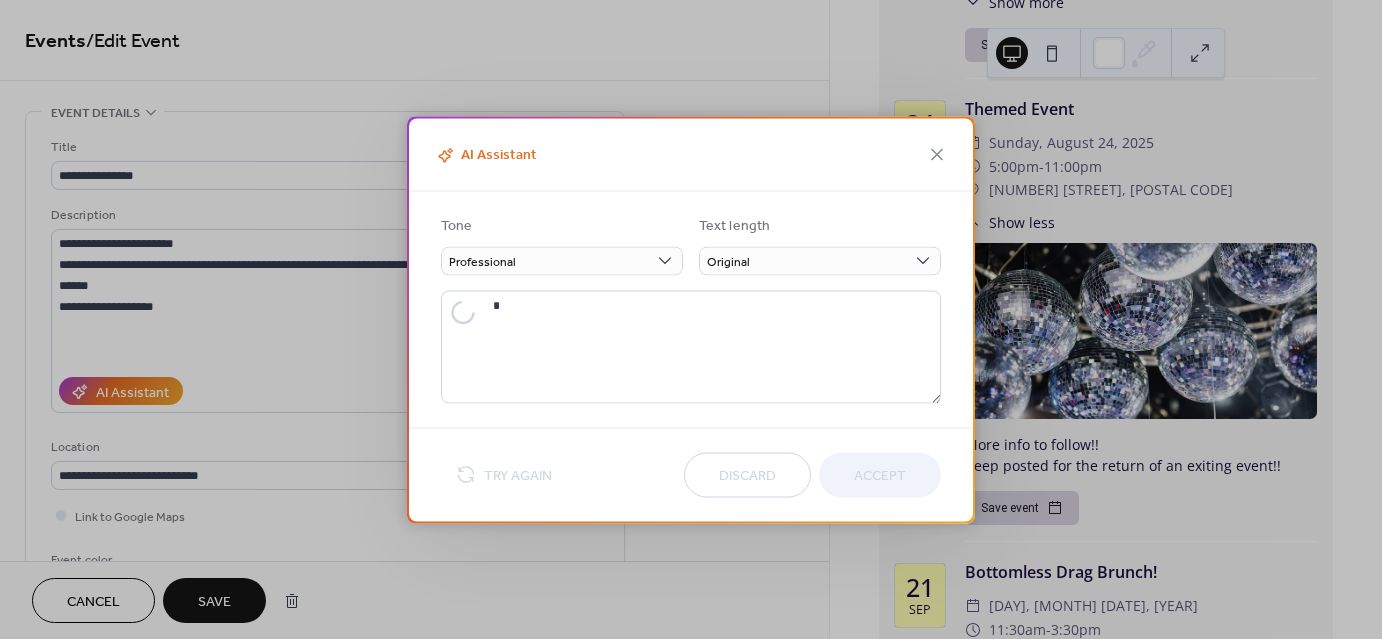 type on "**********" 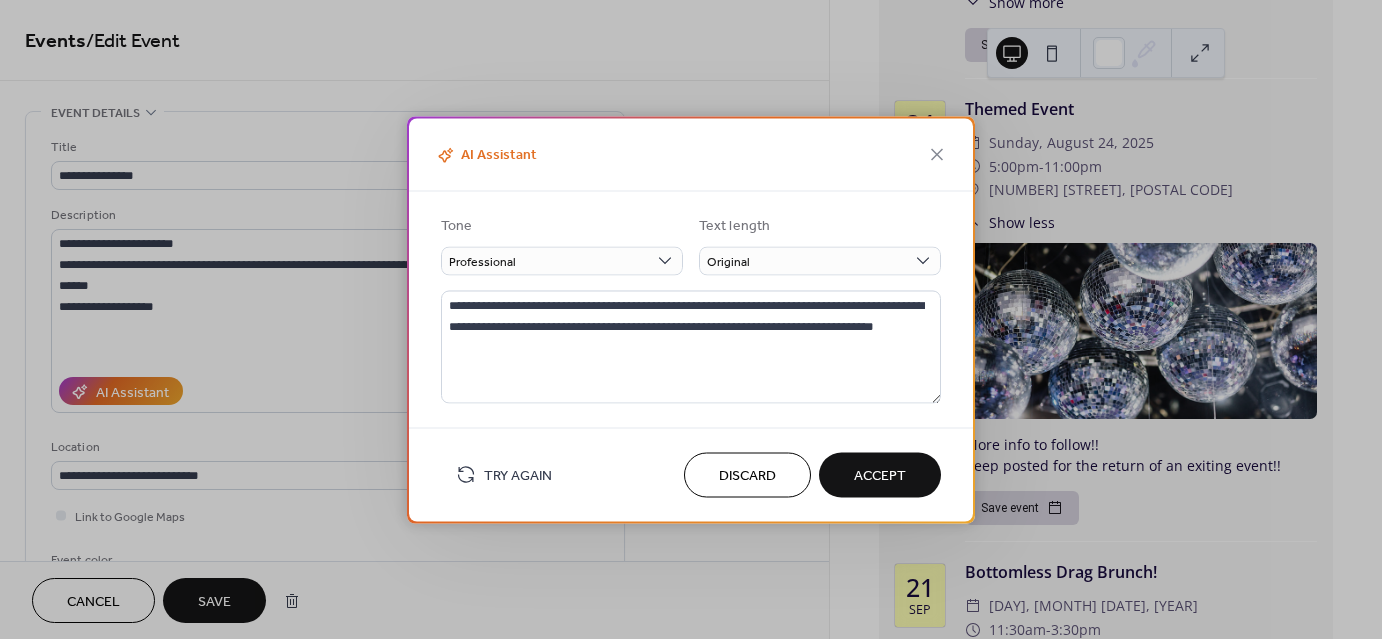 click on "Discard" at bounding box center (747, 476) 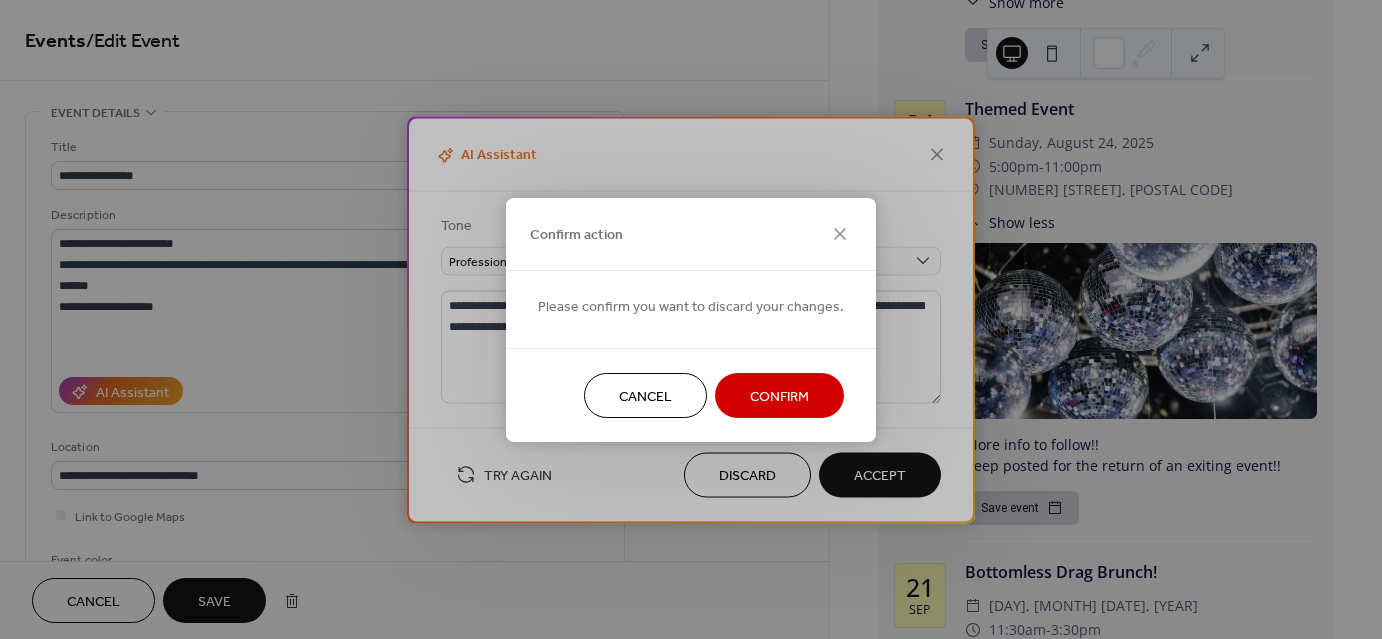 click on "Confirm" at bounding box center [779, 396] 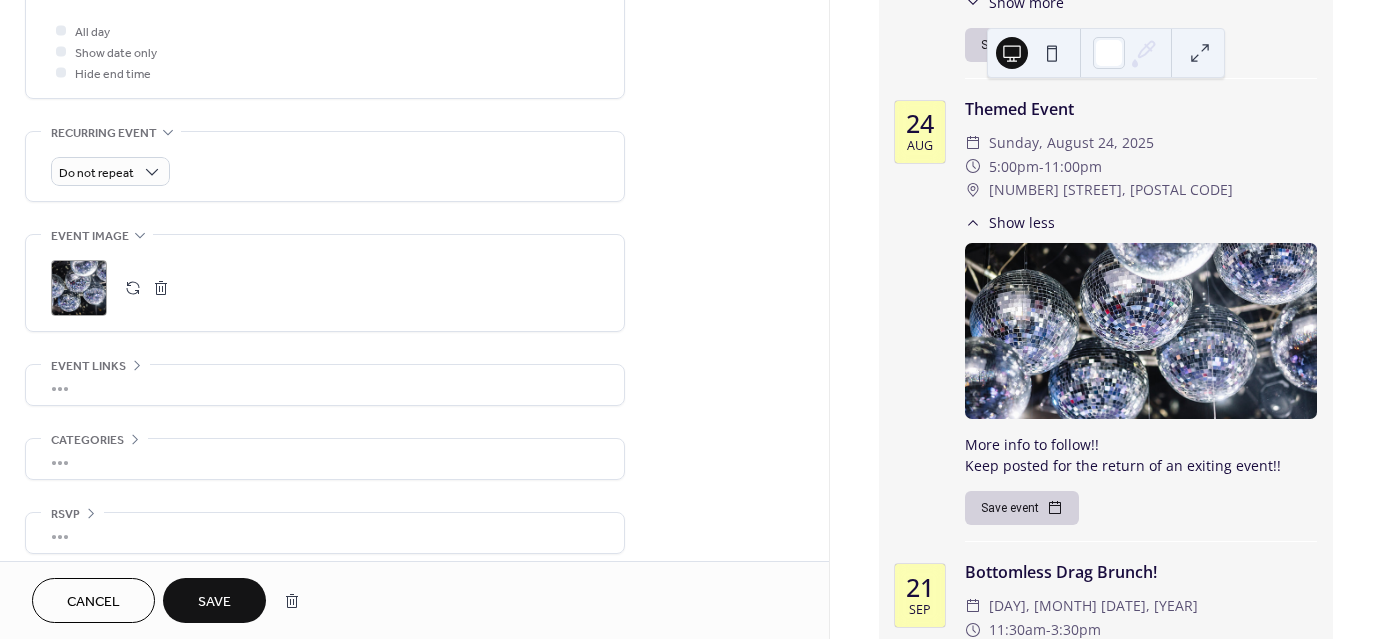 scroll, scrollTop: 765, scrollLeft: 0, axis: vertical 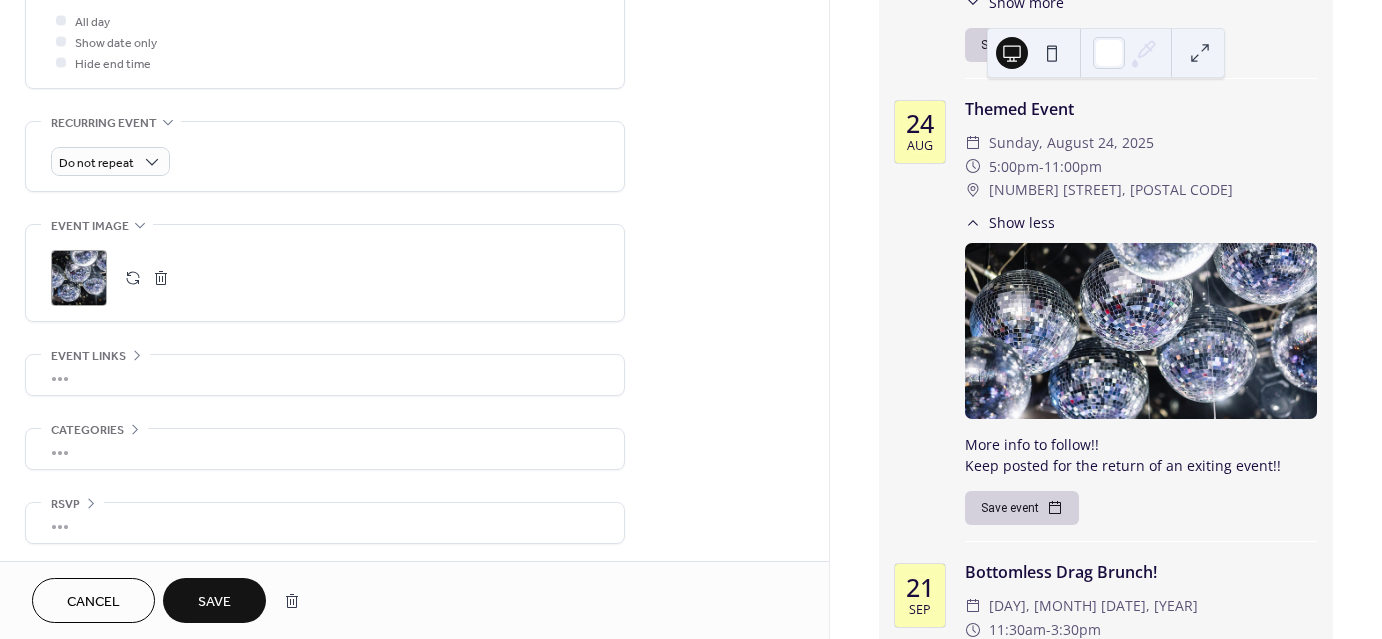 click on ";" at bounding box center (79, 278) 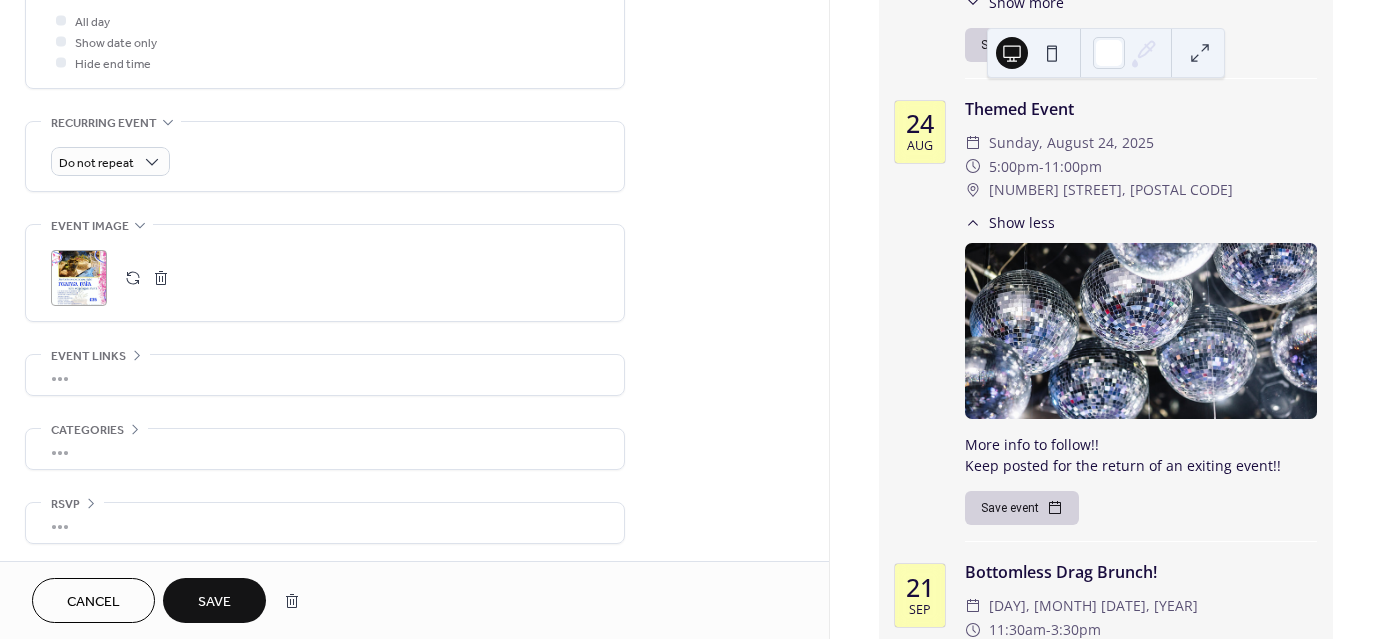 click on "Save" at bounding box center (214, 602) 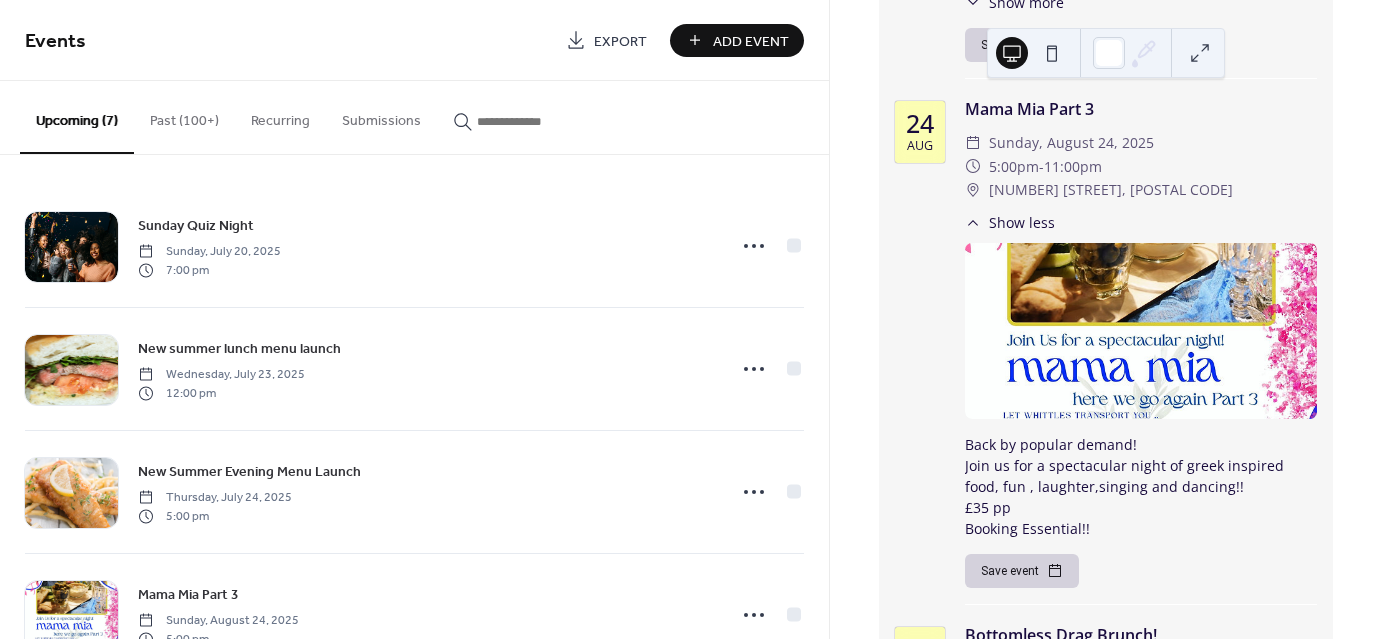 drag, startPoint x: 1287, startPoint y: 354, endPoint x: 1287, endPoint y: 383, distance: 29 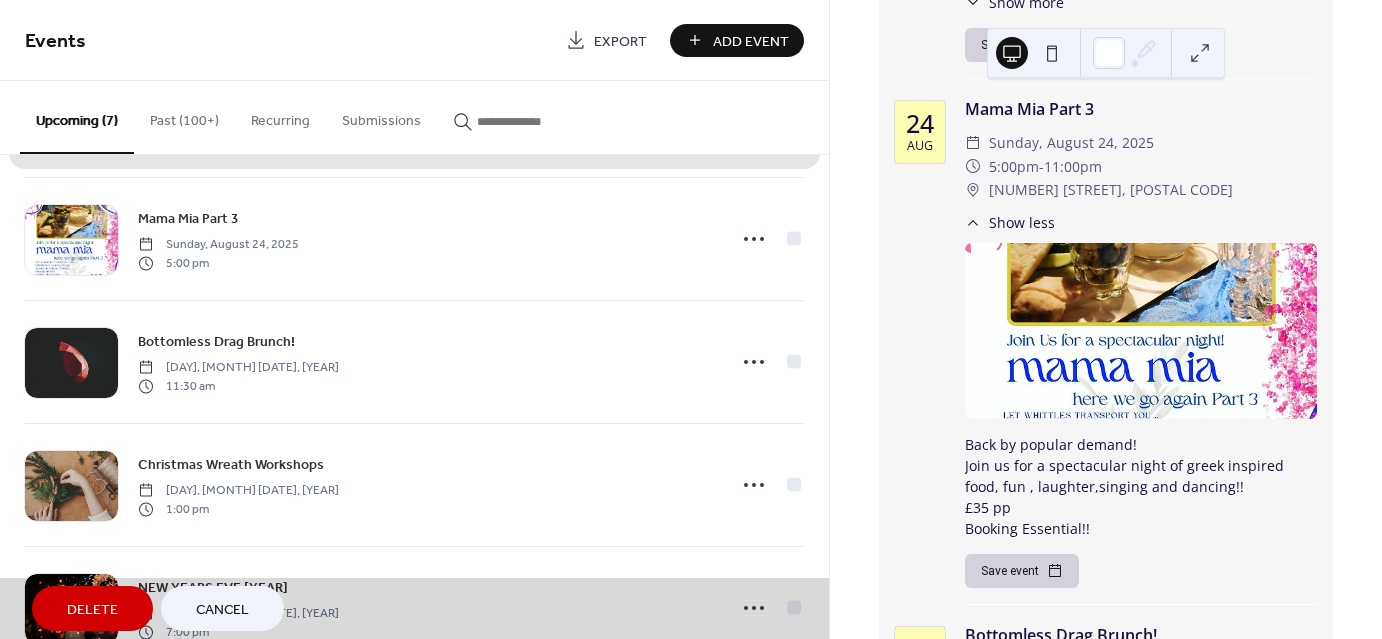 scroll, scrollTop: 433, scrollLeft: 0, axis: vertical 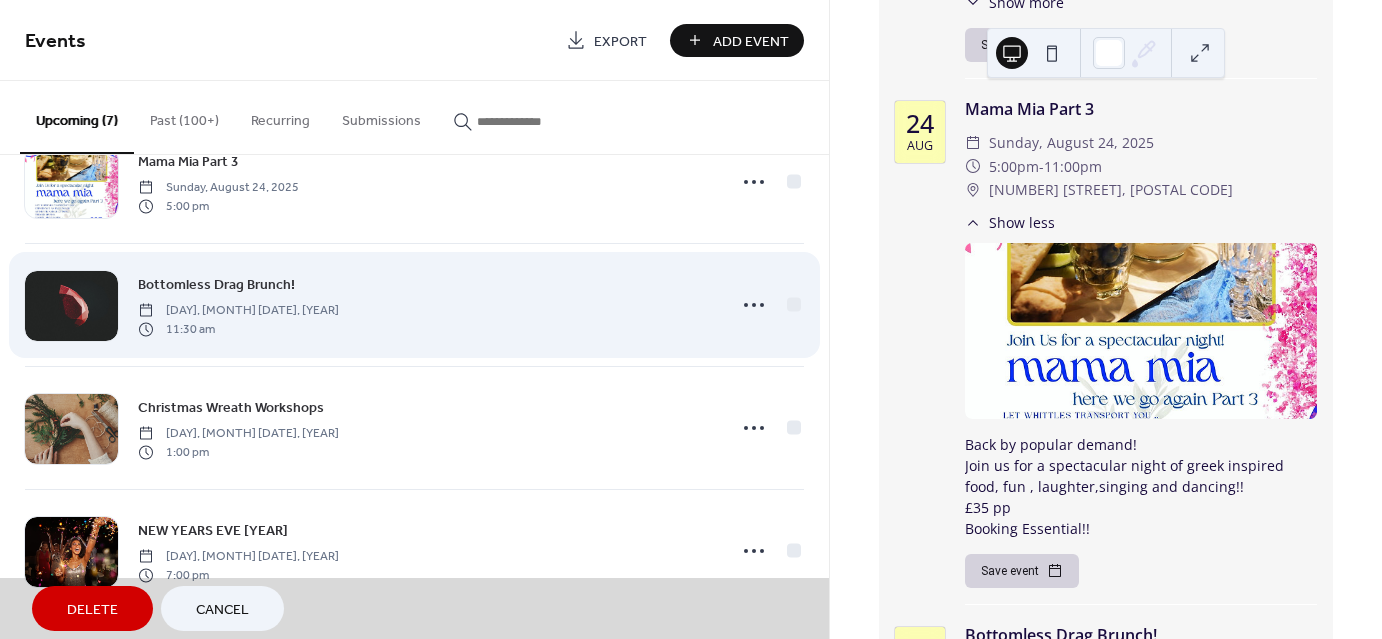 click on "Bottomless Drag Brunch! [DAY], [MONTH] [DATE], [YEAR] [TIME]" at bounding box center (414, 304) 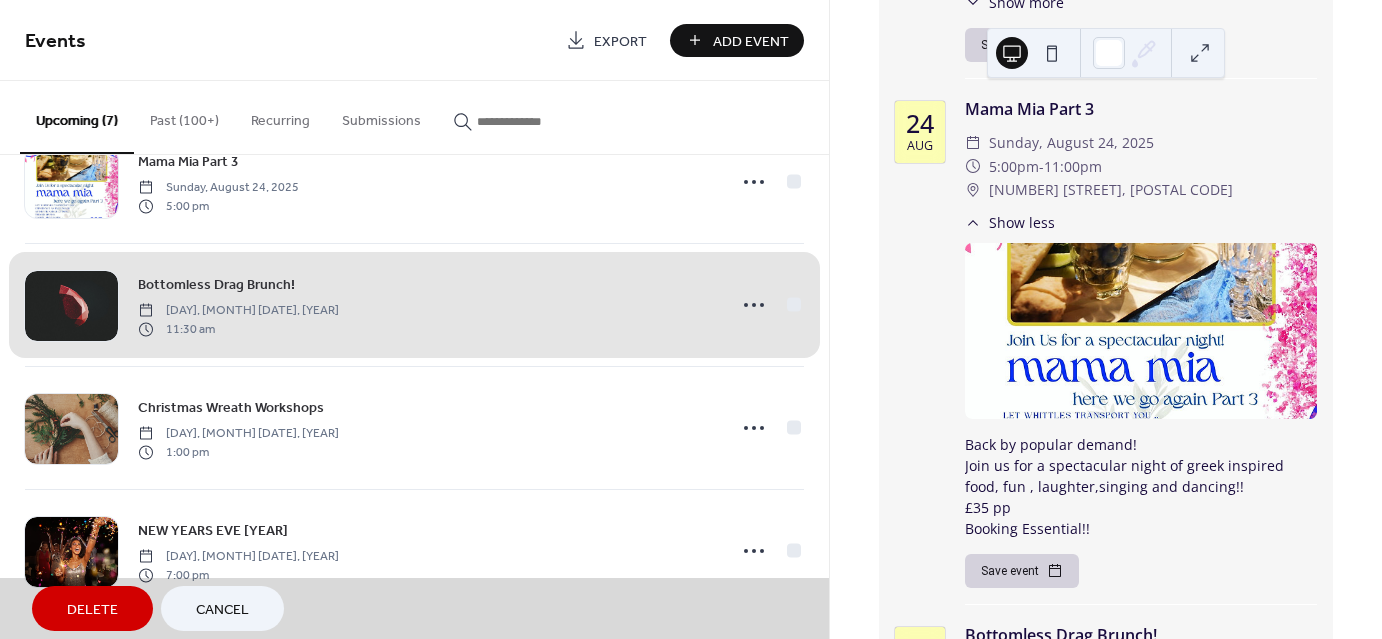 click on "Bottomless Drag Brunch! [DAY], [MONTH] [DATE], [YEAR] [TIME]" at bounding box center [414, 304] 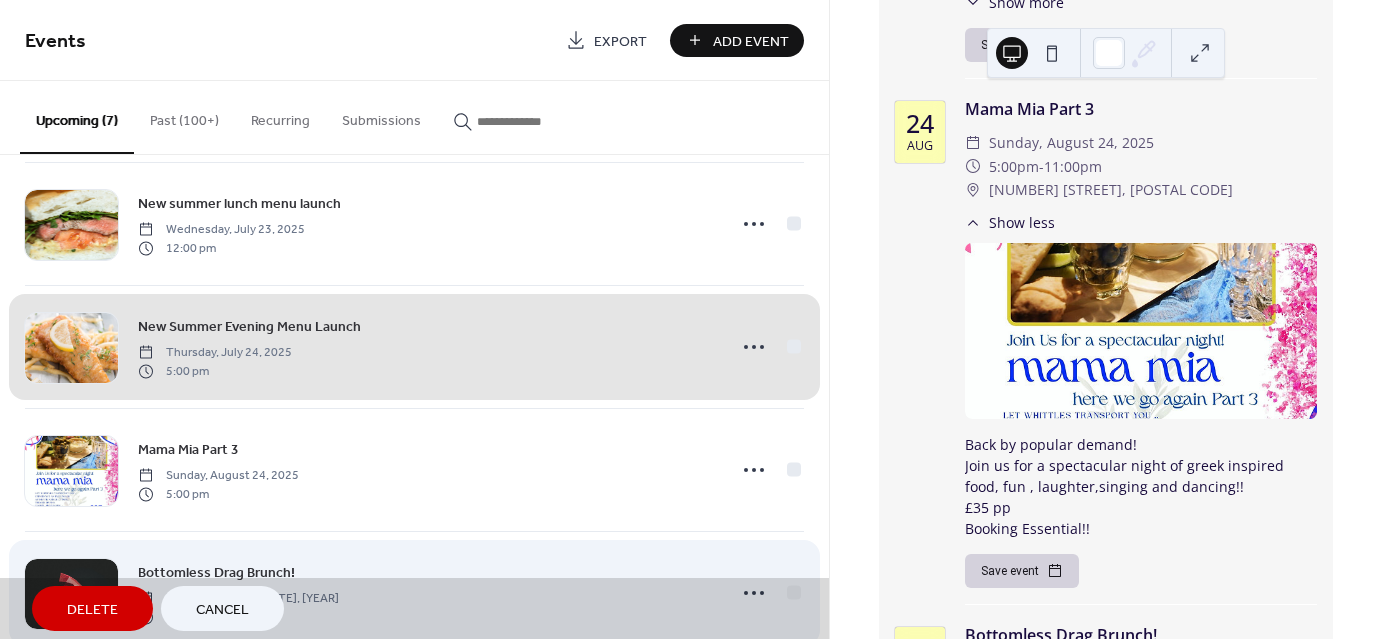 scroll, scrollTop: 119, scrollLeft: 0, axis: vertical 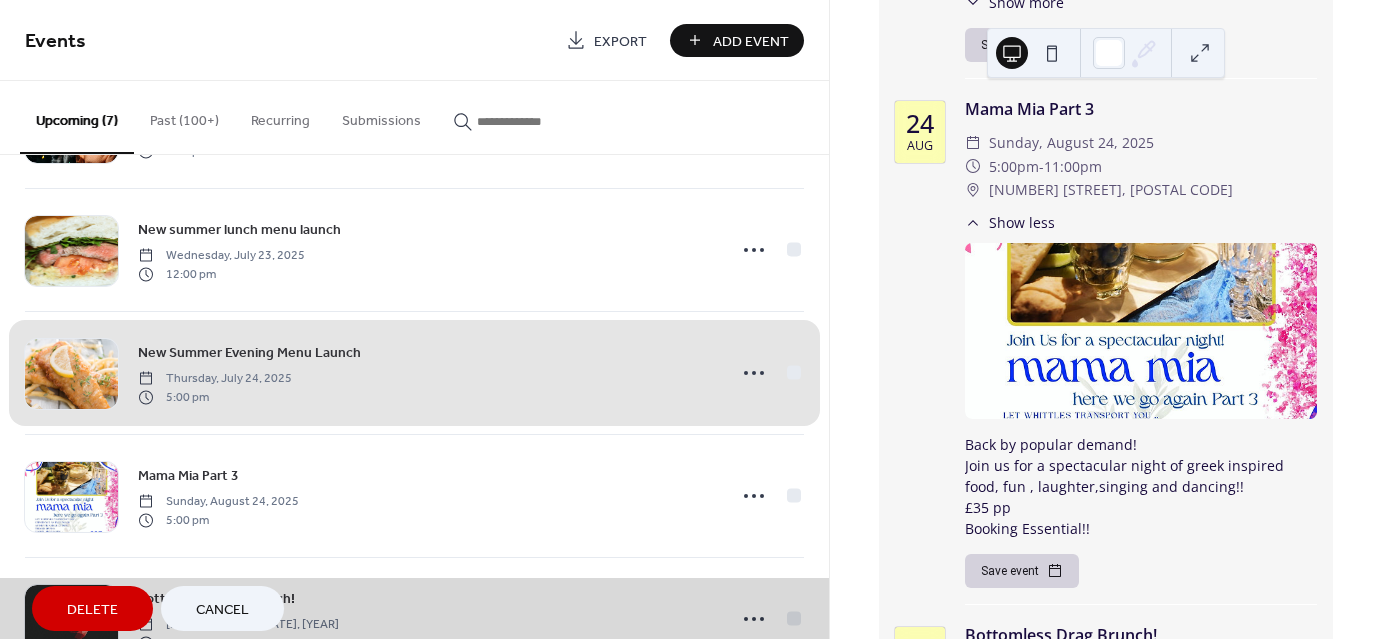 click on "New Summer Evening Menu Launch [DAY], [MONTH] [DATE], [YEAR] [TIME]" at bounding box center (414, 372) 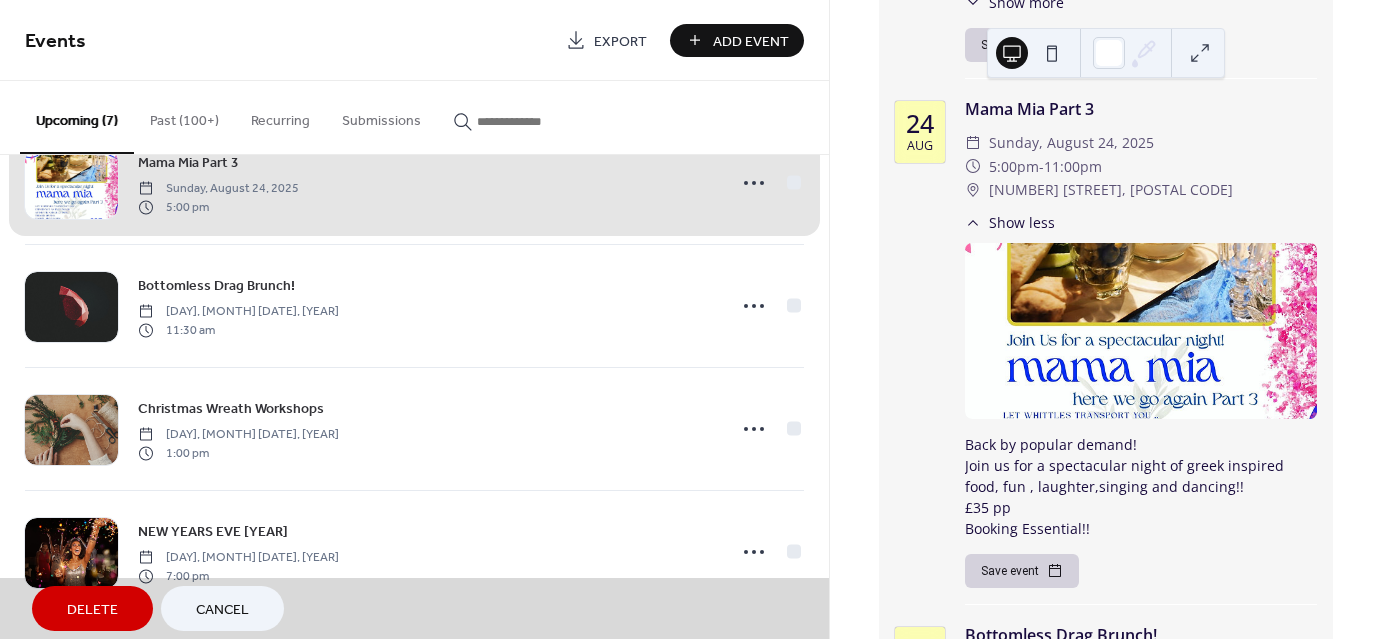 scroll, scrollTop: 433, scrollLeft: 0, axis: vertical 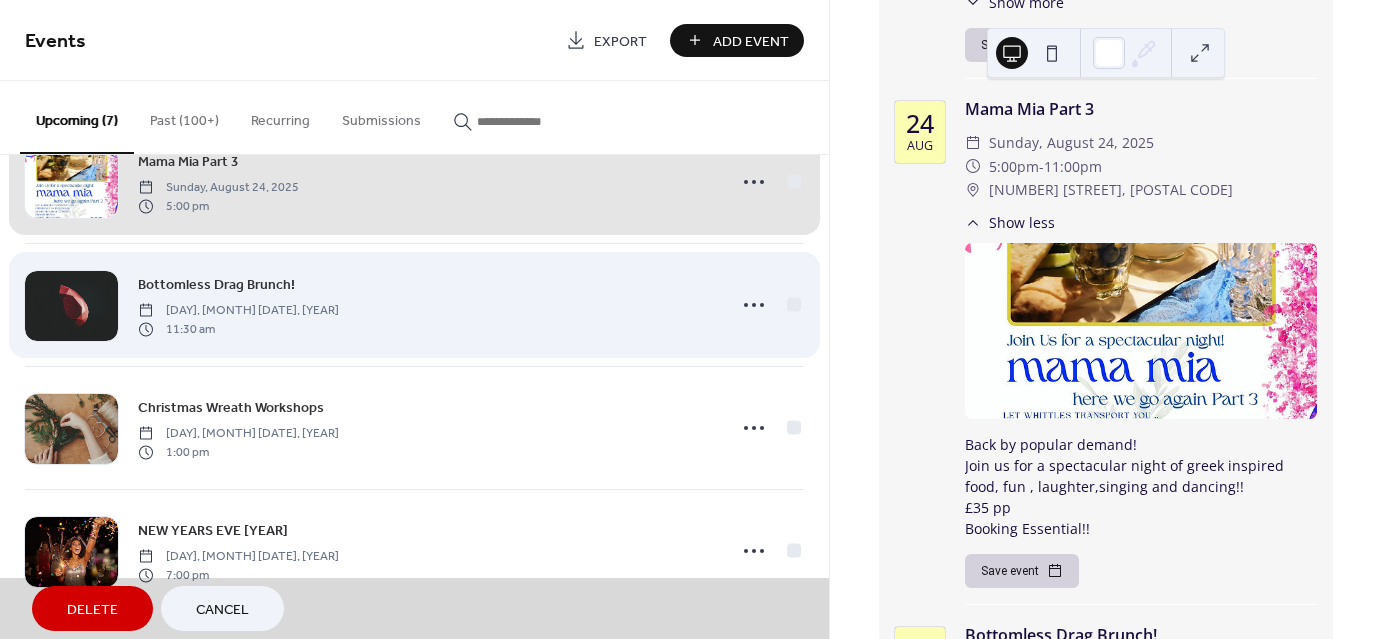 click on "Bottomless Drag Brunch! [DAY], [MONTH] [DATE], [YEAR] [TIME]" at bounding box center [414, 304] 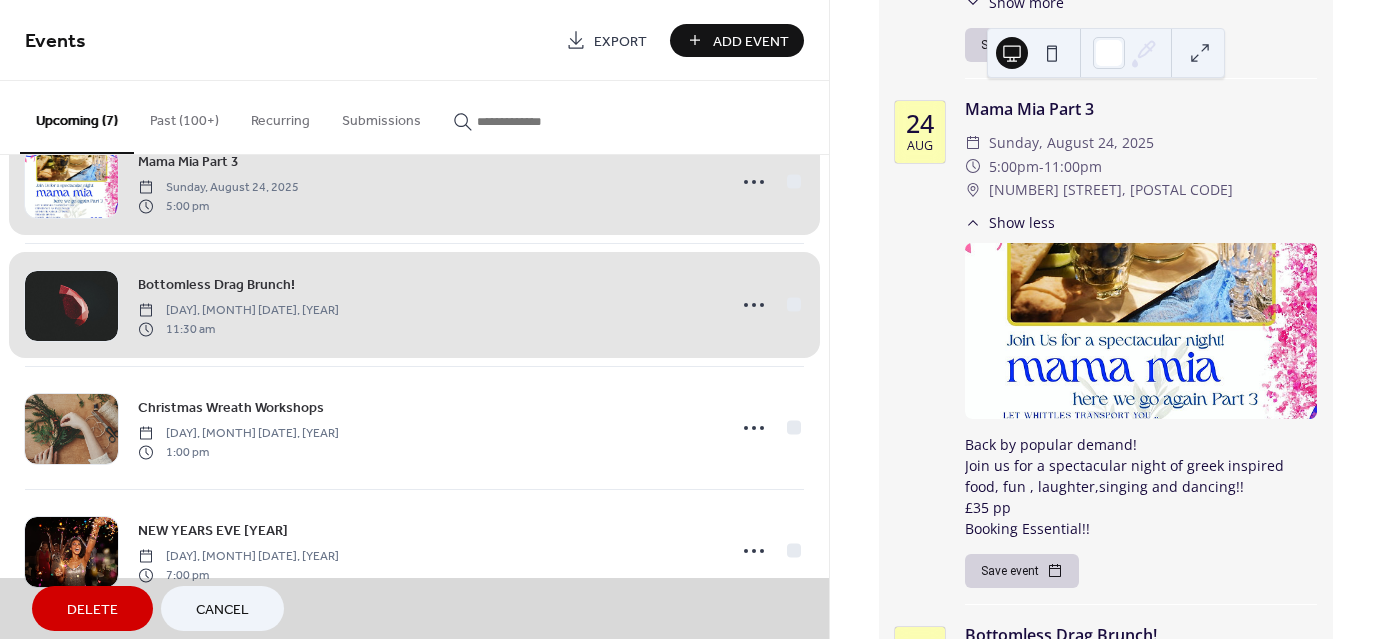 click on "Bottomless Drag Brunch! [DAY], [MONTH] [DATE], [YEAR] [TIME]" at bounding box center (414, 304) 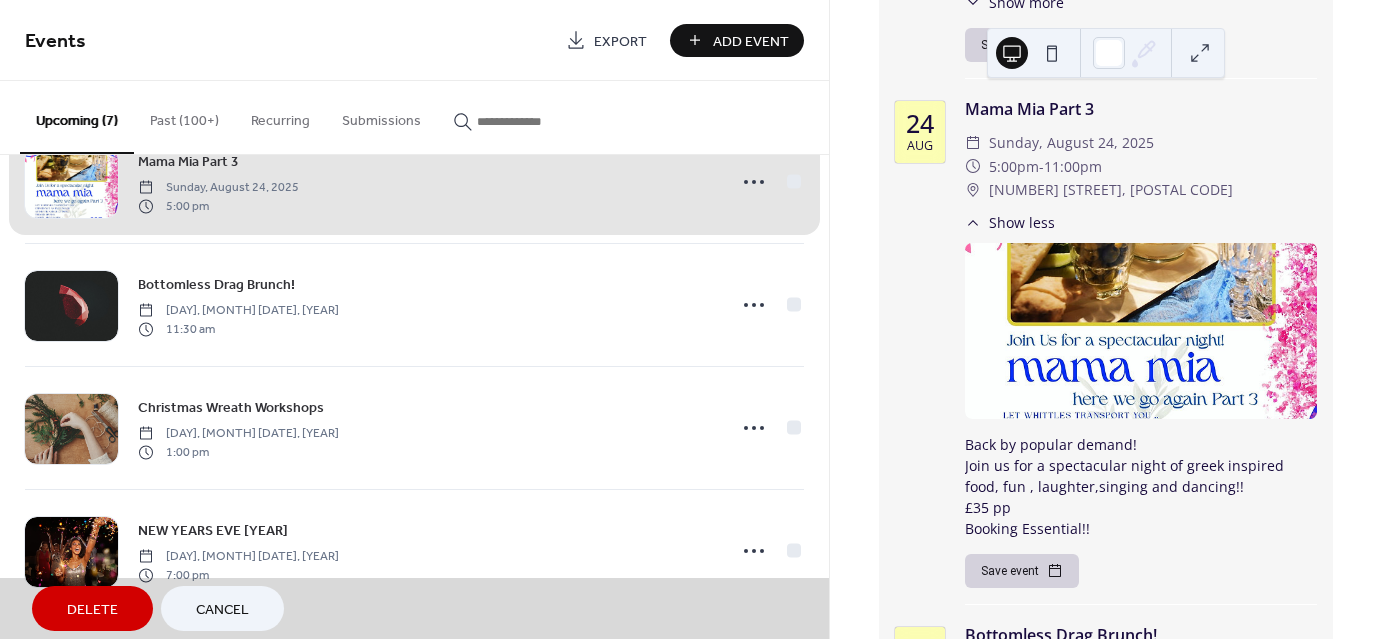click on "[PERSON] [PERSON] [DAY], [MONTH] [DATE], [YEAR] [TIME]" at bounding box center (414, 181) 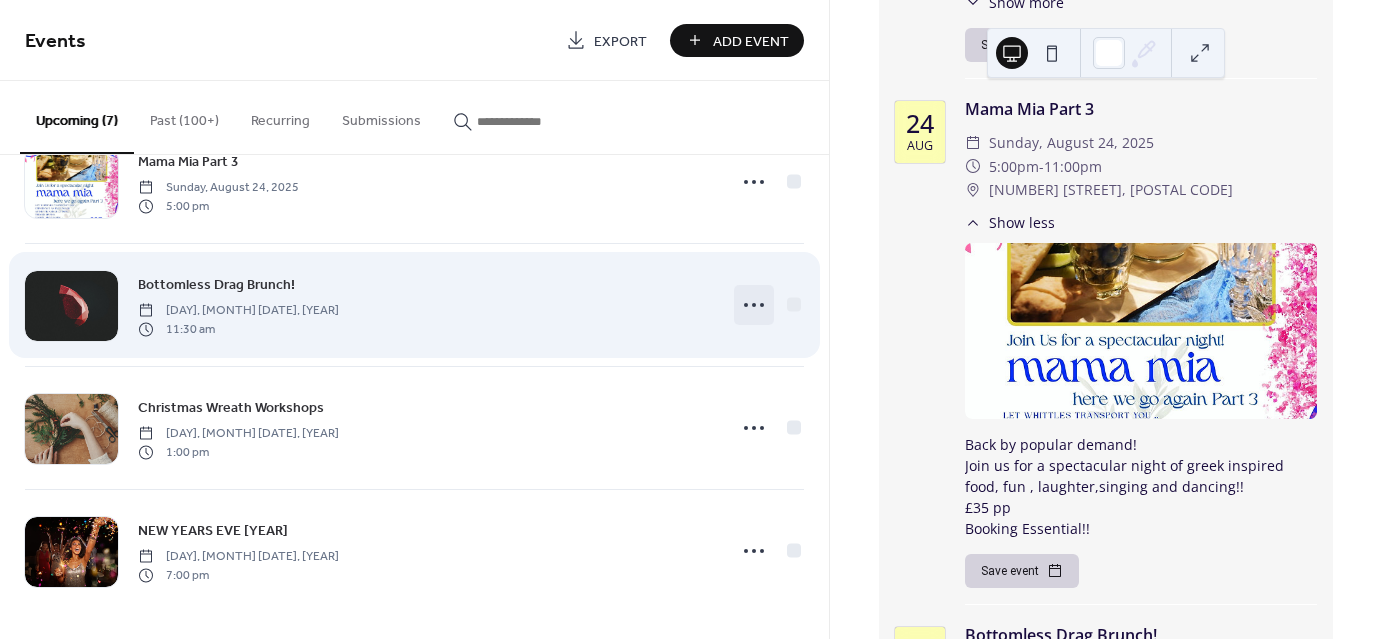click 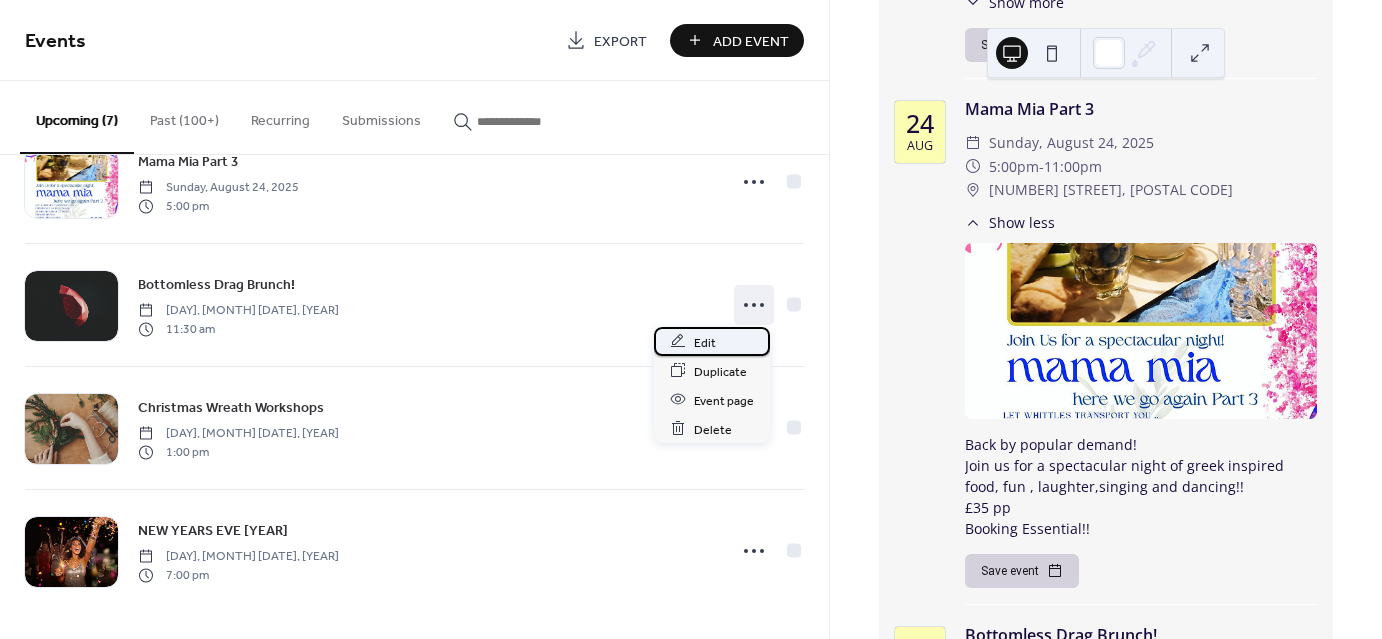 click on "Edit" at bounding box center [705, 342] 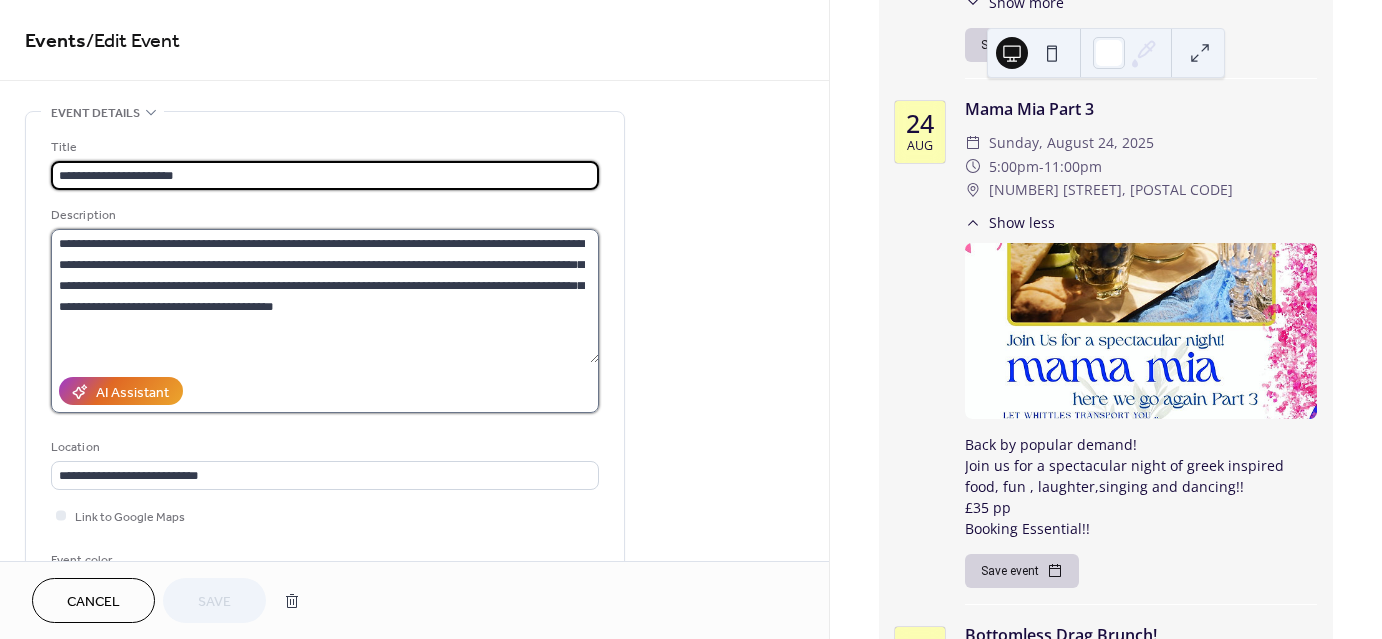 click on "**********" at bounding box center [325, 296] 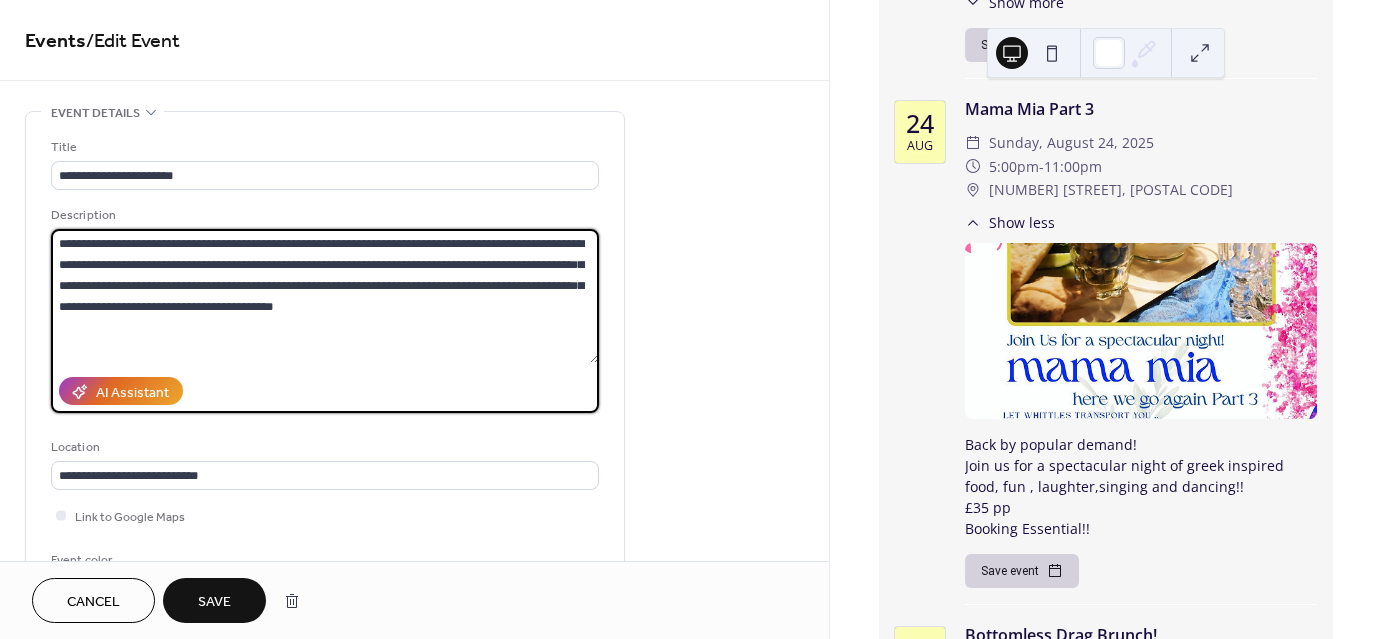 click on "**********" at bounding box center [325, 296] 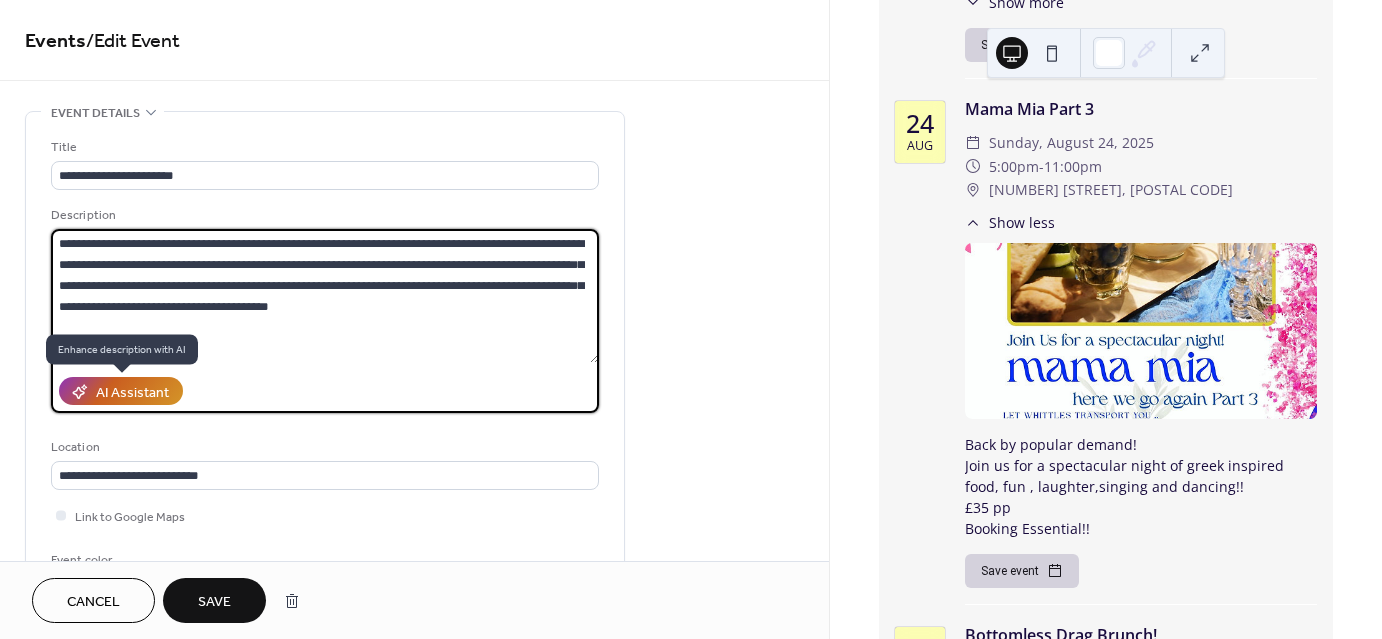 type on "**********" 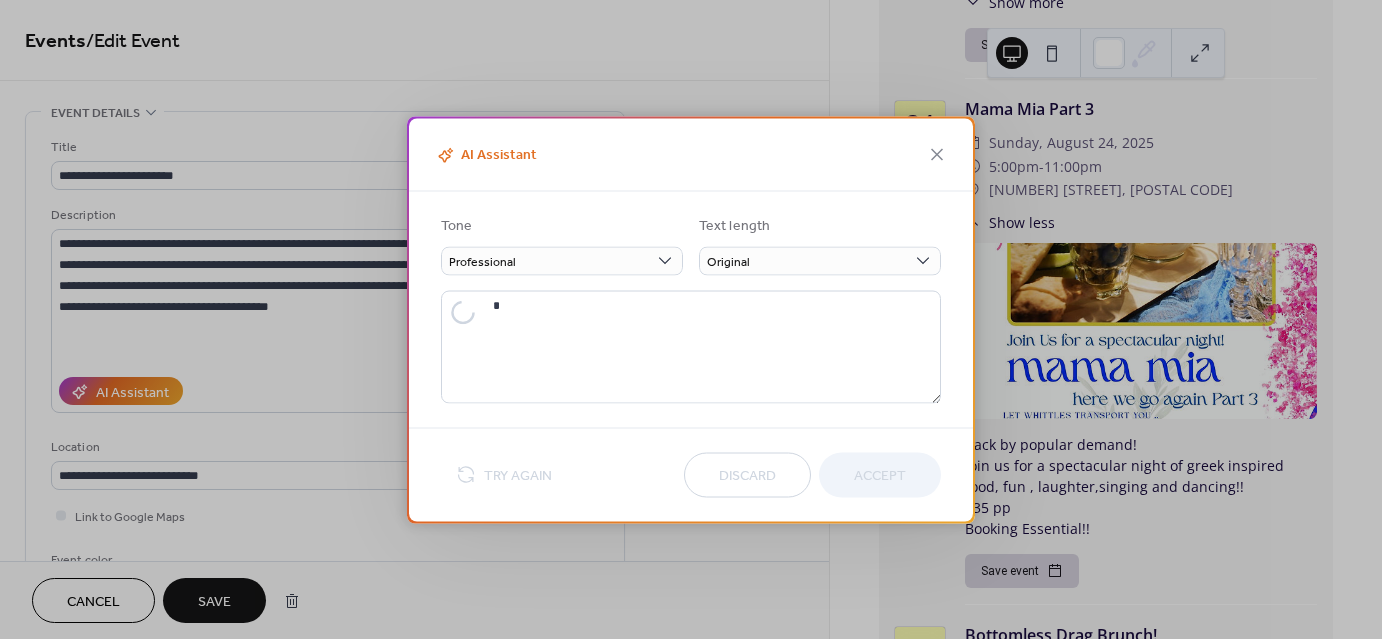 type on "**********" 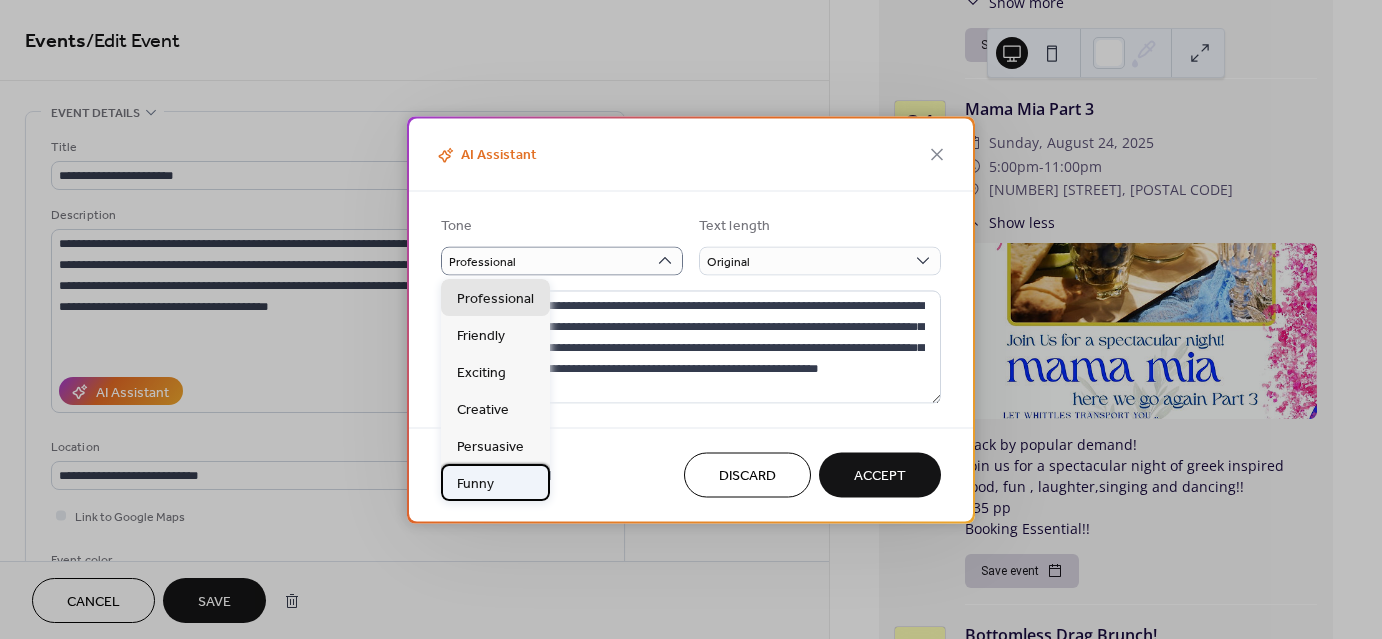 click on "Funny" at bounding box center [475, 484] 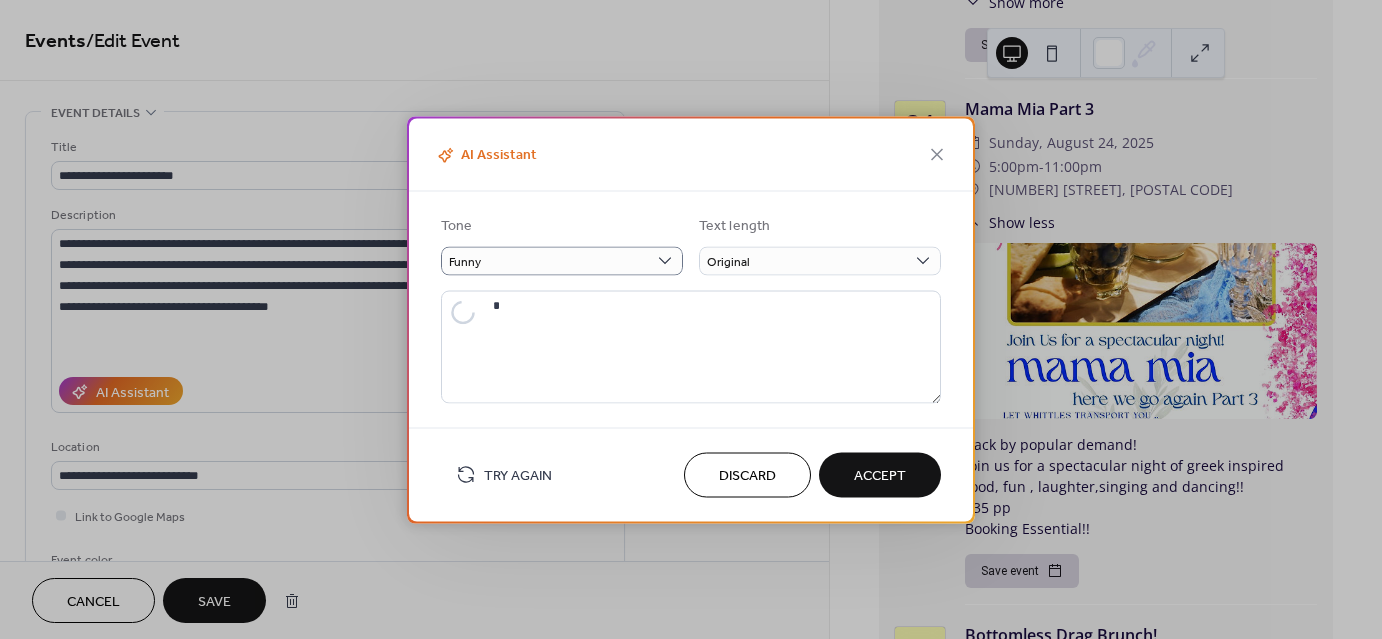 type on "**********" 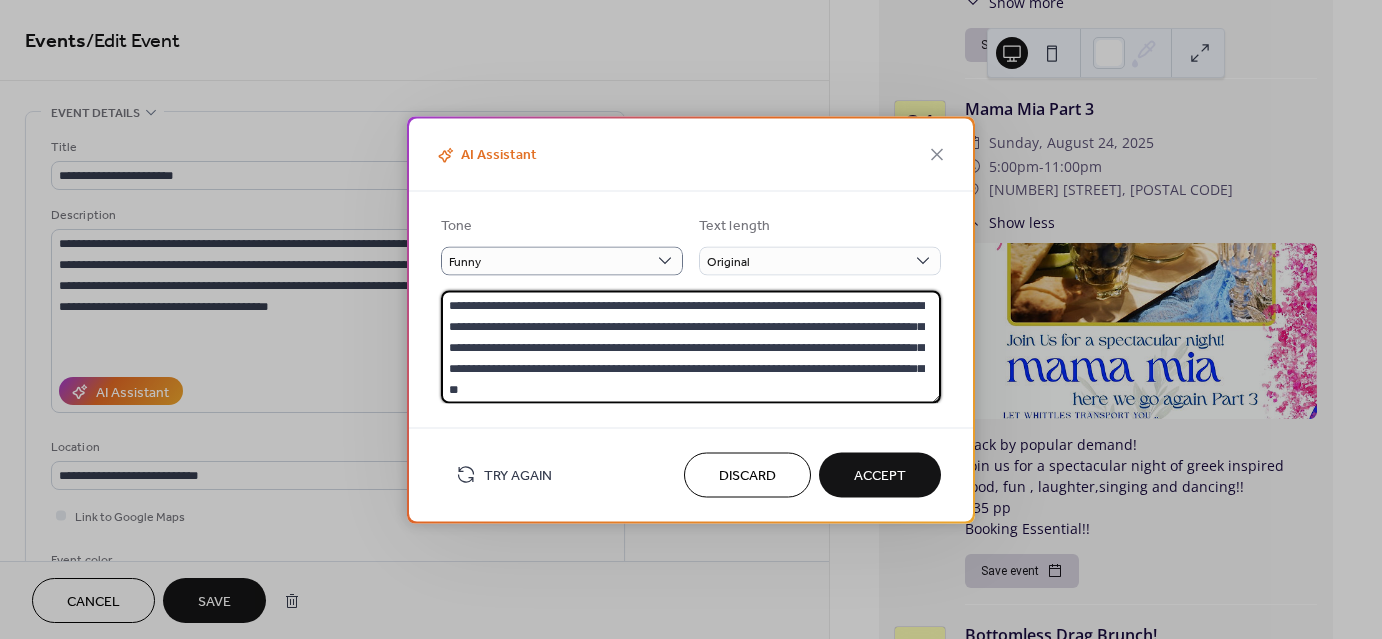 click on "**********" at bounding box center (691, 346) 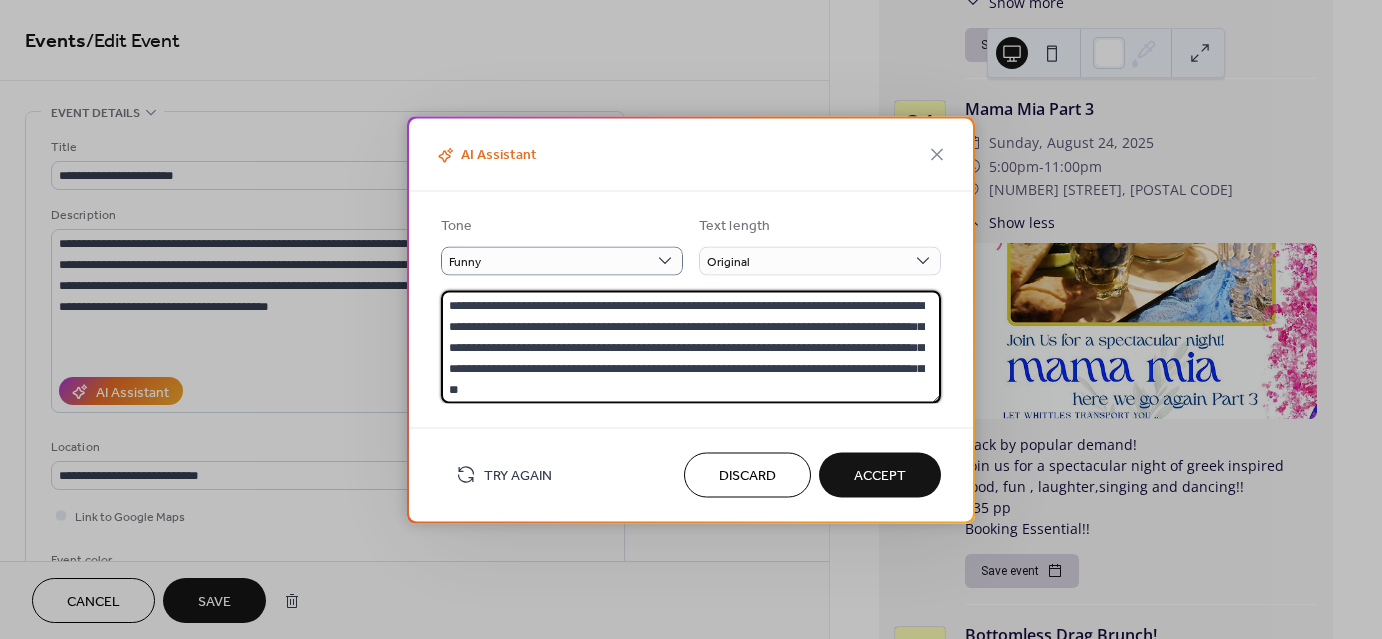 click on "Accept" at bounding box center (880, 476) 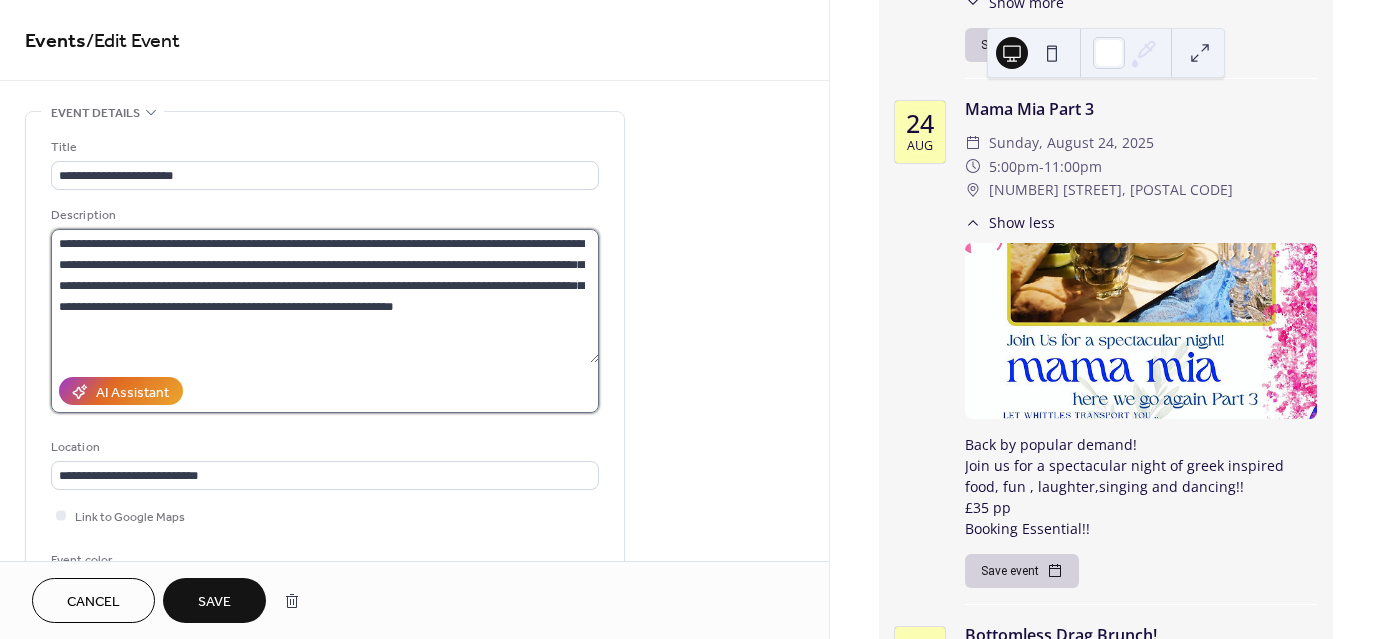 click on "**********" at bounding box center [325, 296] 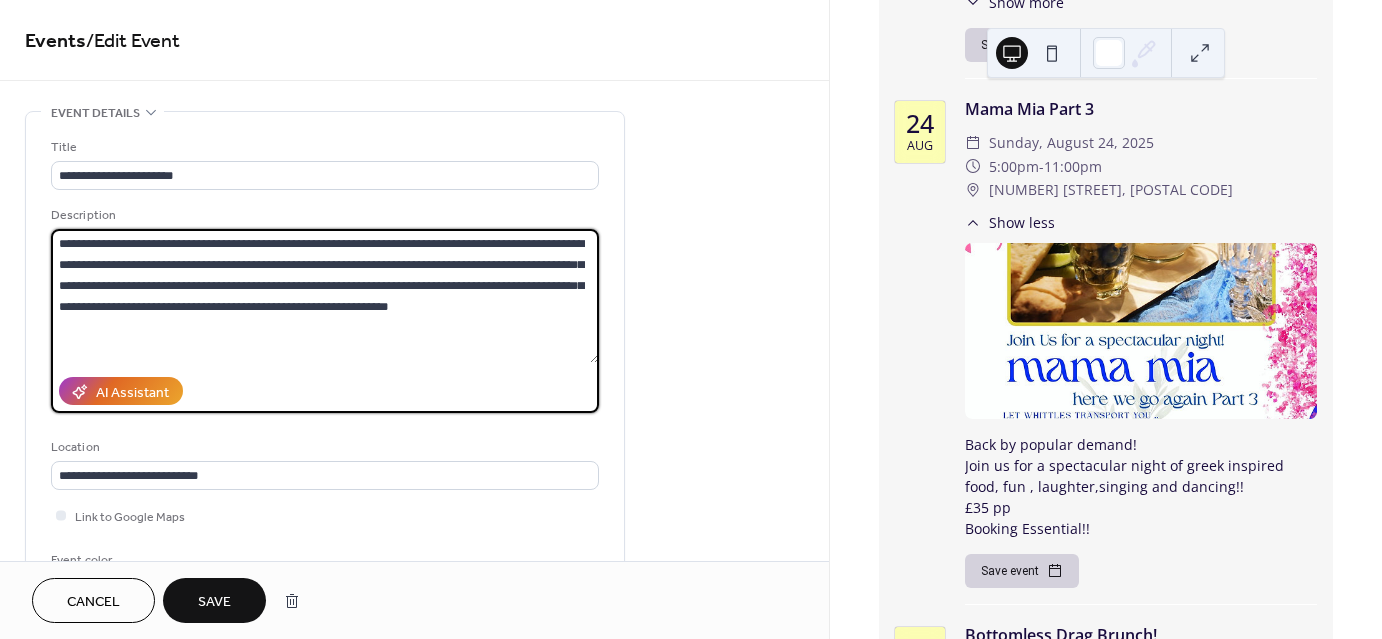 type on "**********" 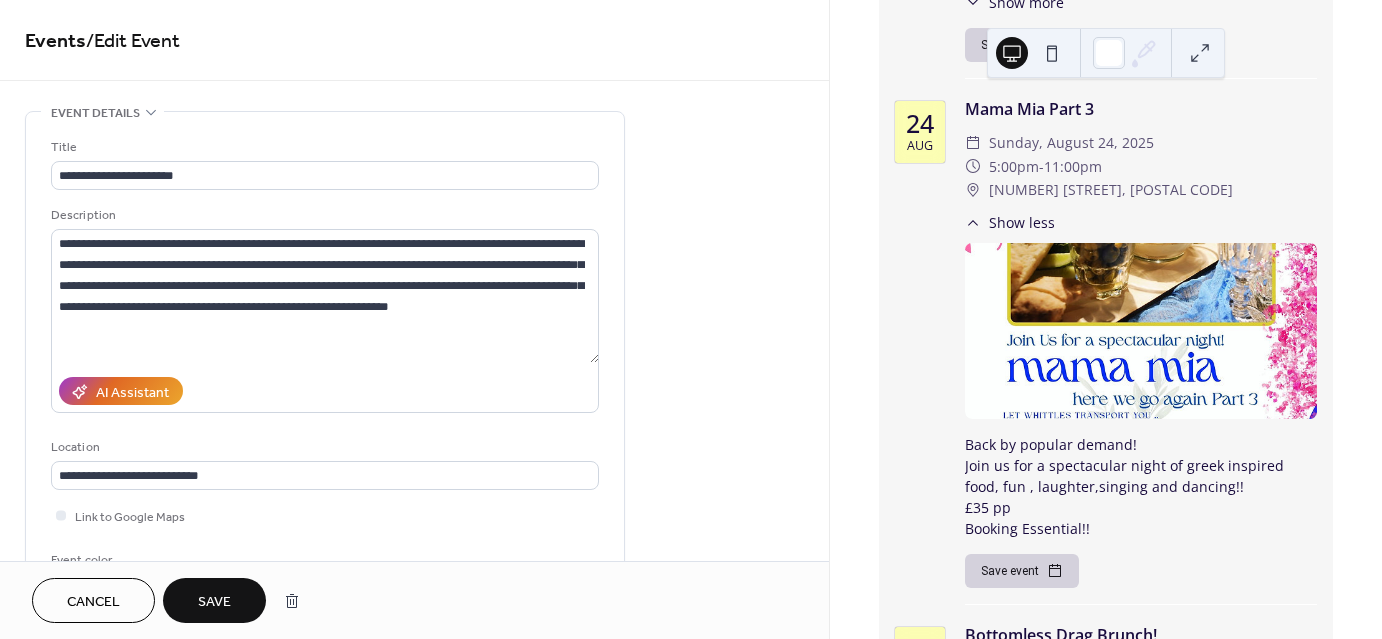 click on "Save" at bounding box center [214, 602] 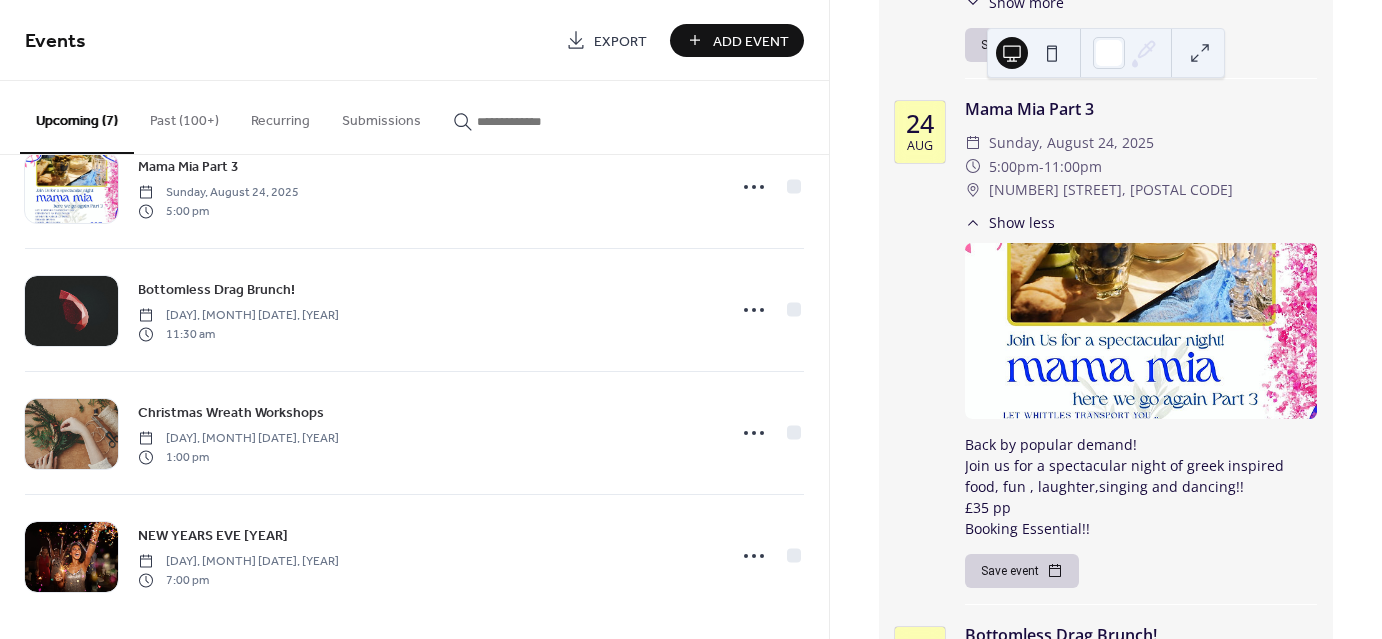 scroll, scrollTop: 433, scrollLeft: 0, axis: vertical 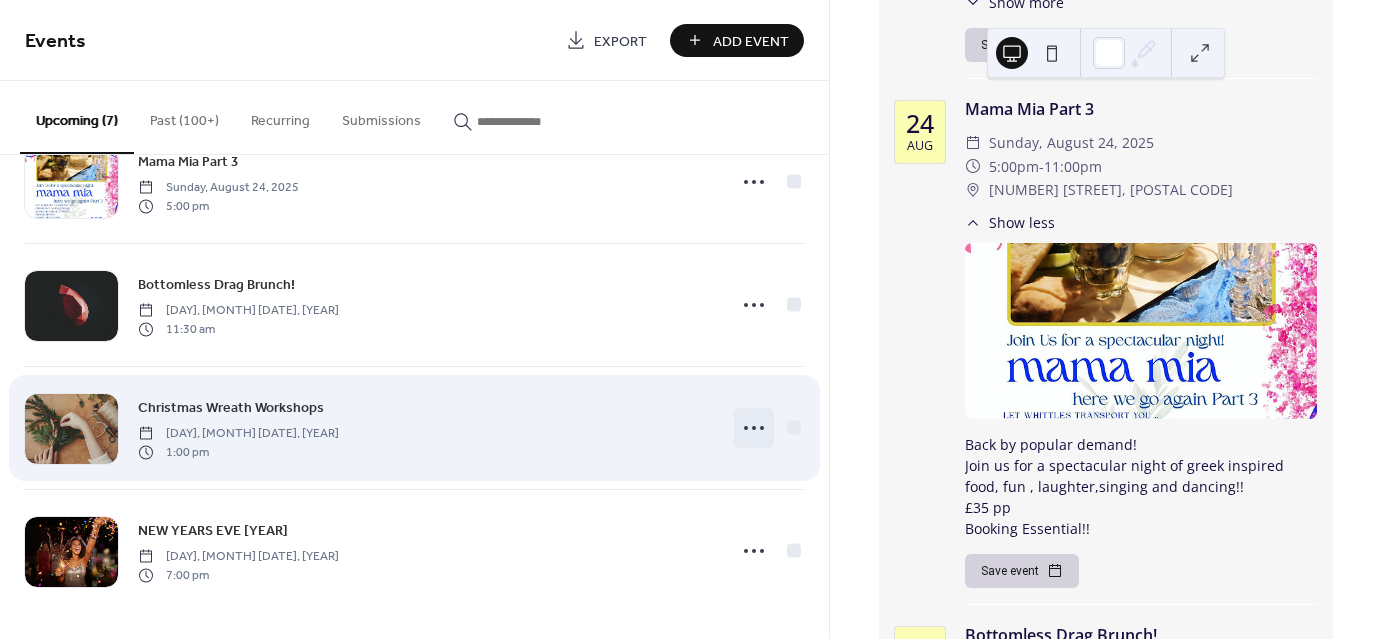 click 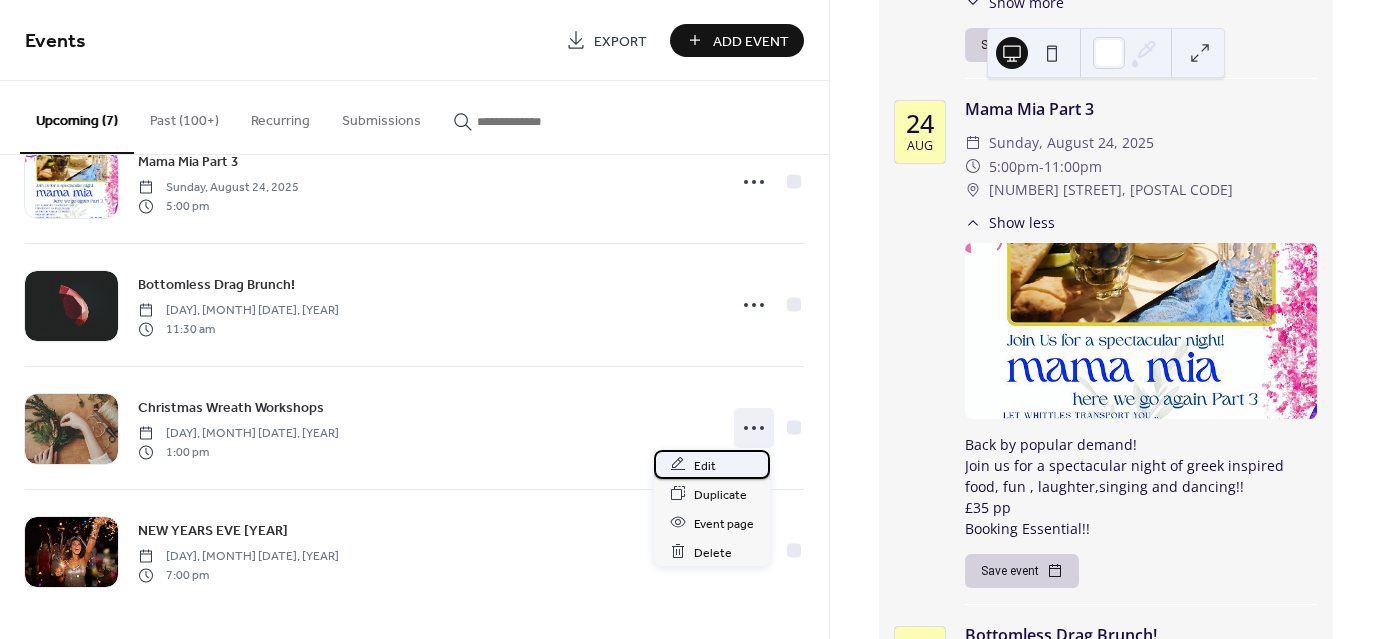 click on "Edit" at bounding box center (705, 465) 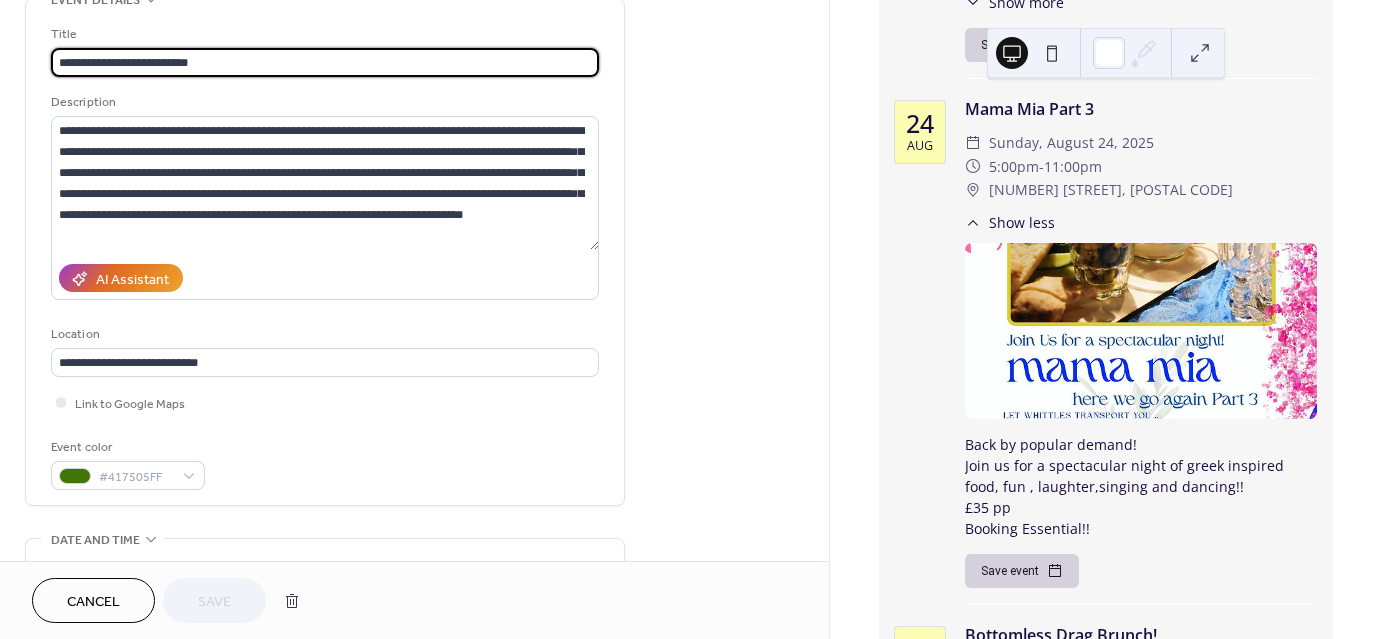 scroll, scrollTop: 0, scrollLeft: 0, axis: both 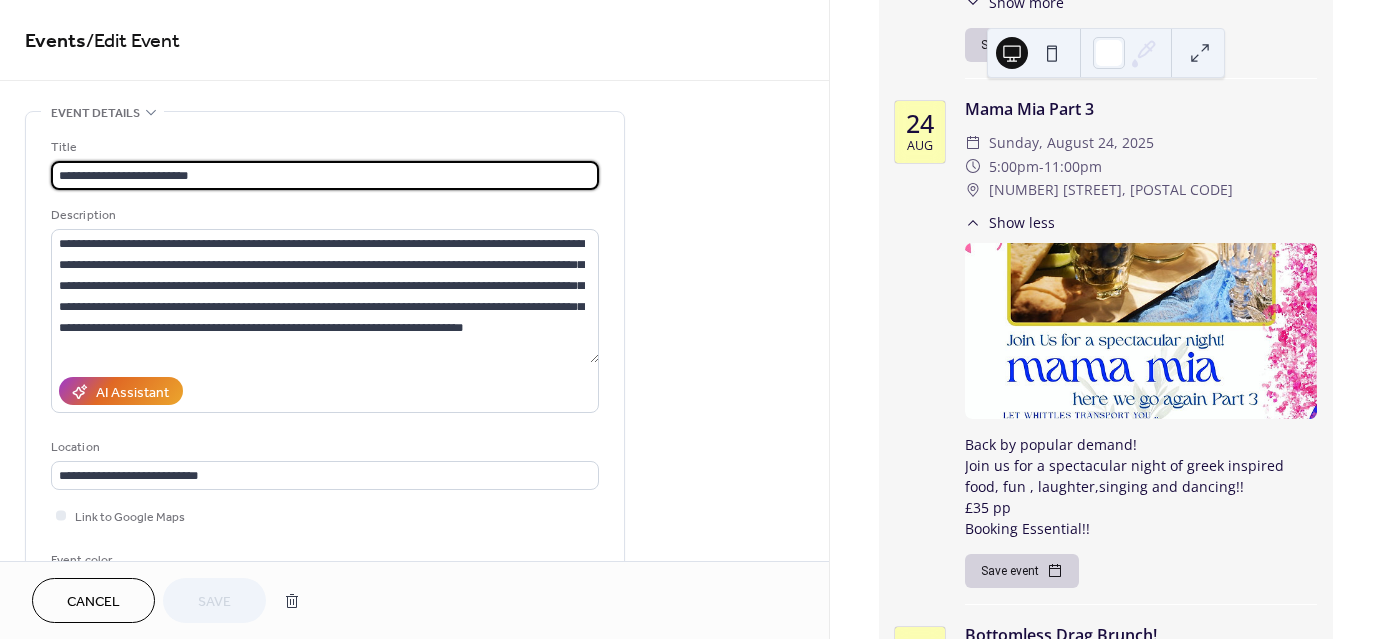 click on "**********" at bounding box center (325, 175) 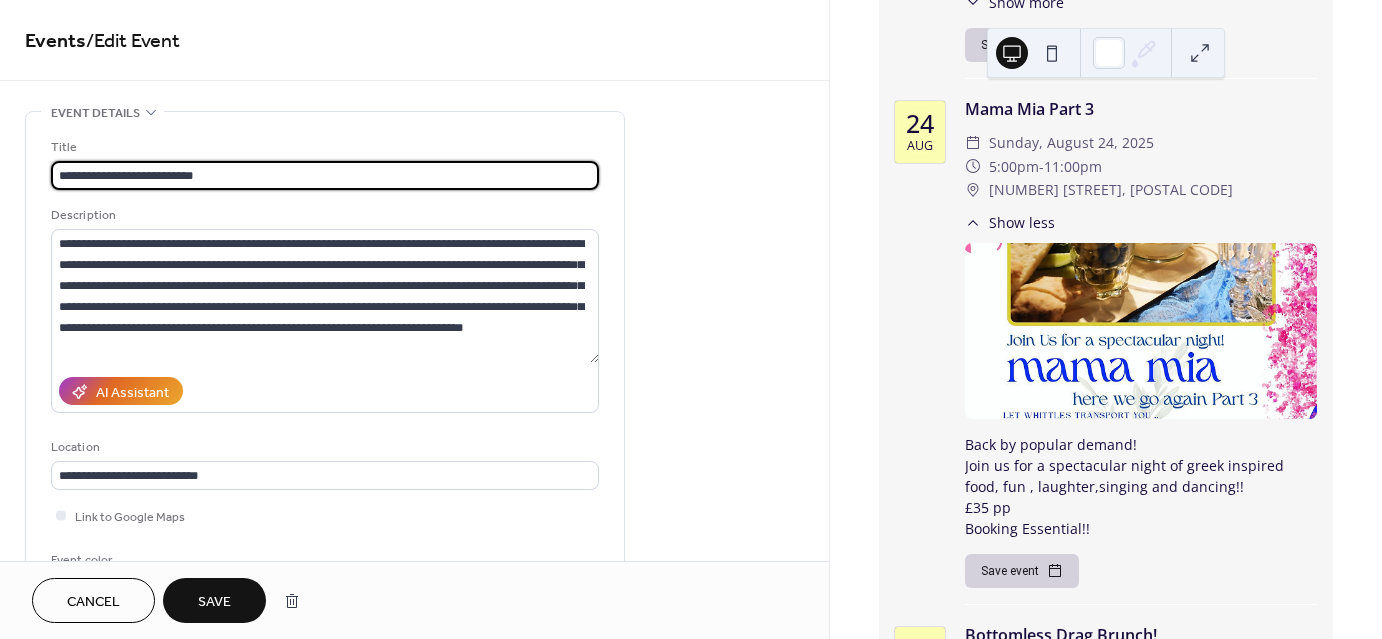type on "**********" 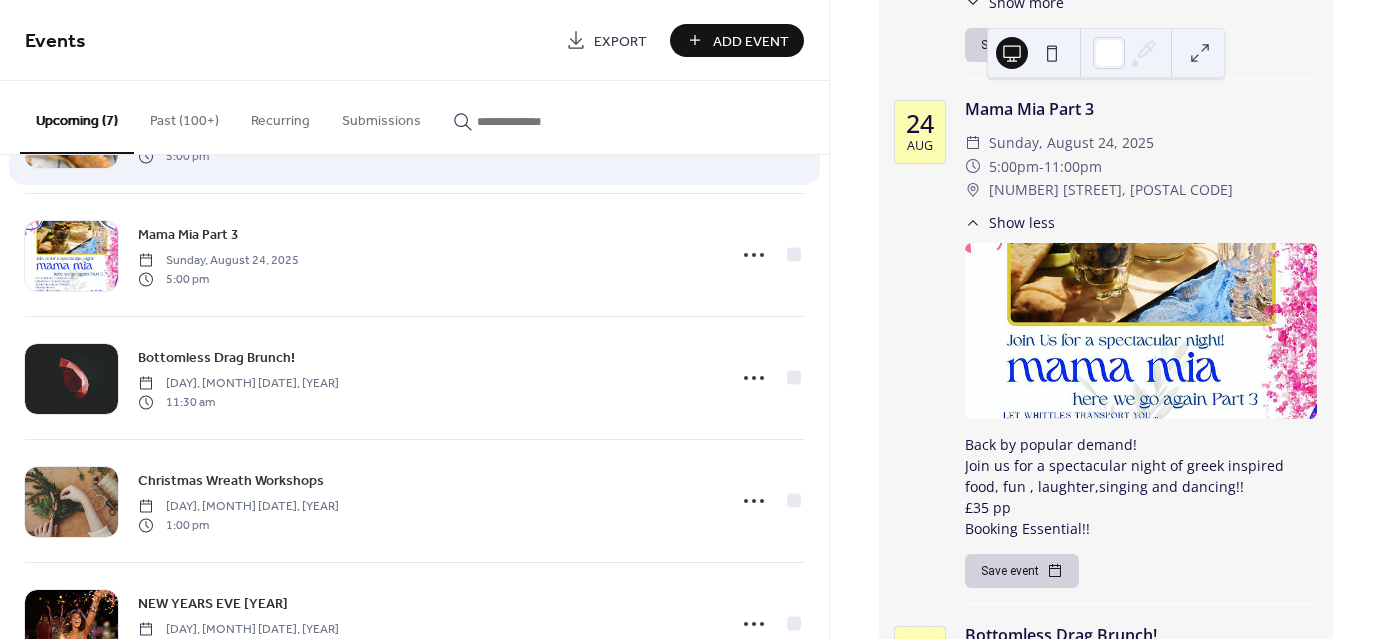 scroll, scrollTop: 433, scrollLeft: 0, axis: vertical 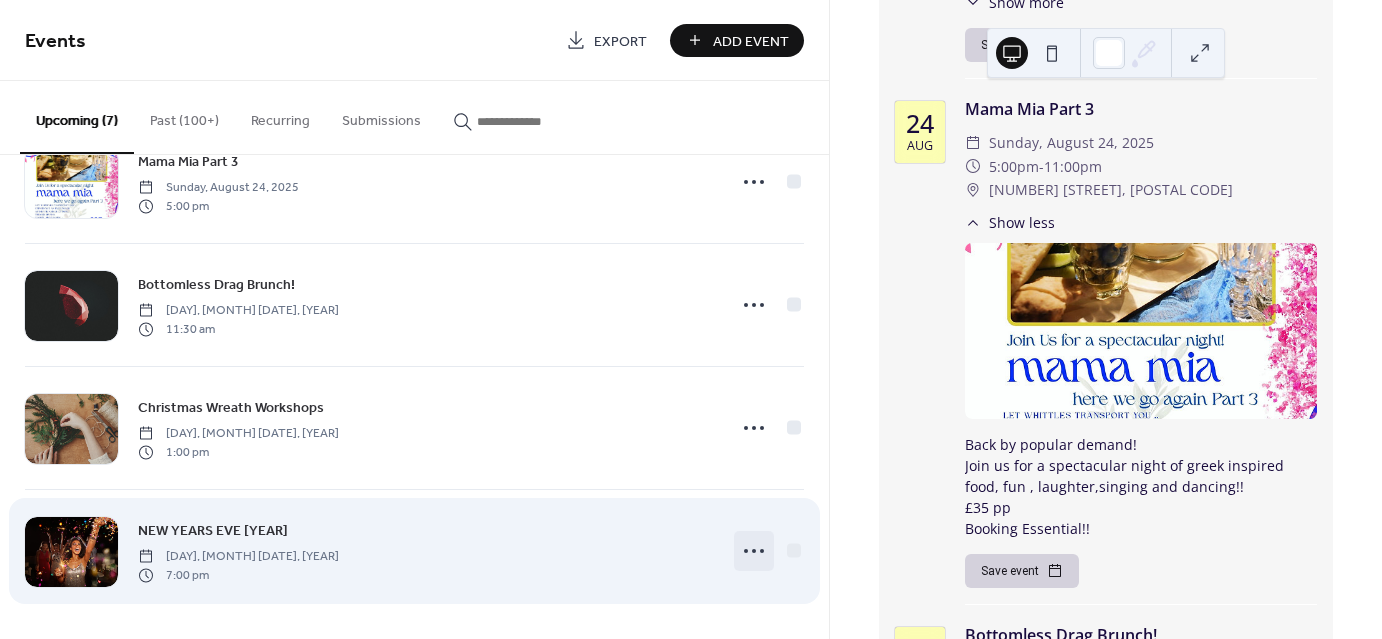 click 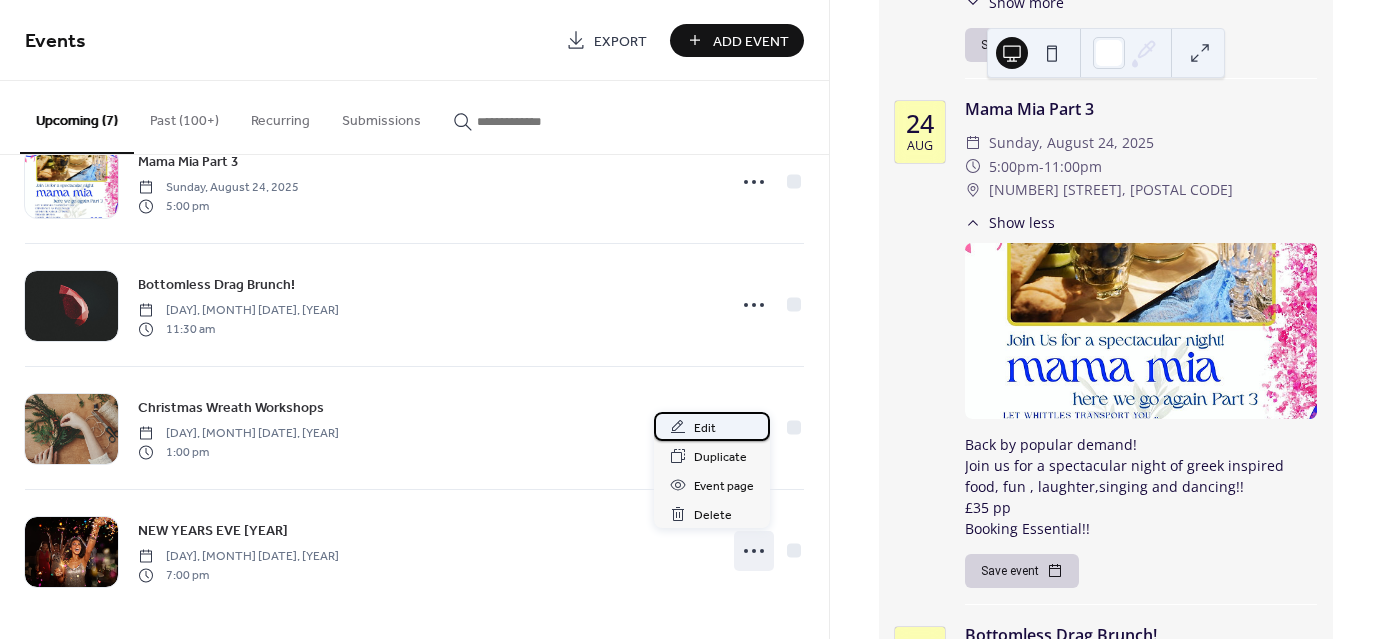 click on "Edit" at bounding box center (705, 428) 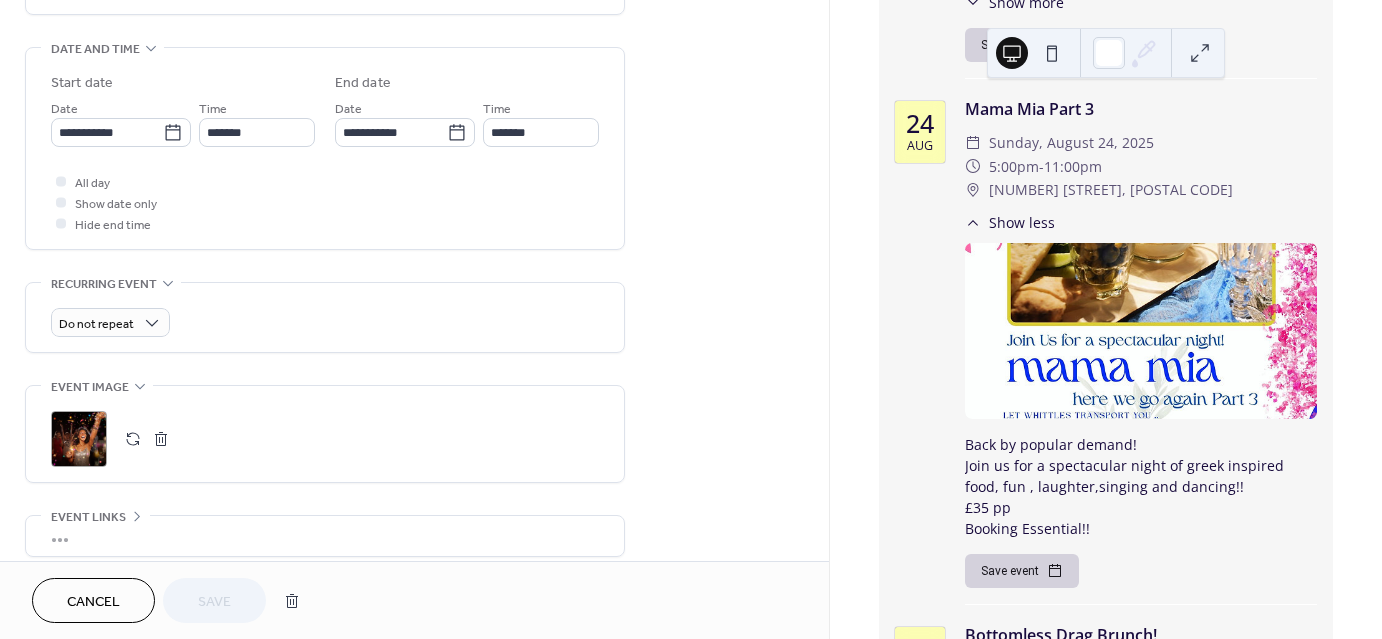 scroll, scrollTop: 607, scrollLeft: 0, axis: vertical 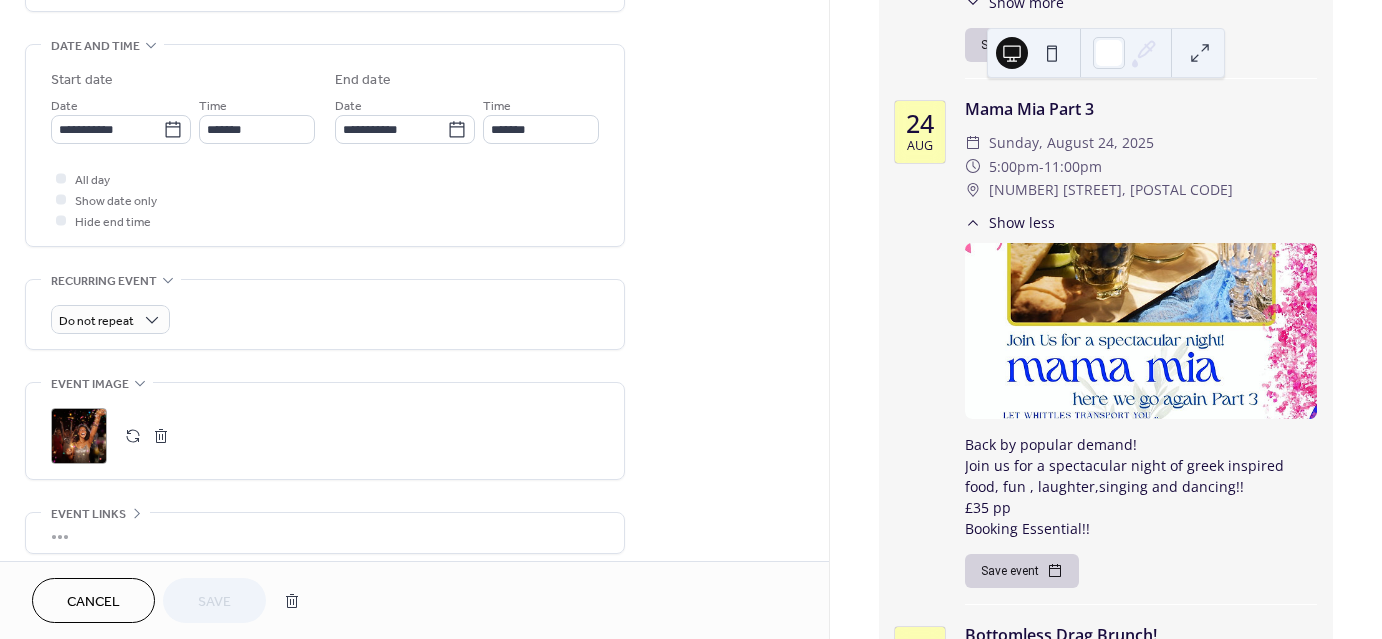 click on ";" at bounding box center [79, 436] 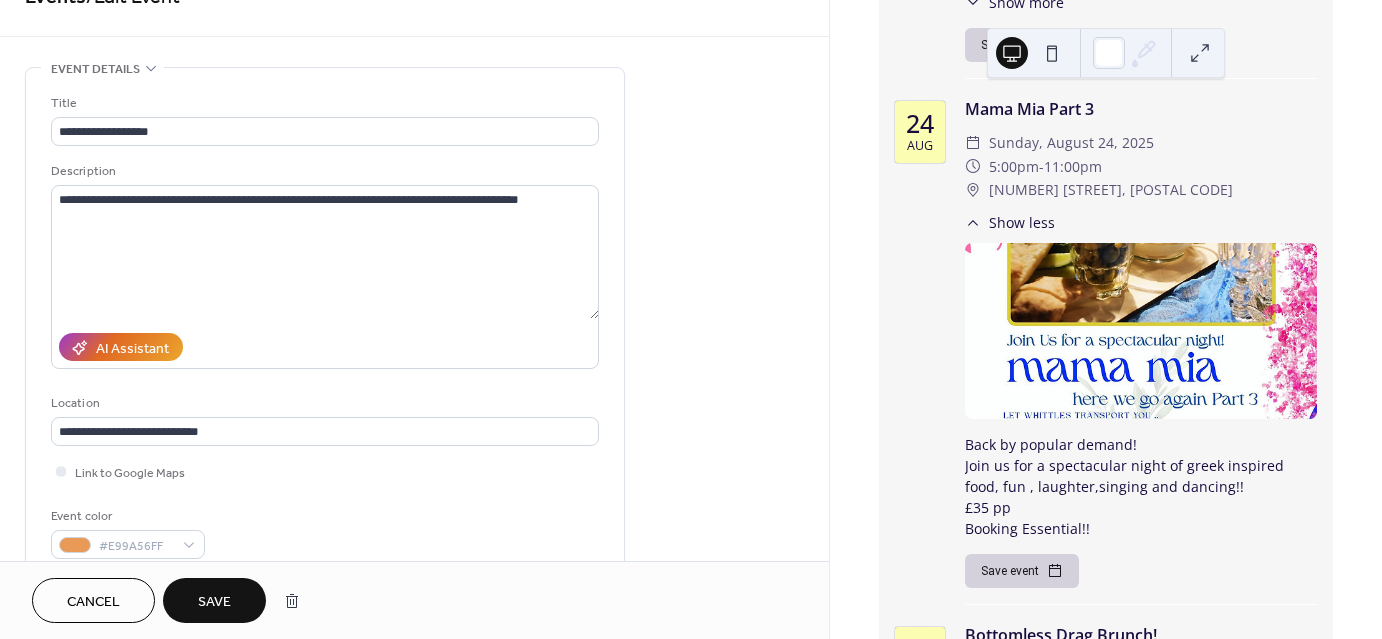scroll, scrollTop: 0, scrollLeft: 0, axis: both 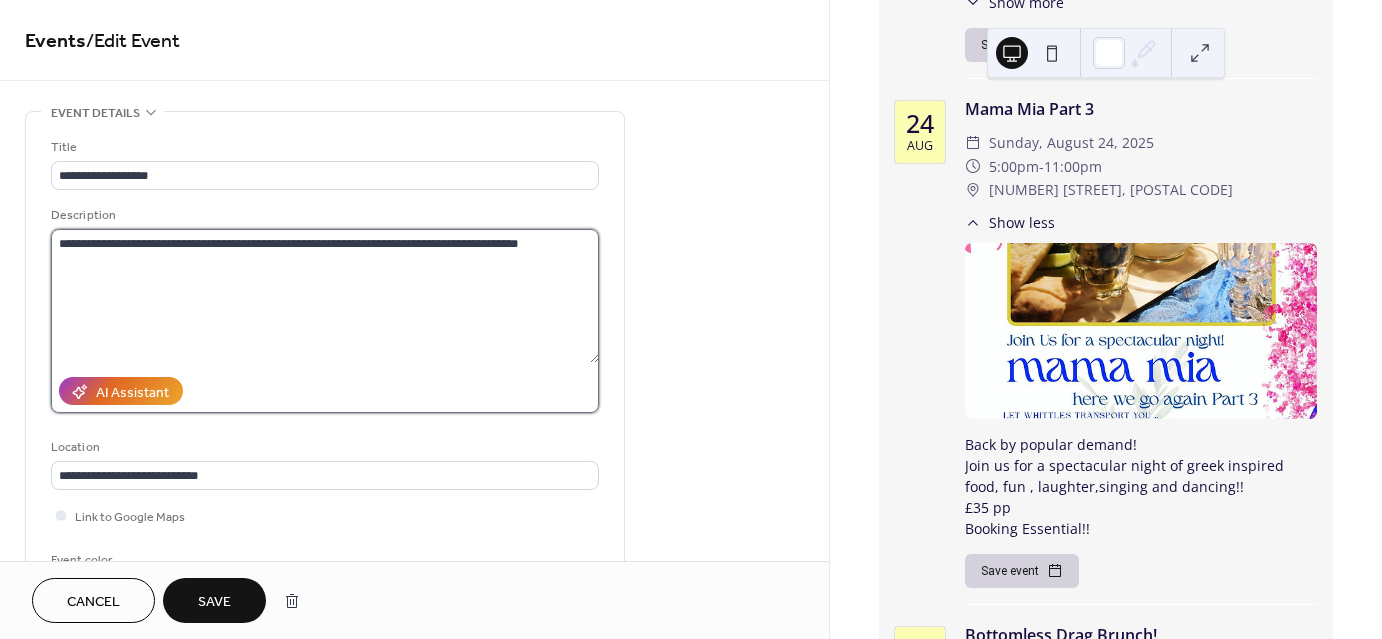click on "**********" at bounding box center [325, 296] 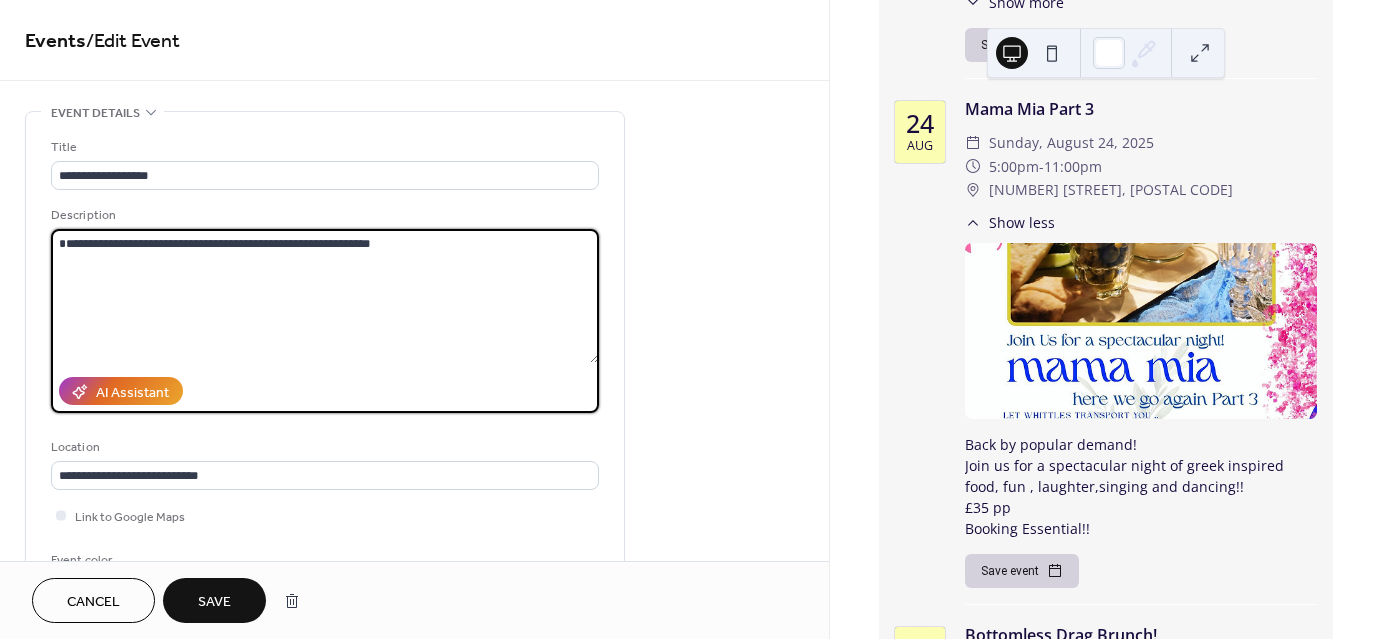 click on "**********" at bounding box center [325, 296] 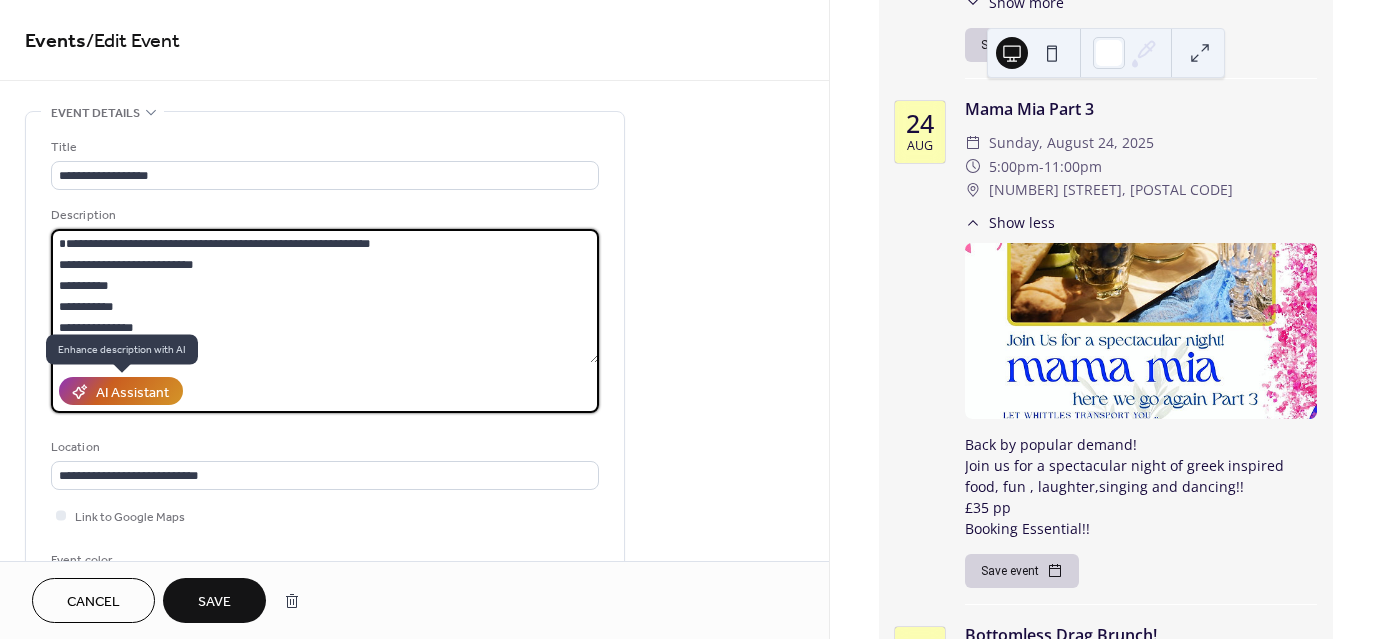type on "**********" 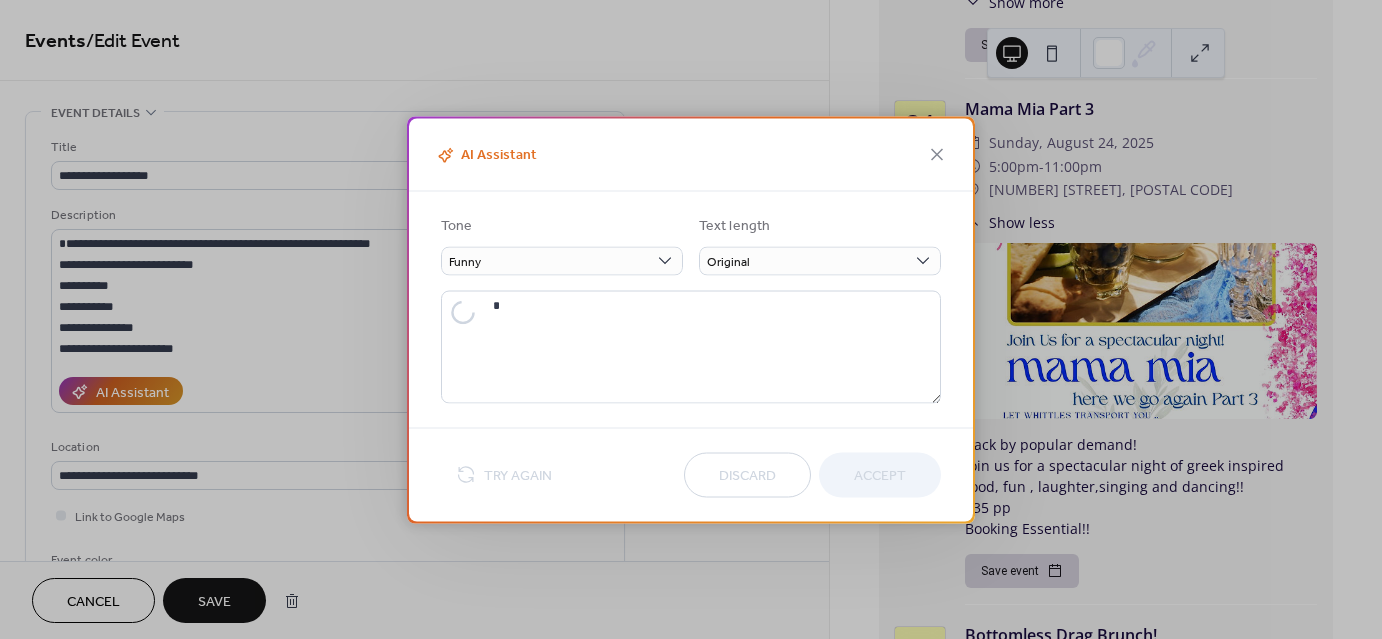 type on "**********" 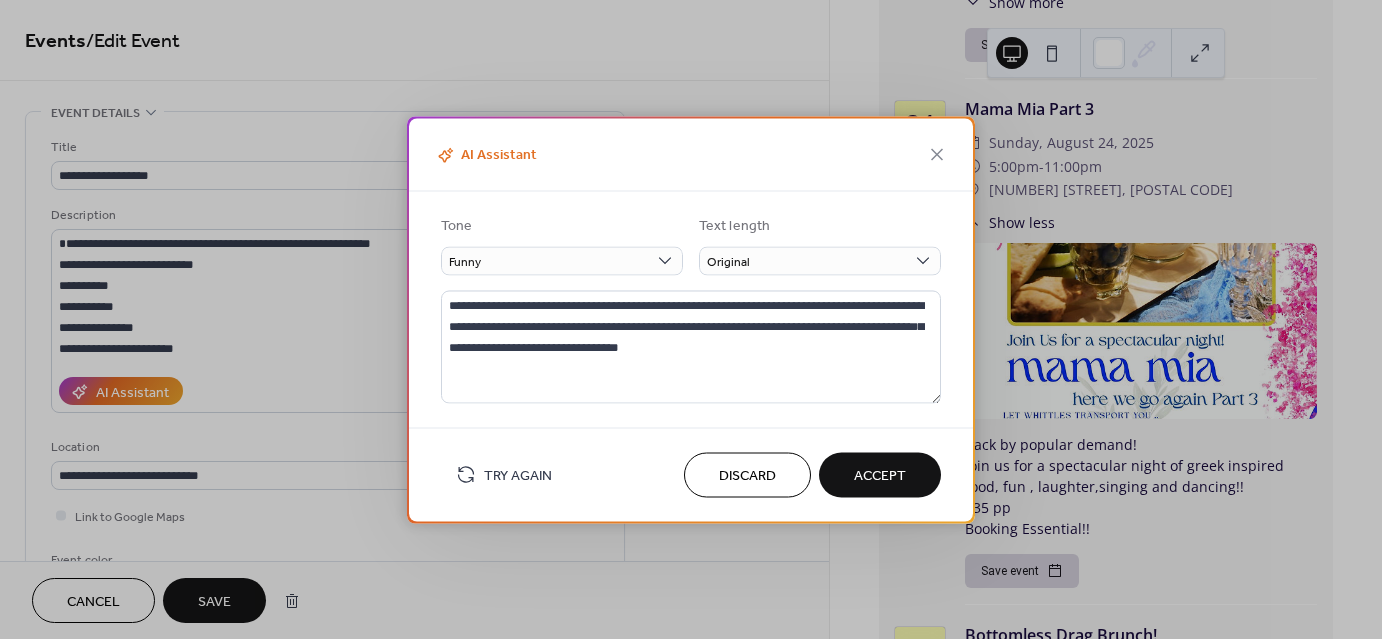 click on "Accept" at bounding box center (880, 476) 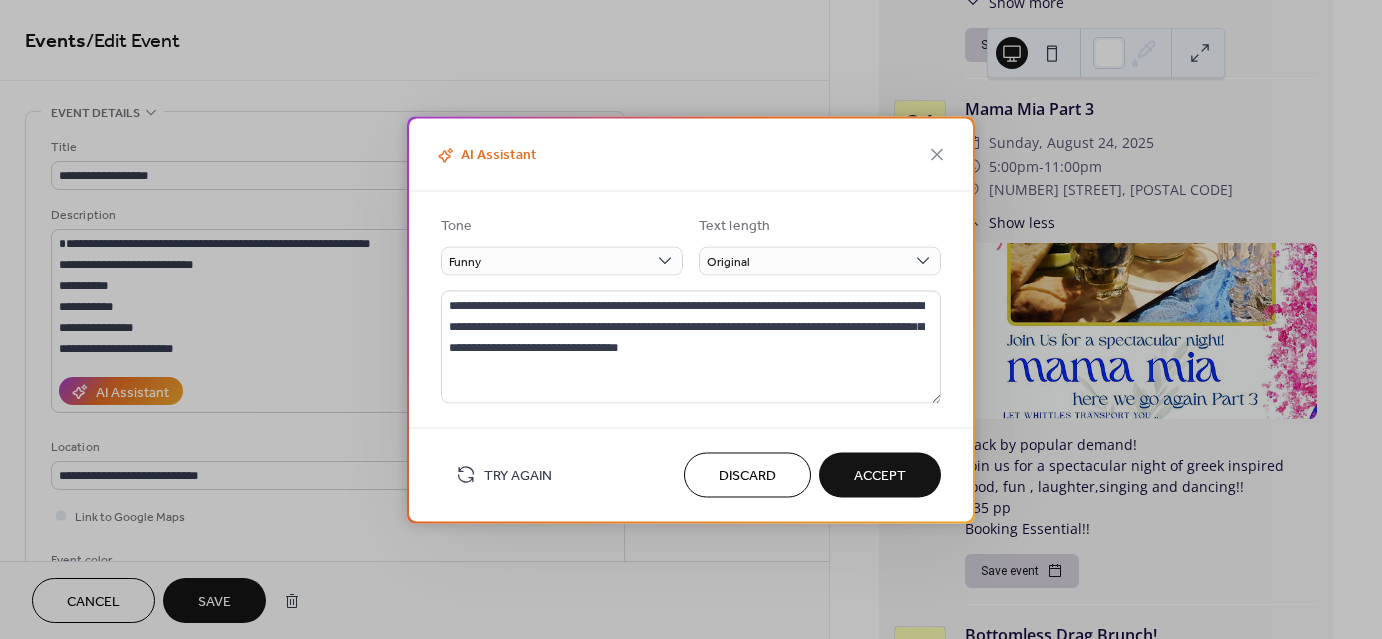 type on "**********" 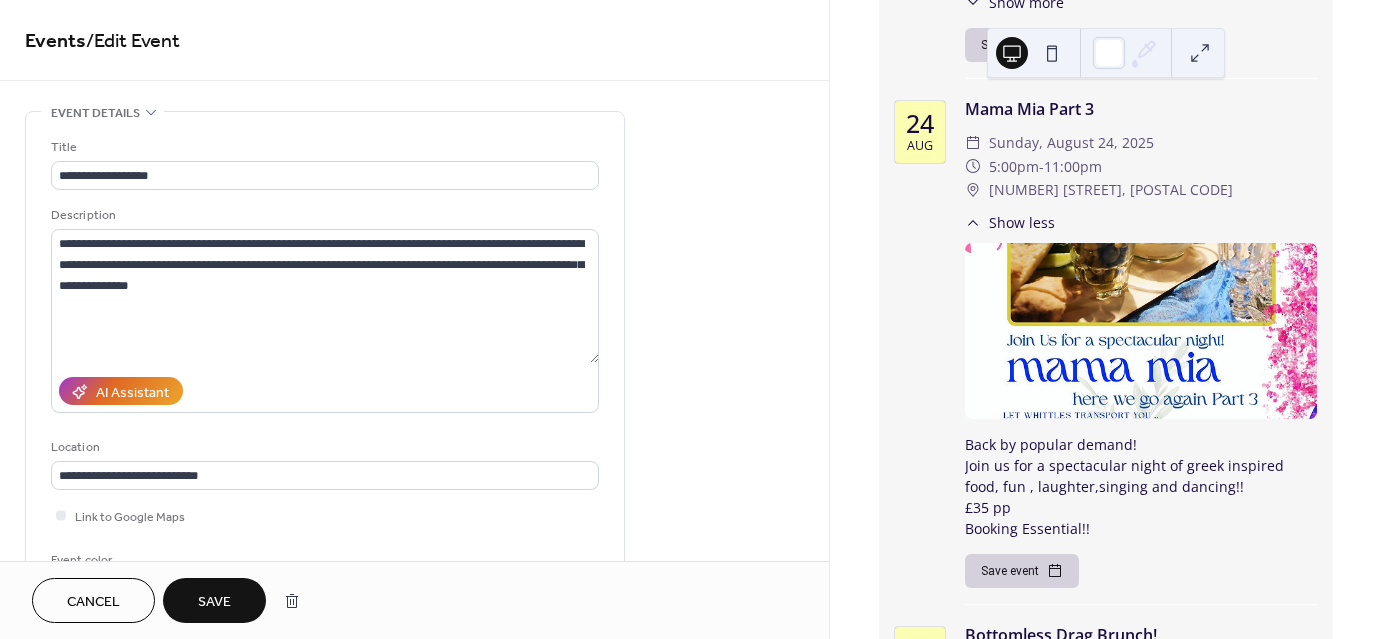 click on "Save" at bounding box center (214, 600) 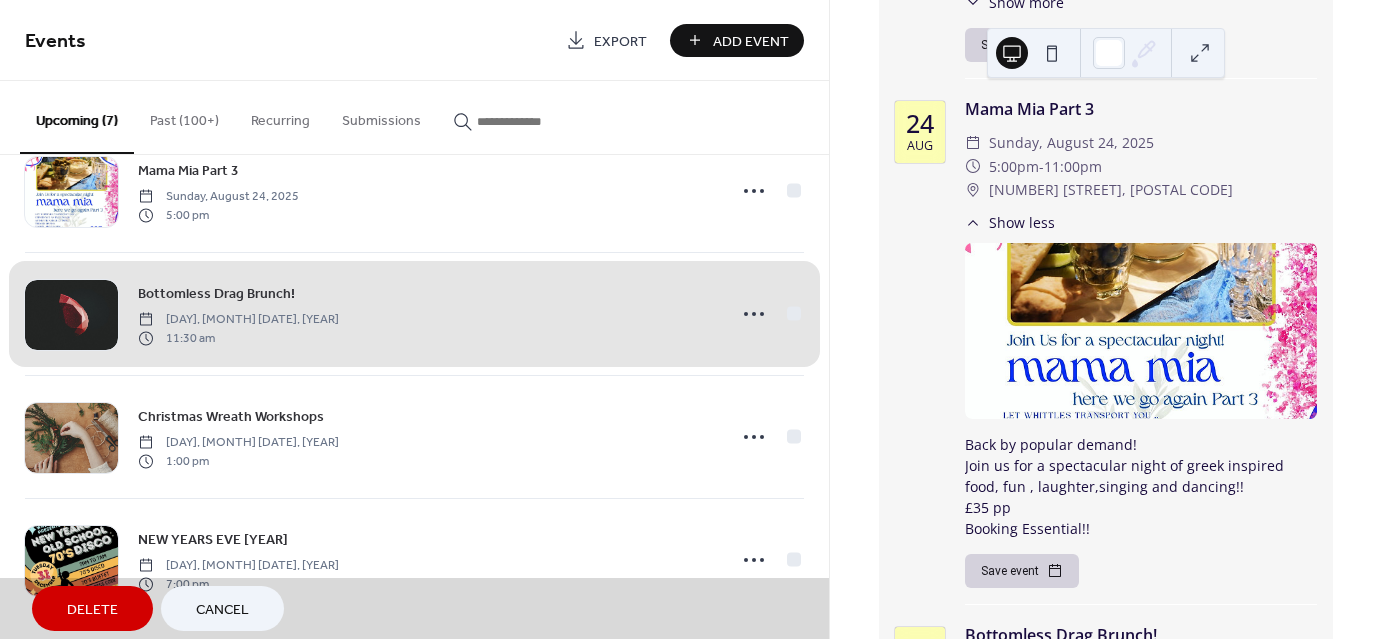 scroll, scrollTop: 433, scrollLeft: 0, axis: vertical 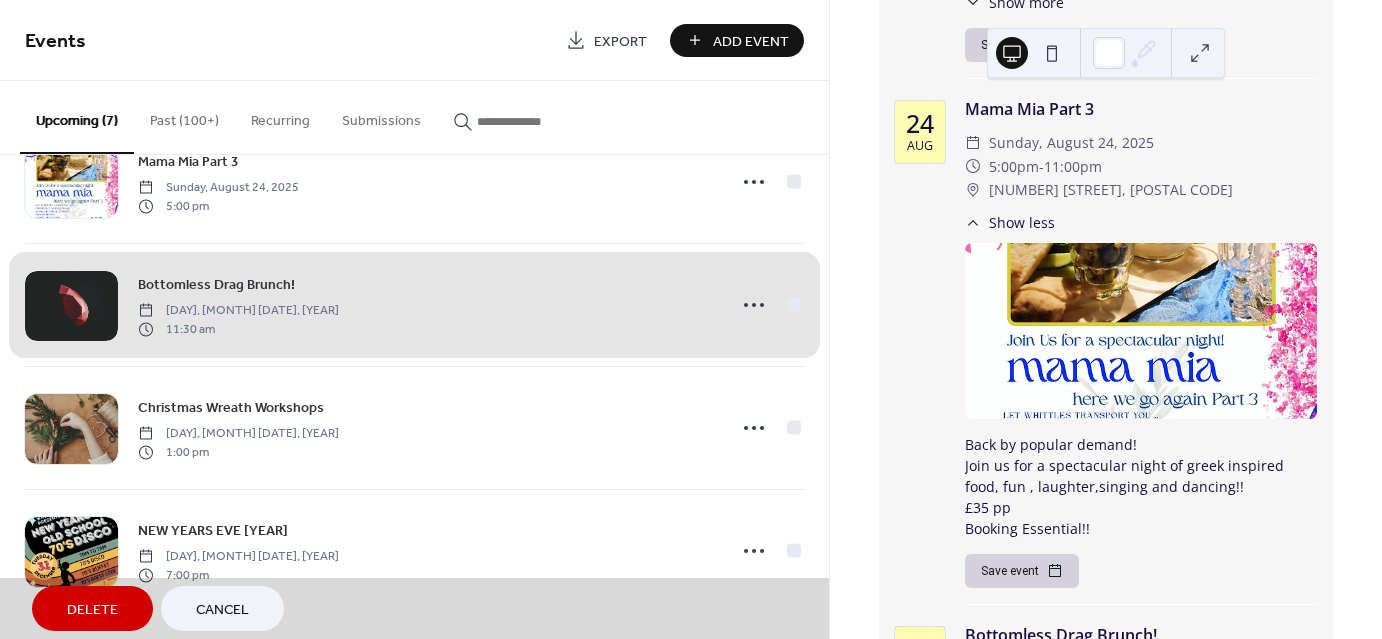 click on "Add Event" at bounding box center (751, 41) 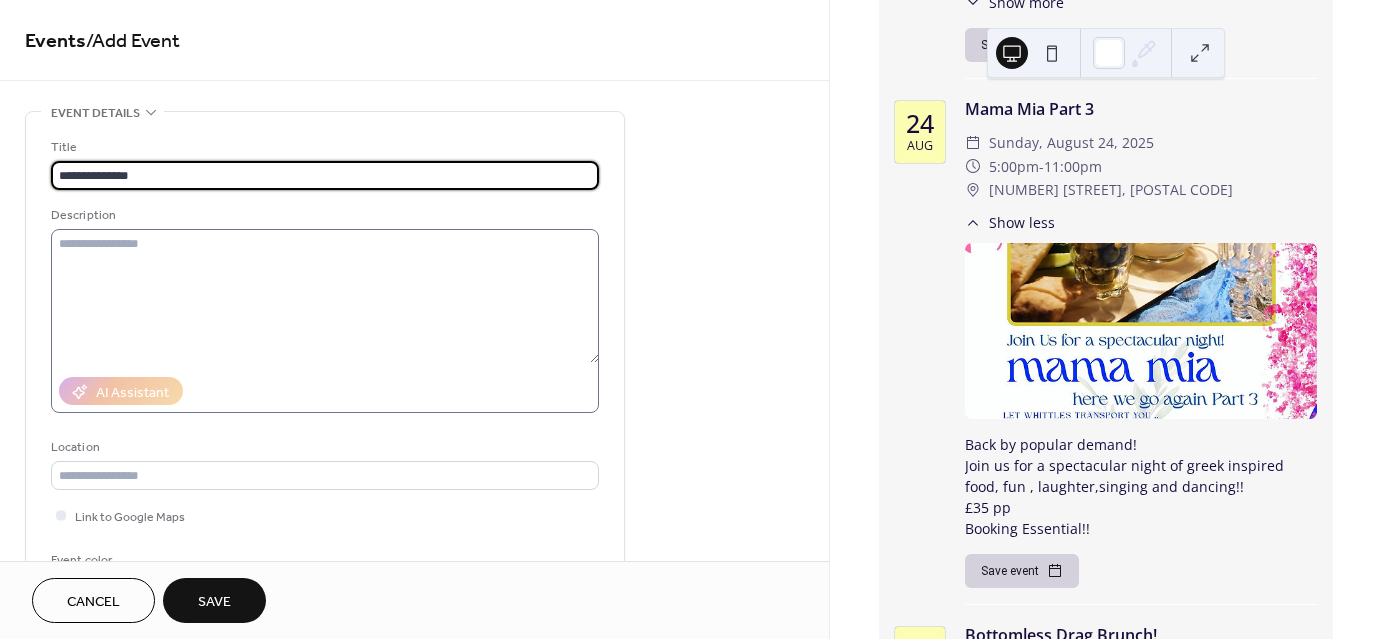 type on "**********" 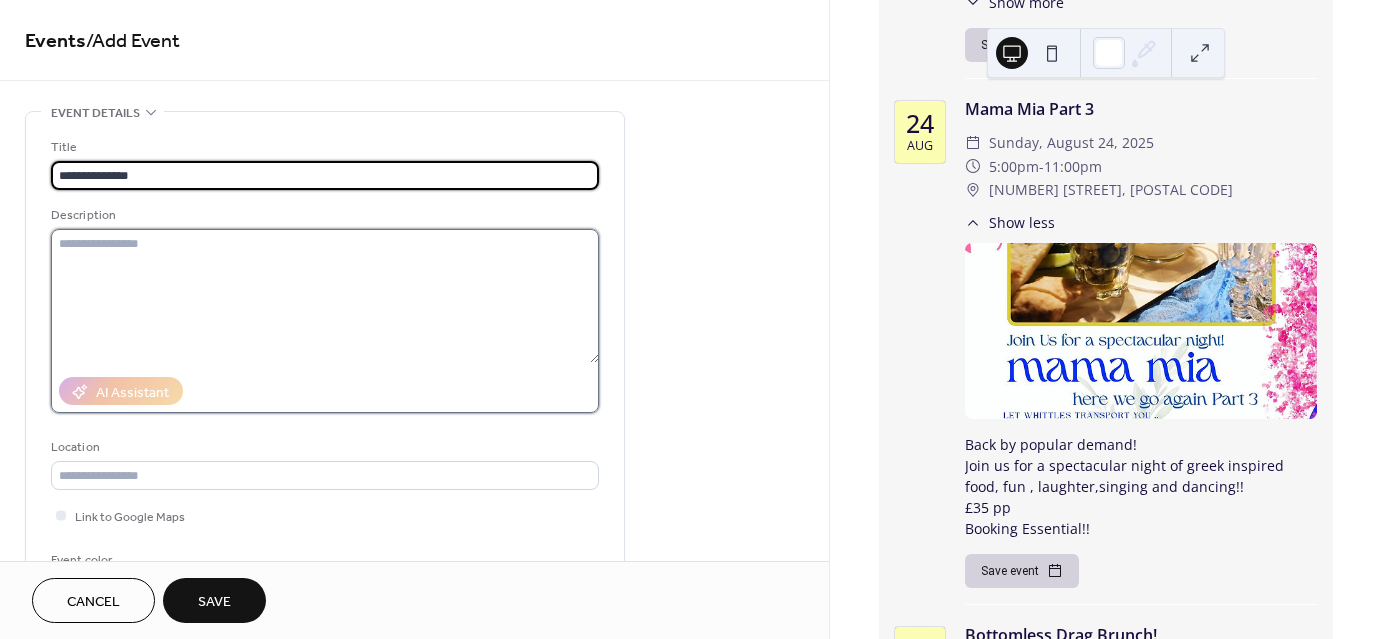 click at bounding box center [325, 296] 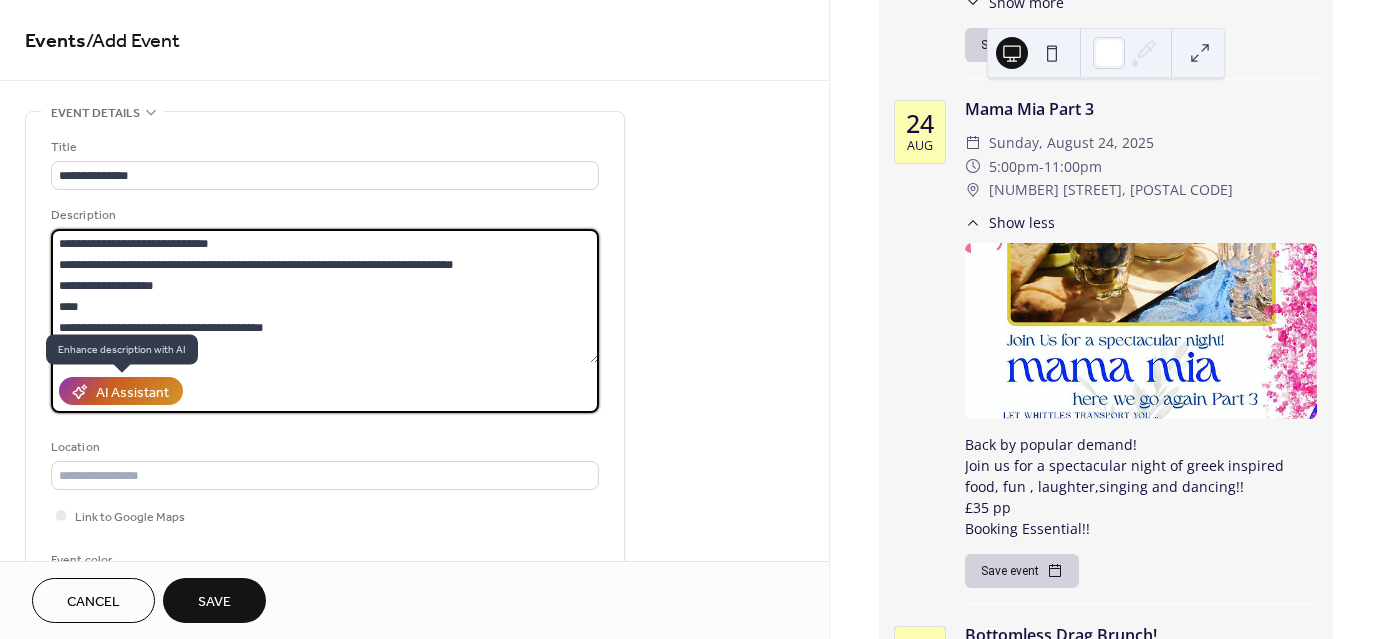 type on "**********" 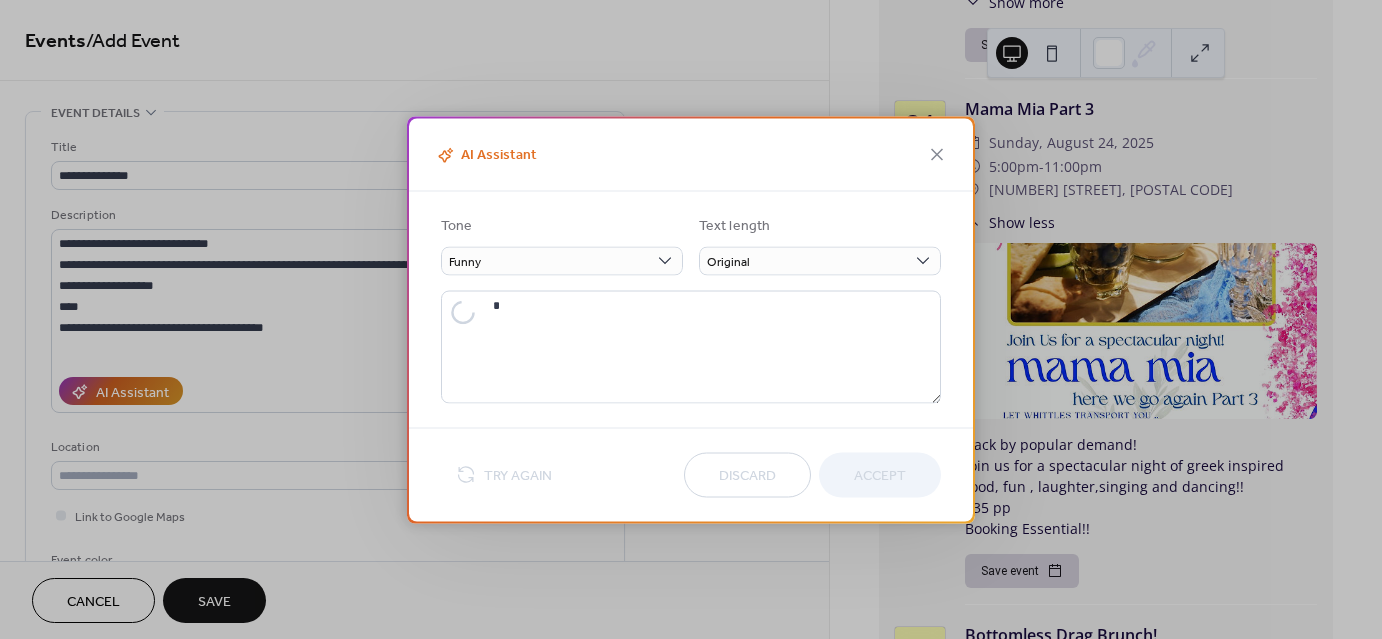 type on "**********" 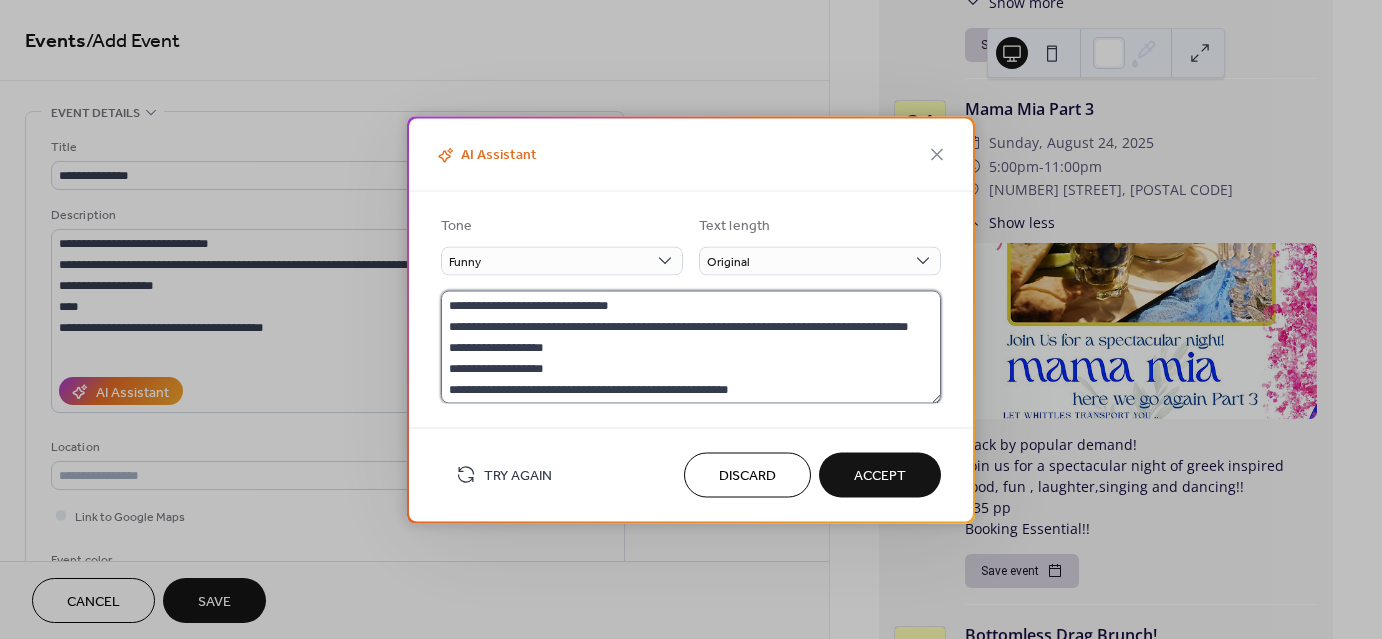 click on "**********" at bounding box center (691, 346) 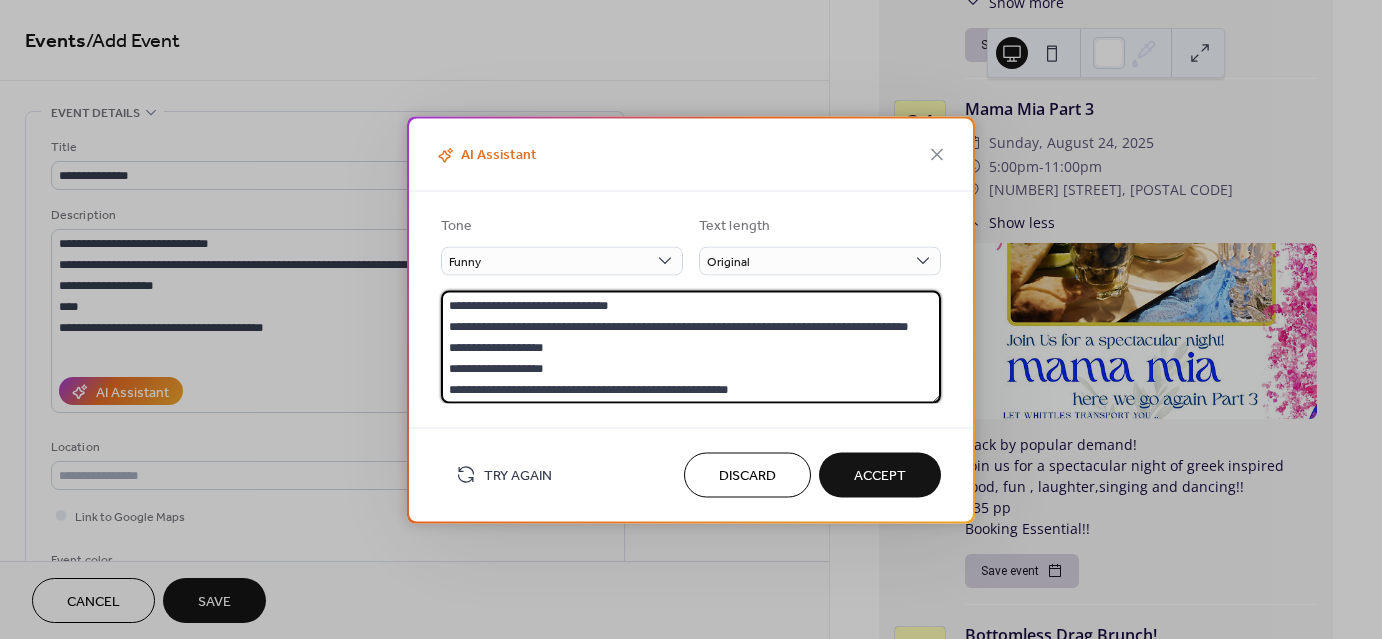 click on "**********" at bounding box center (691, 346) 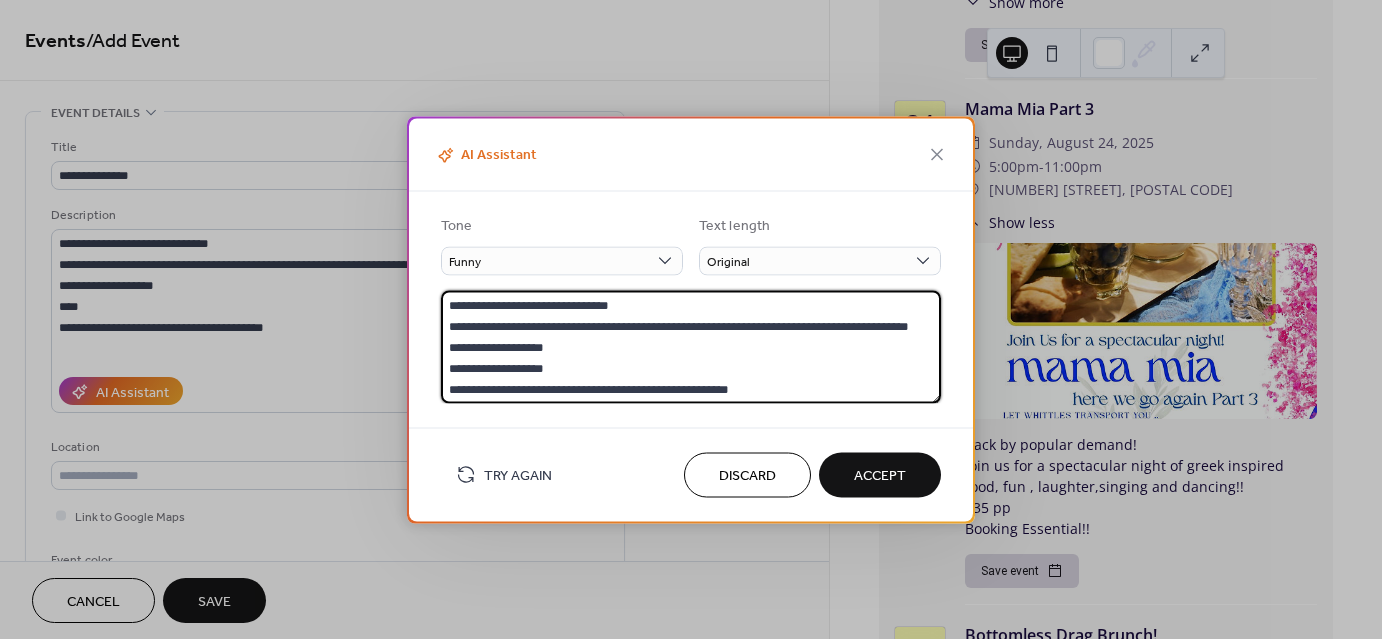 click on "Accept" at bounding box center (880, 476) 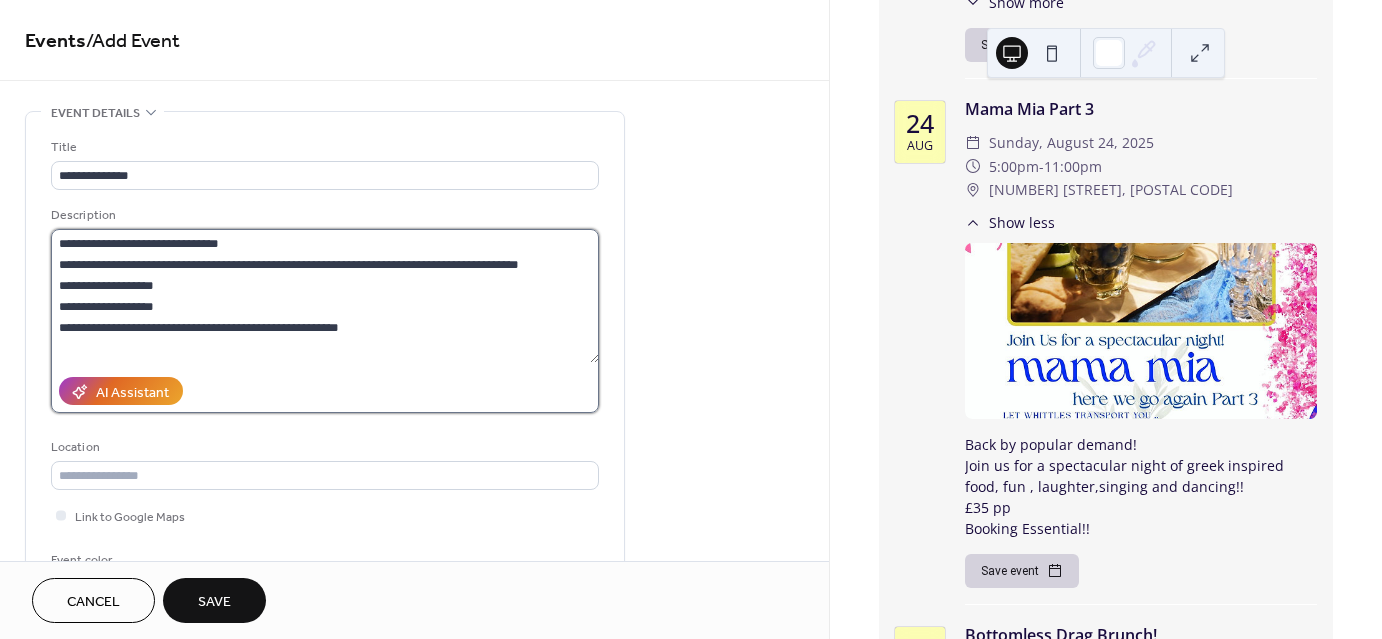 click on "**********" at bounding box center [325, 296] 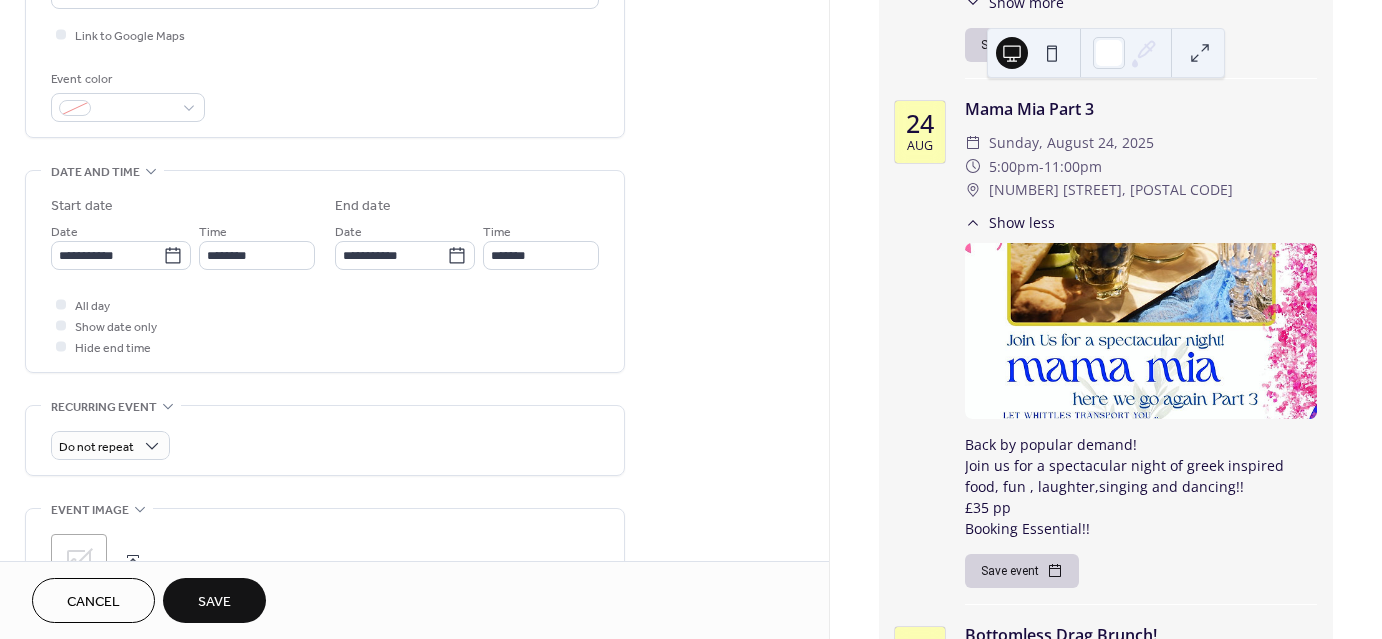 scroll, scrollTop: 486, scrollLeft: 0, axis: vertical 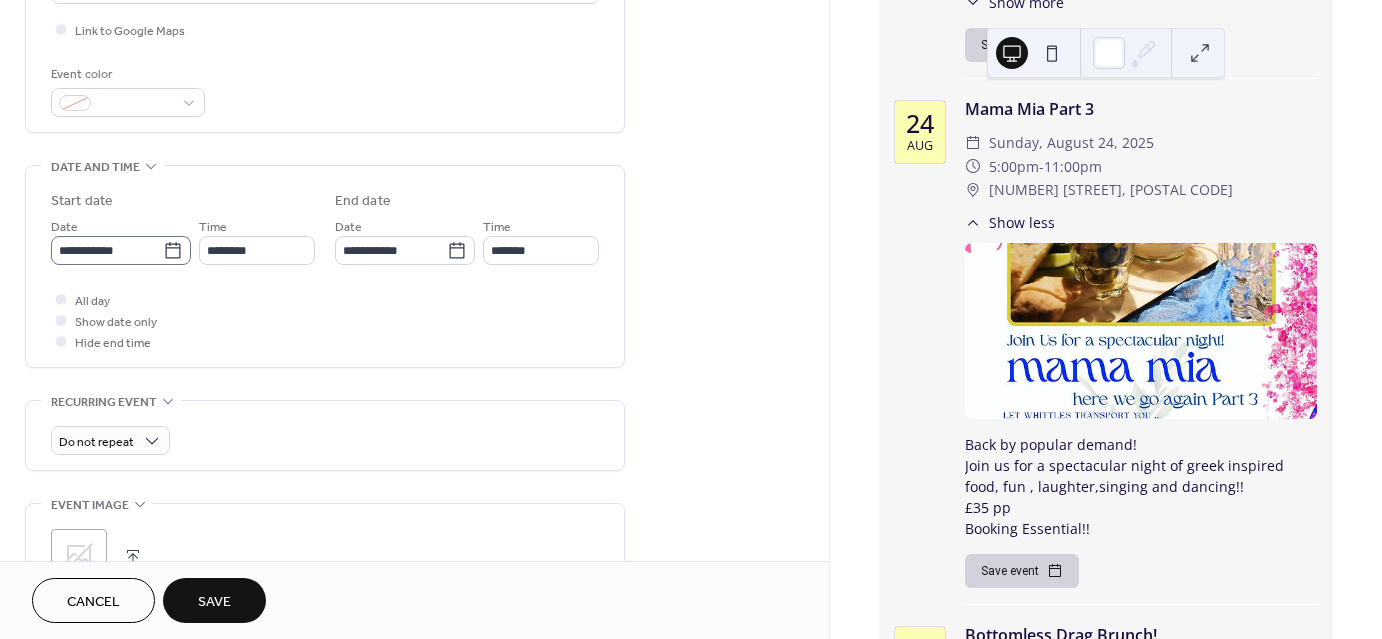 type on "**********" 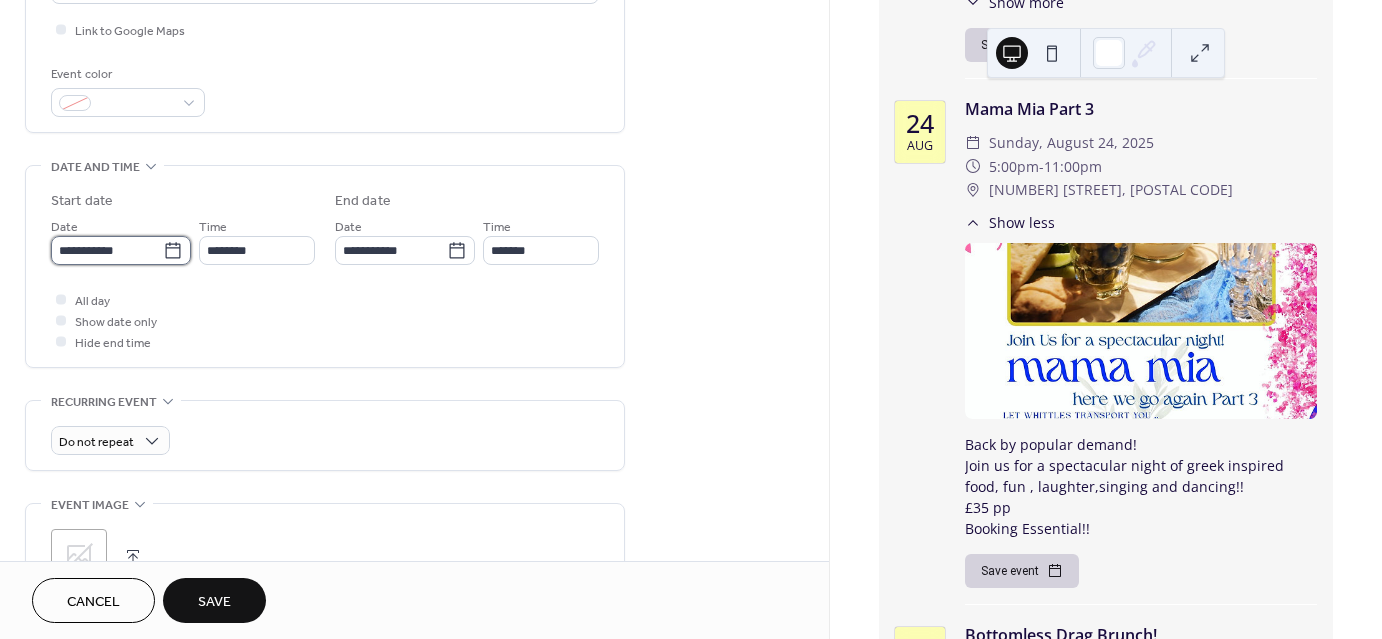 click on "**********" at bounding box center [107, 250] 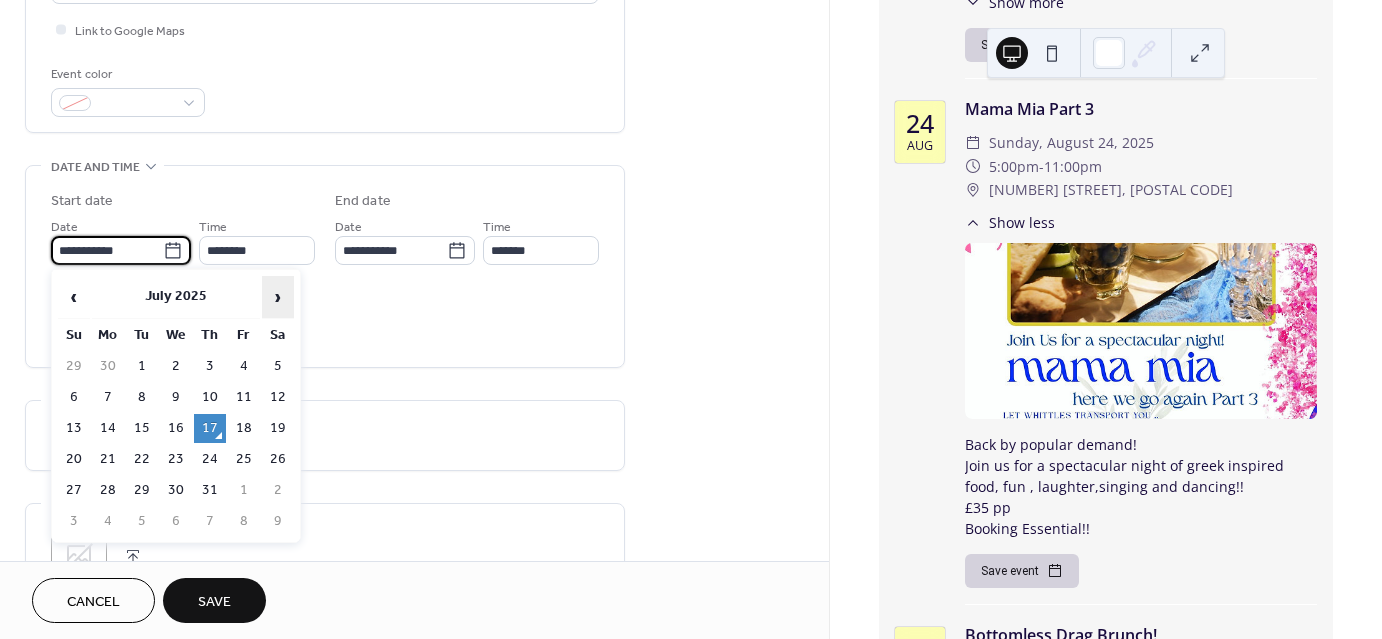 click on "›" at bounding box center (278, 297) 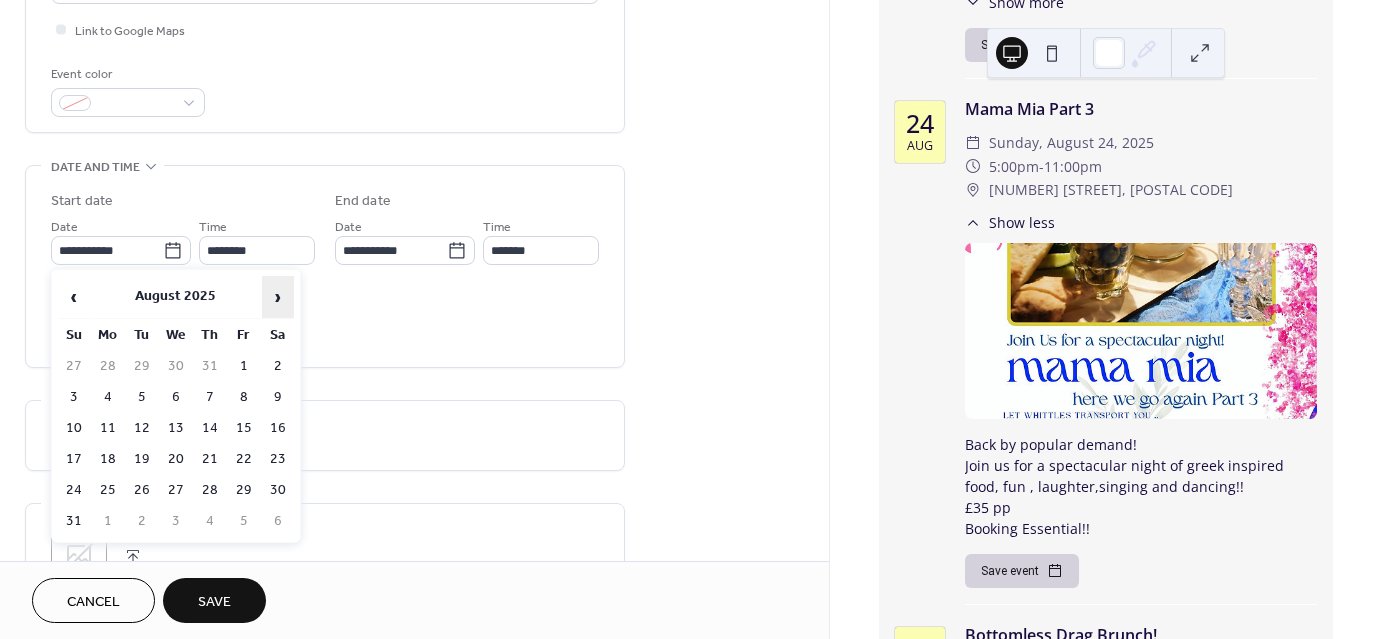 click on "›" at bounding box center (278, 297) 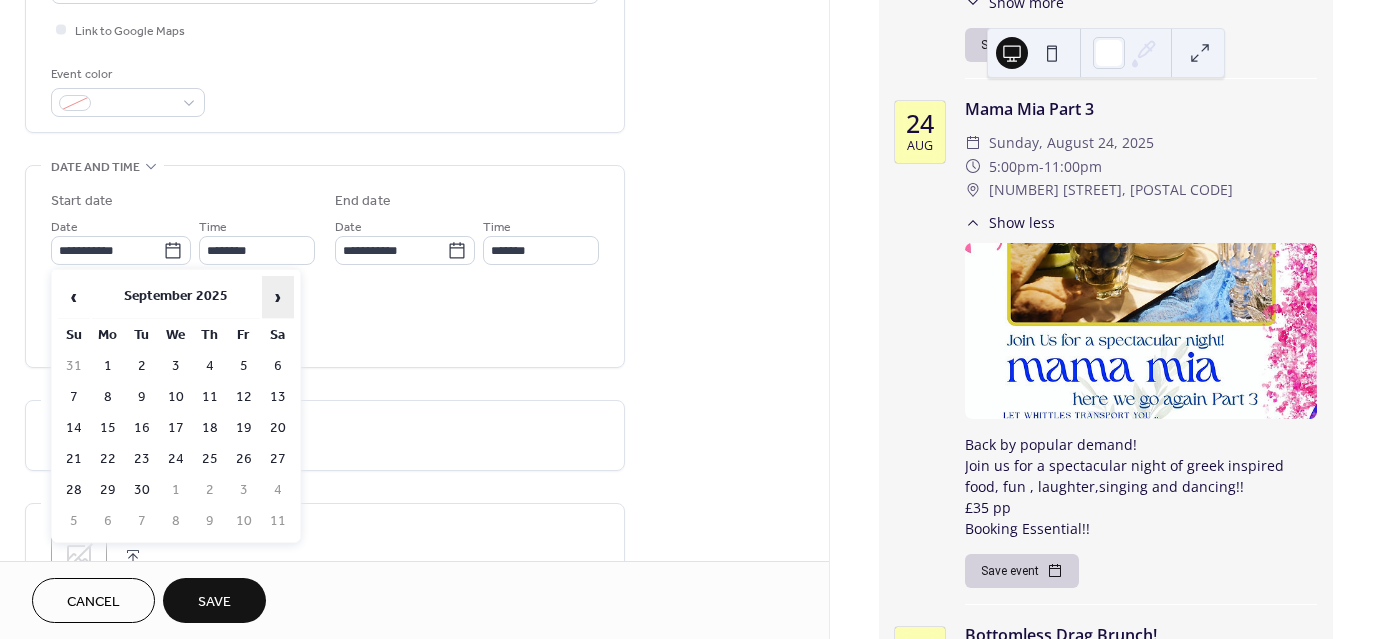 click on "›" at bounding box center [278, 297] 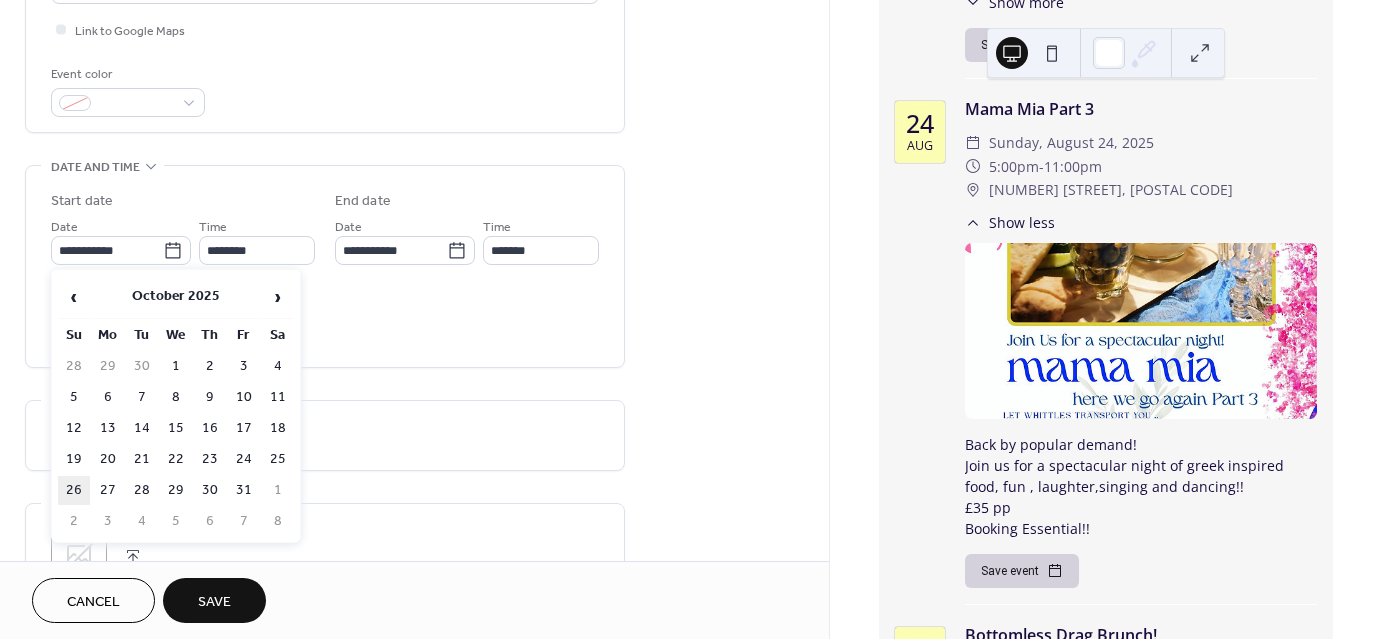click on "26" at bounding box center (74, 490) 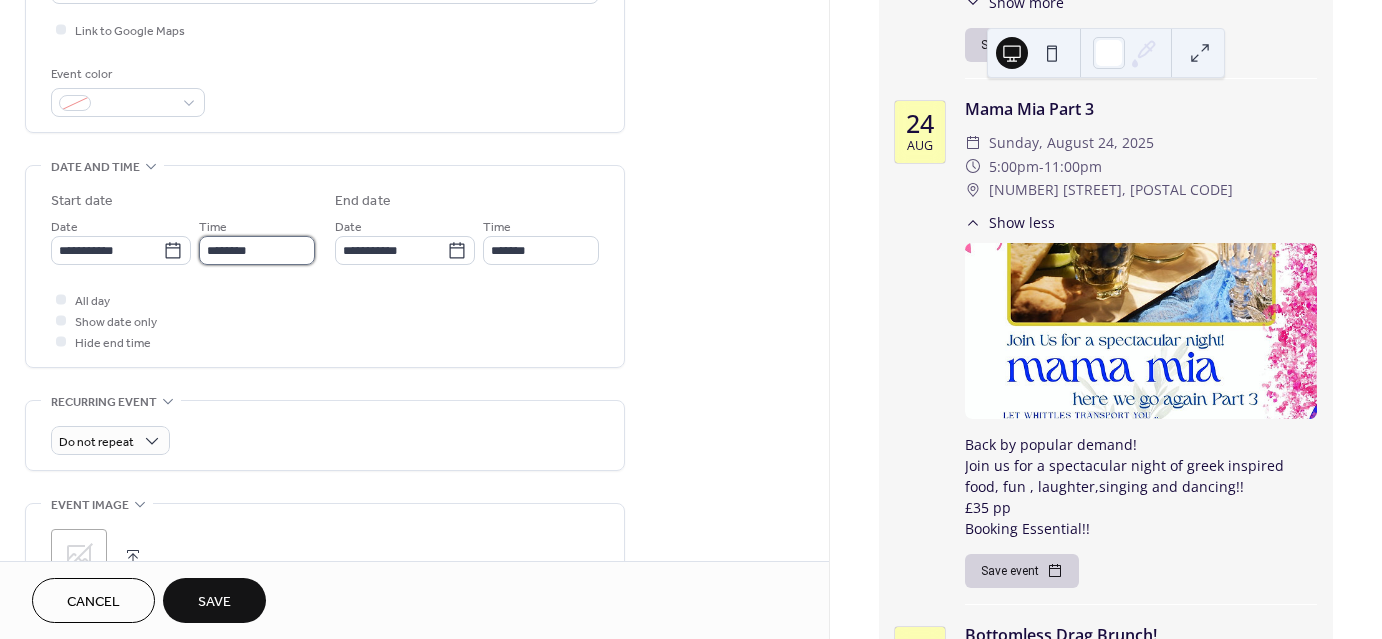 click on "********" at bounding box center (257, 250) 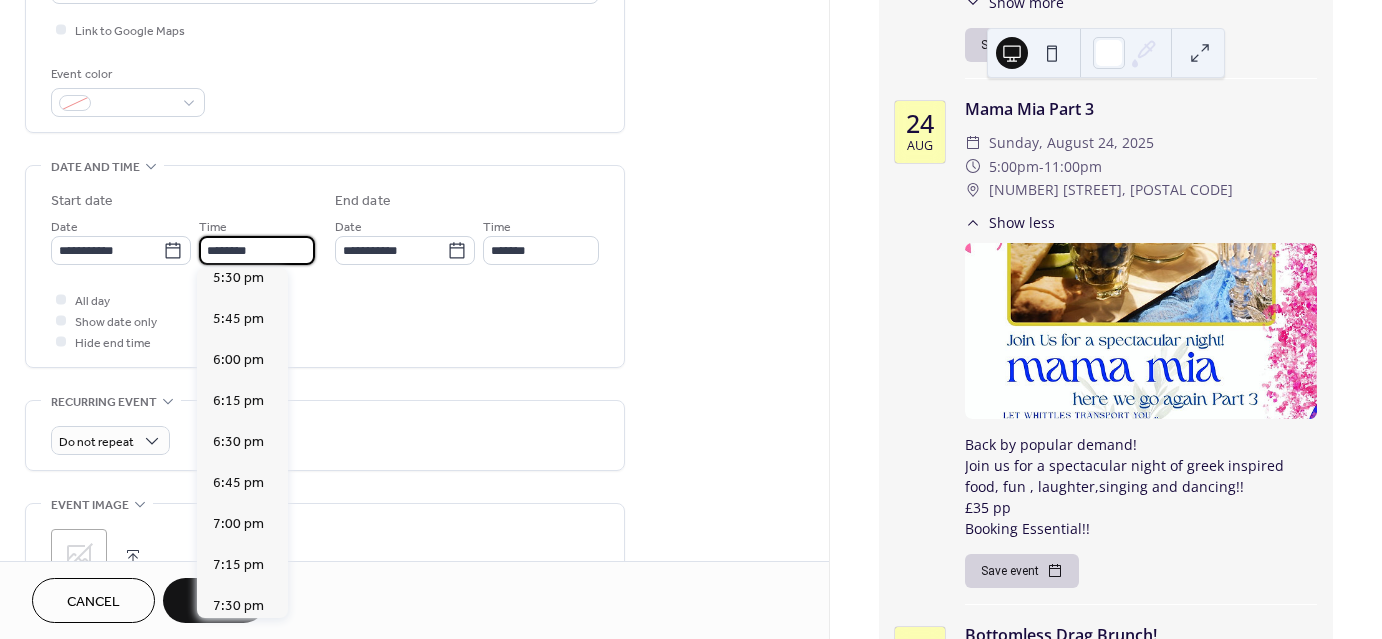 scroll, scrollTop: 2888, scrollLeft: 0, axis: vertical 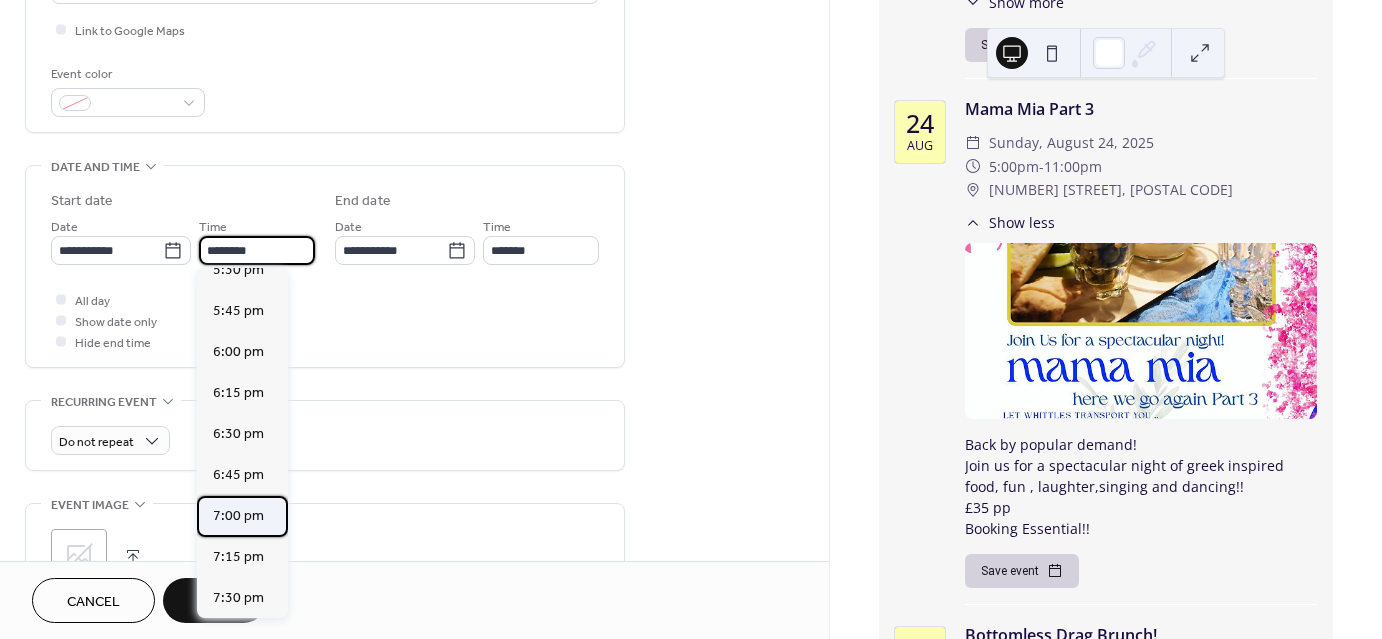 click on "7:00 pm" at bounding box center [238, 515] 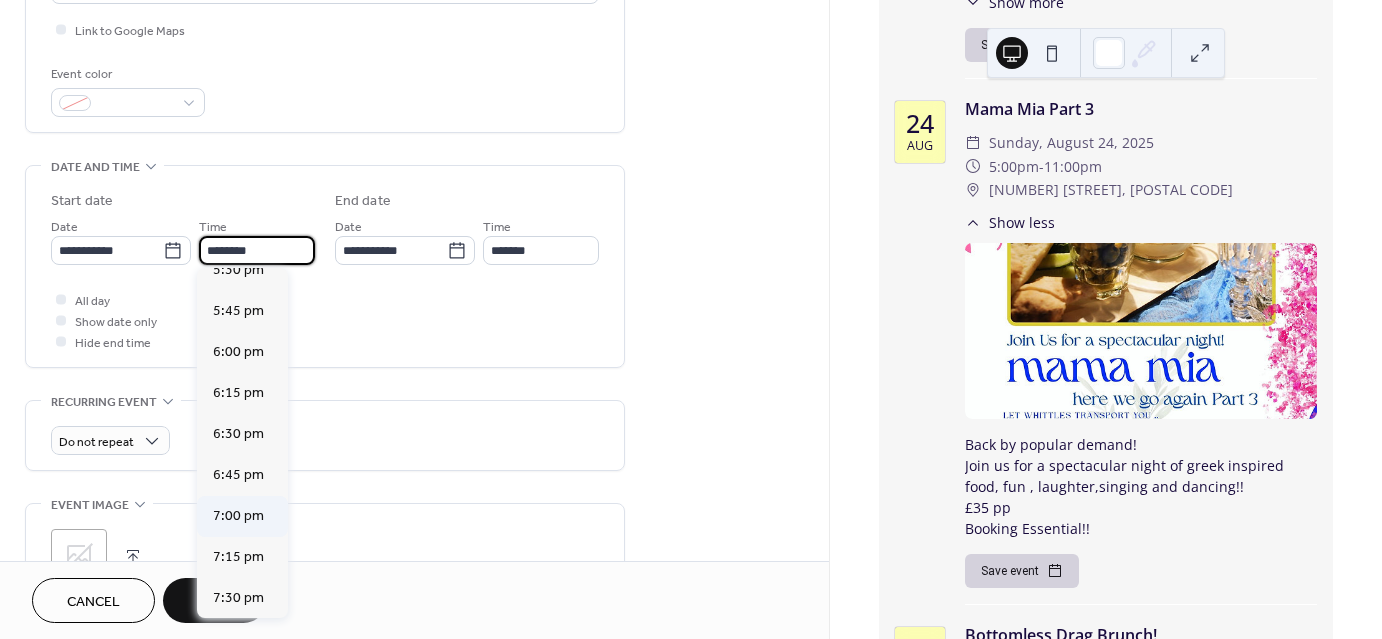 type on "*******" 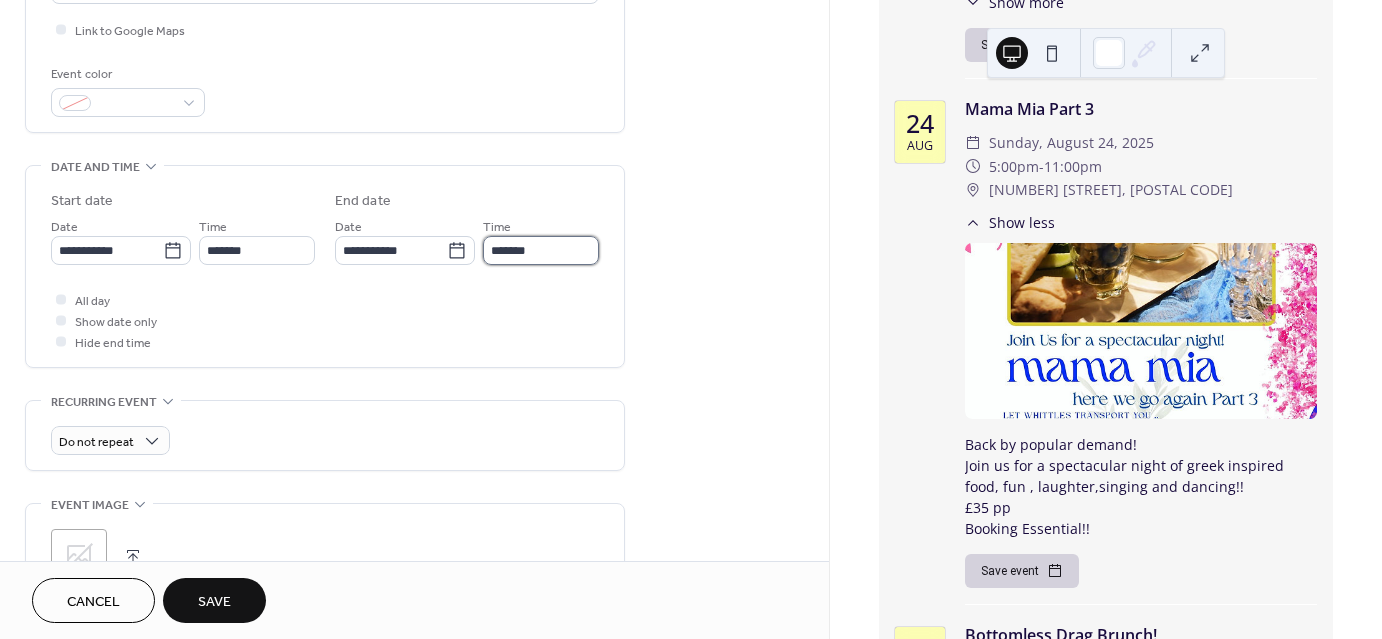 click on "*******" at bounding box center [541, 250] 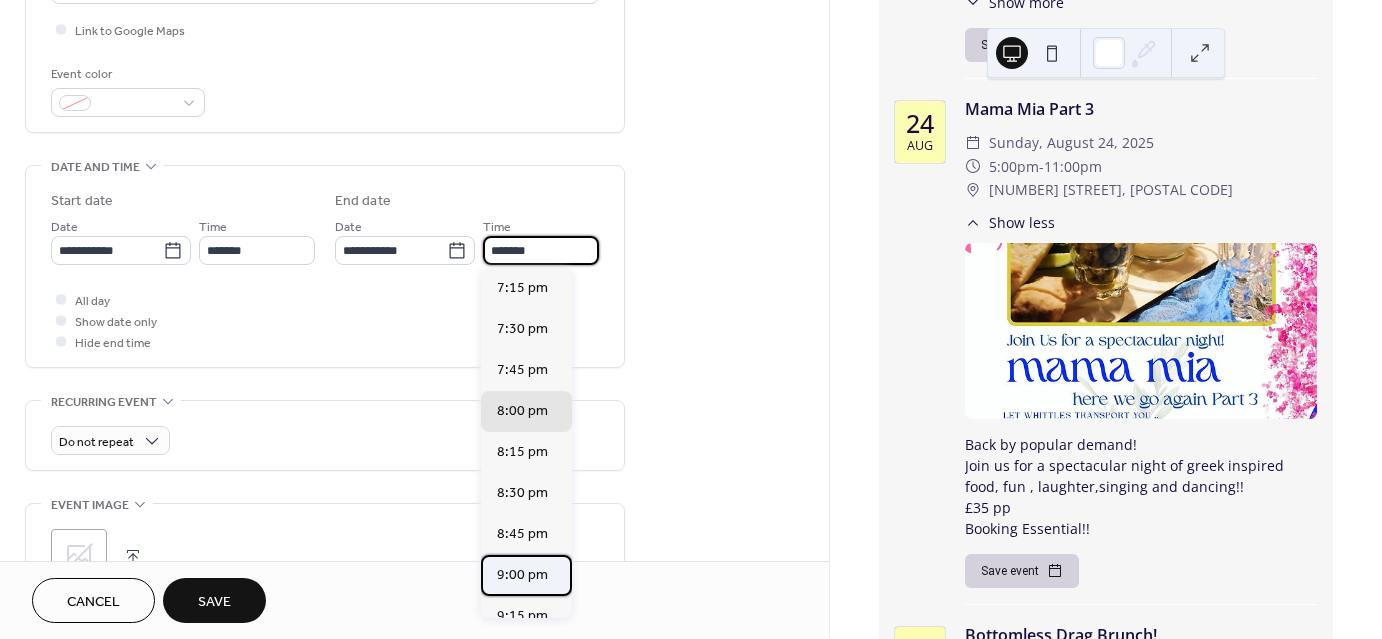 click on "9:00 pm" at bounding box center (522, 574) 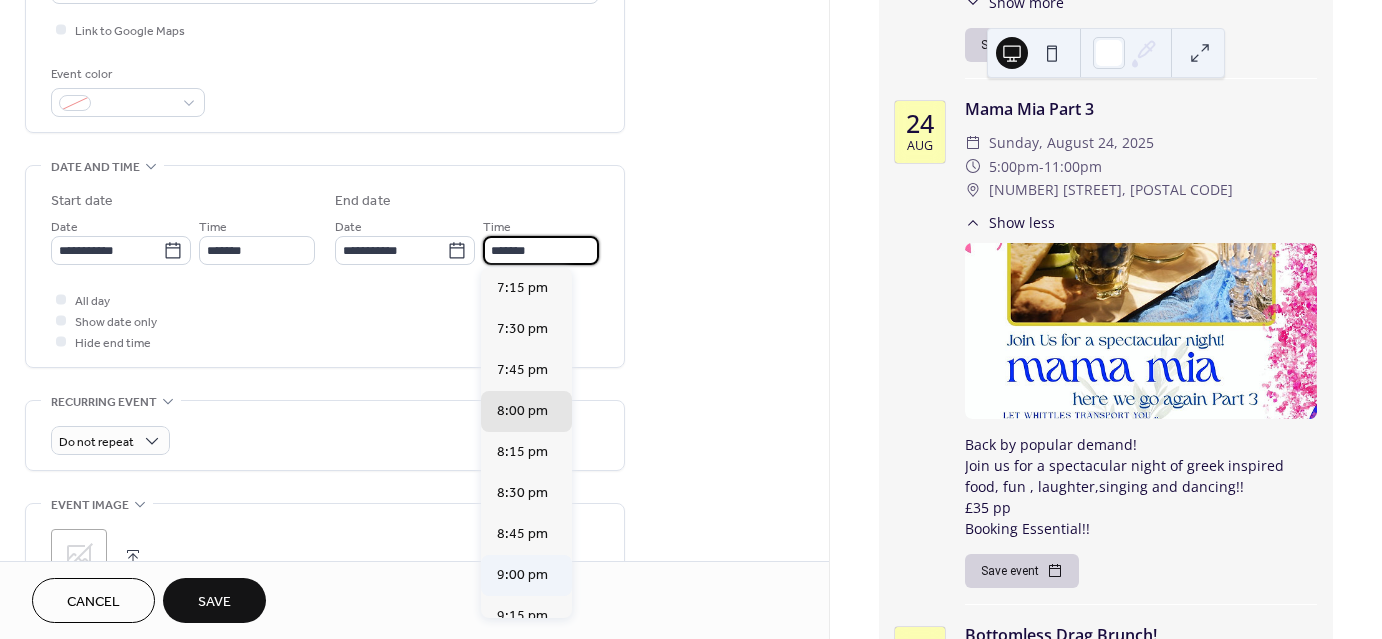 type on "*******" 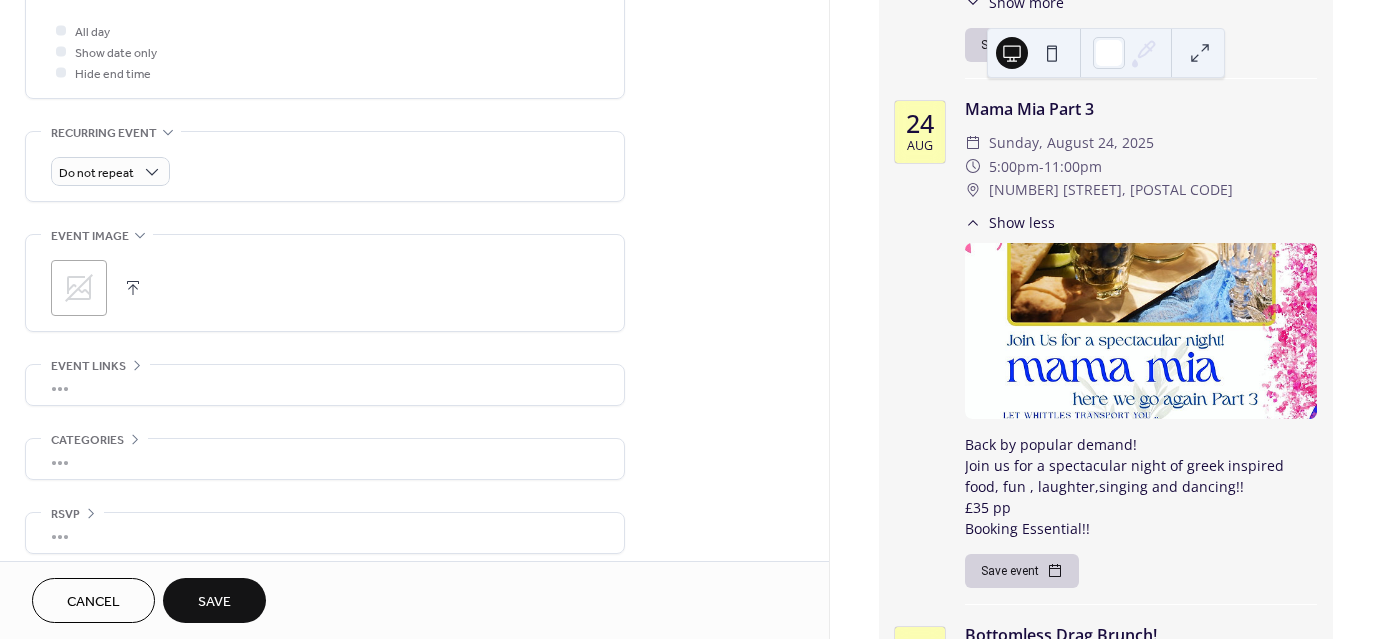 scroll, scrollTop: 765, scrollLeft: 0, axis: vertical 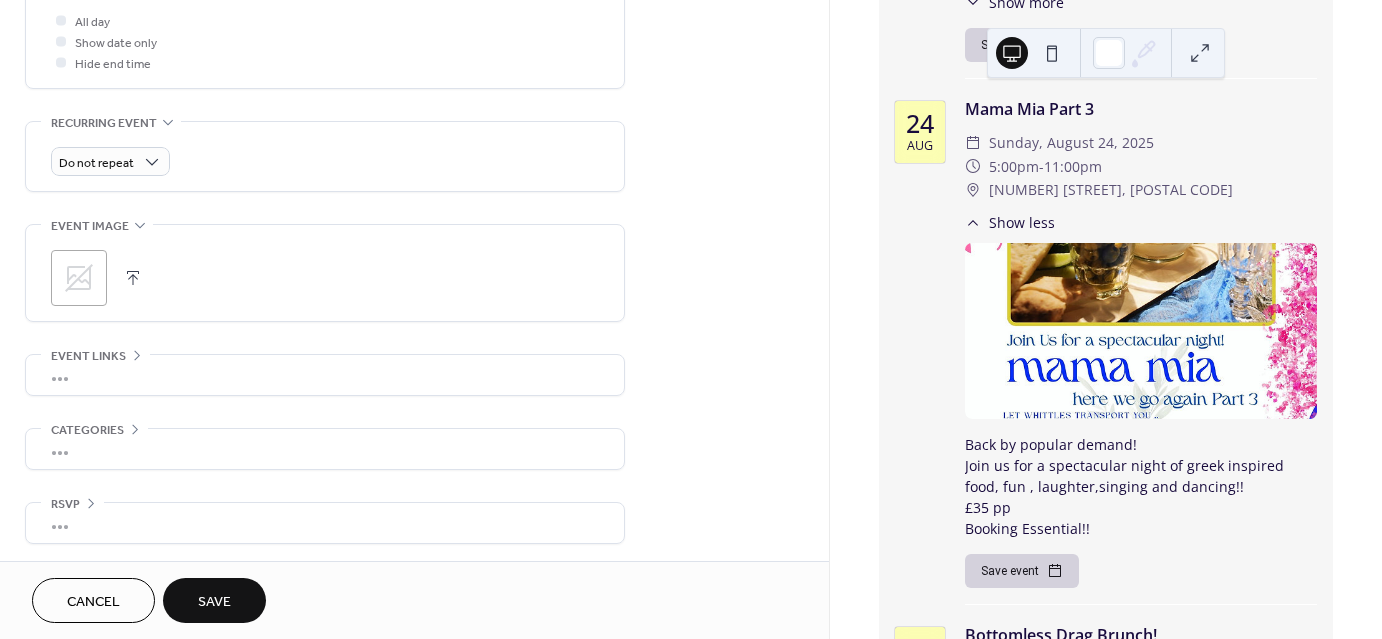 click 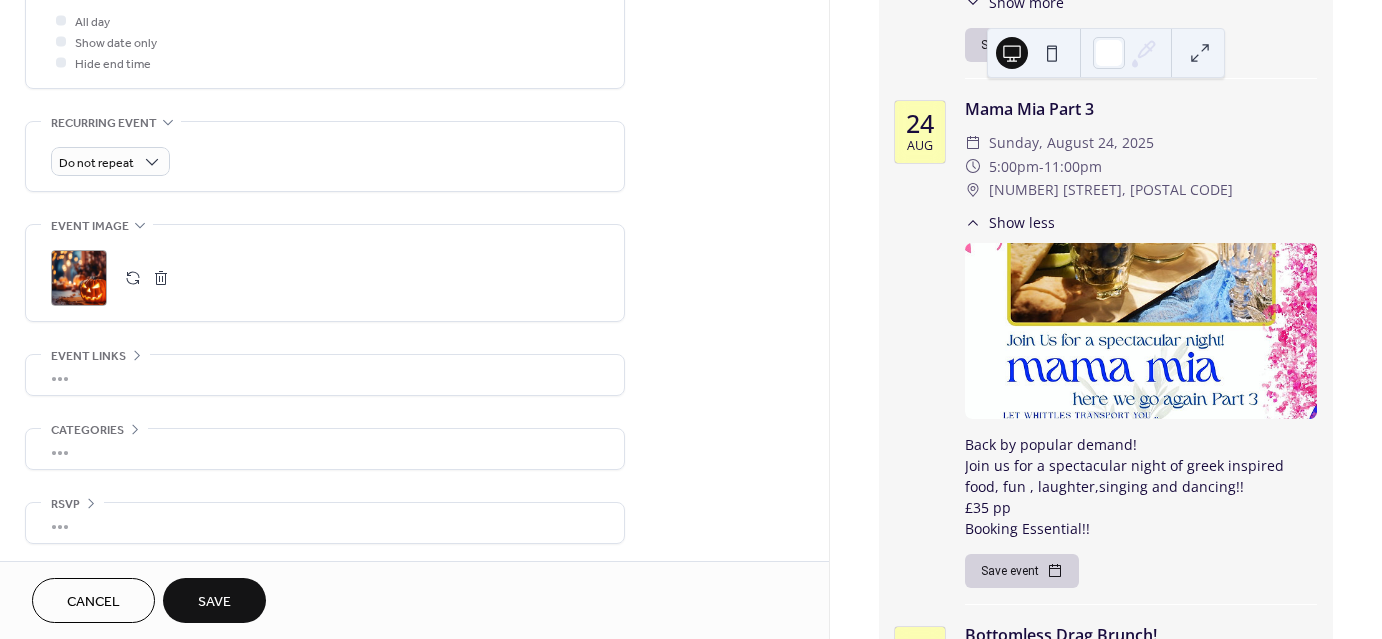 click on "Save" at bounding box center (214, 602) 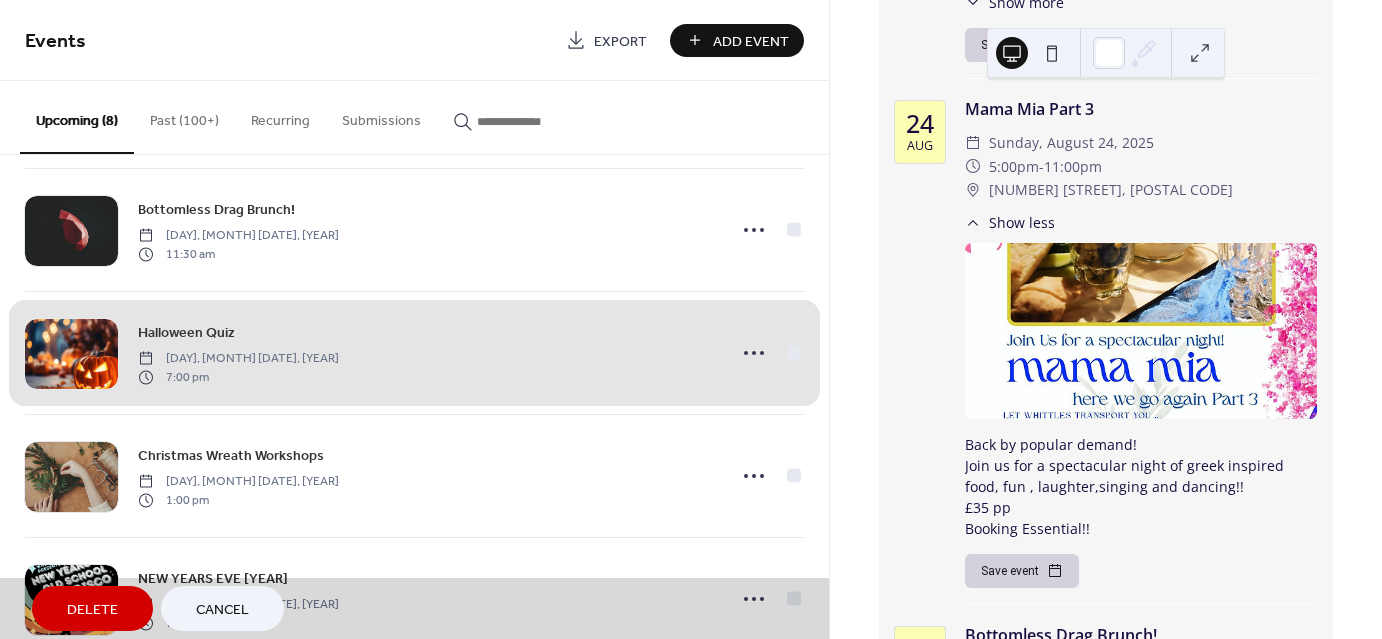 scroll, scrollTop: 556, scrollLeft: 0, axis: vertical 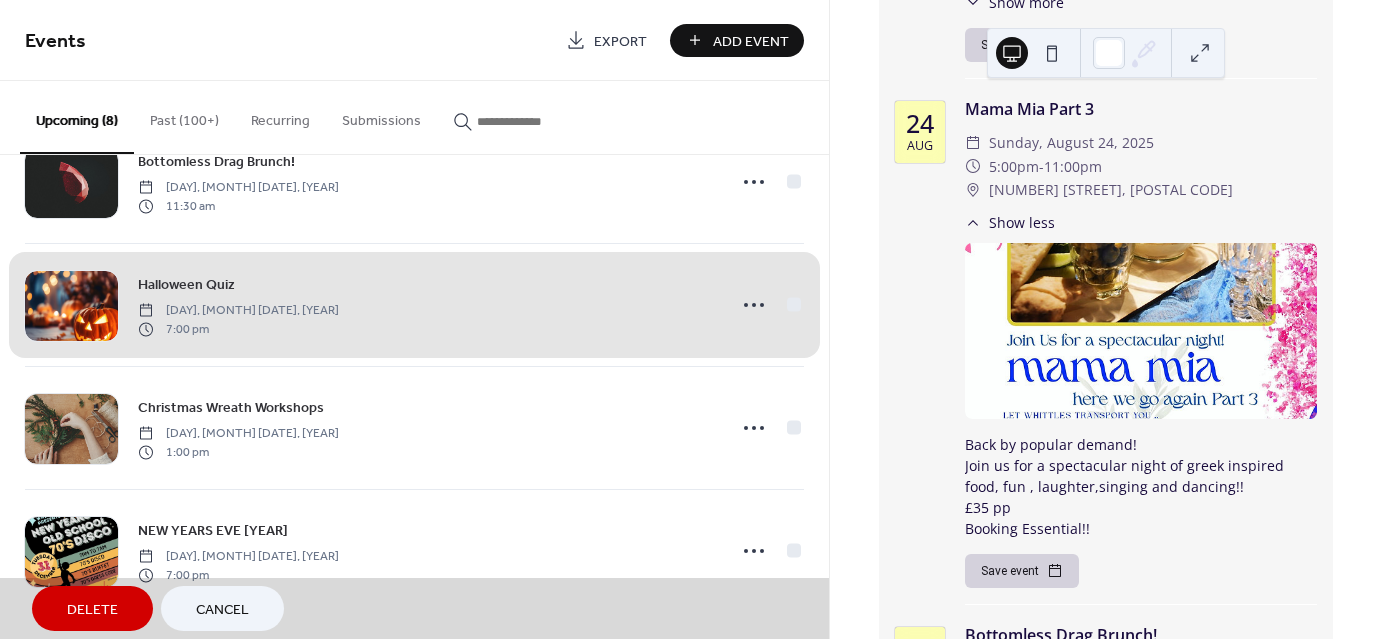 click on "Add Event" at bounding box center [751, 41] 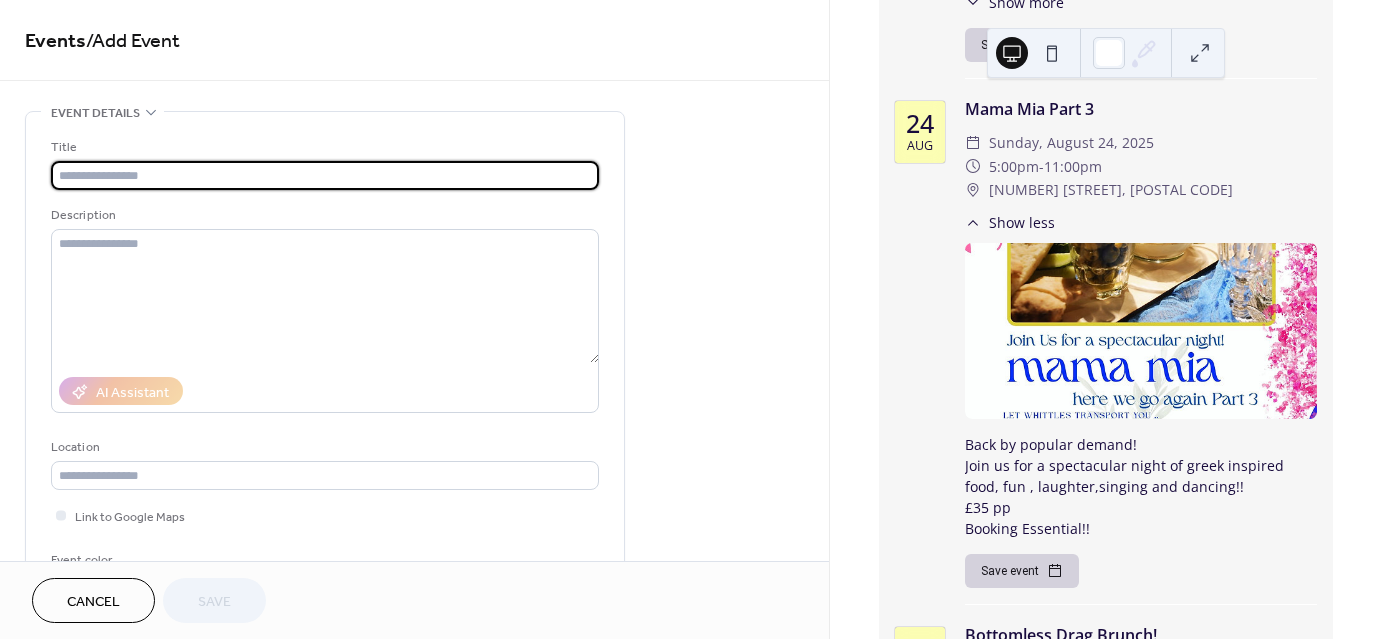 click at bounding box center [325, 175] 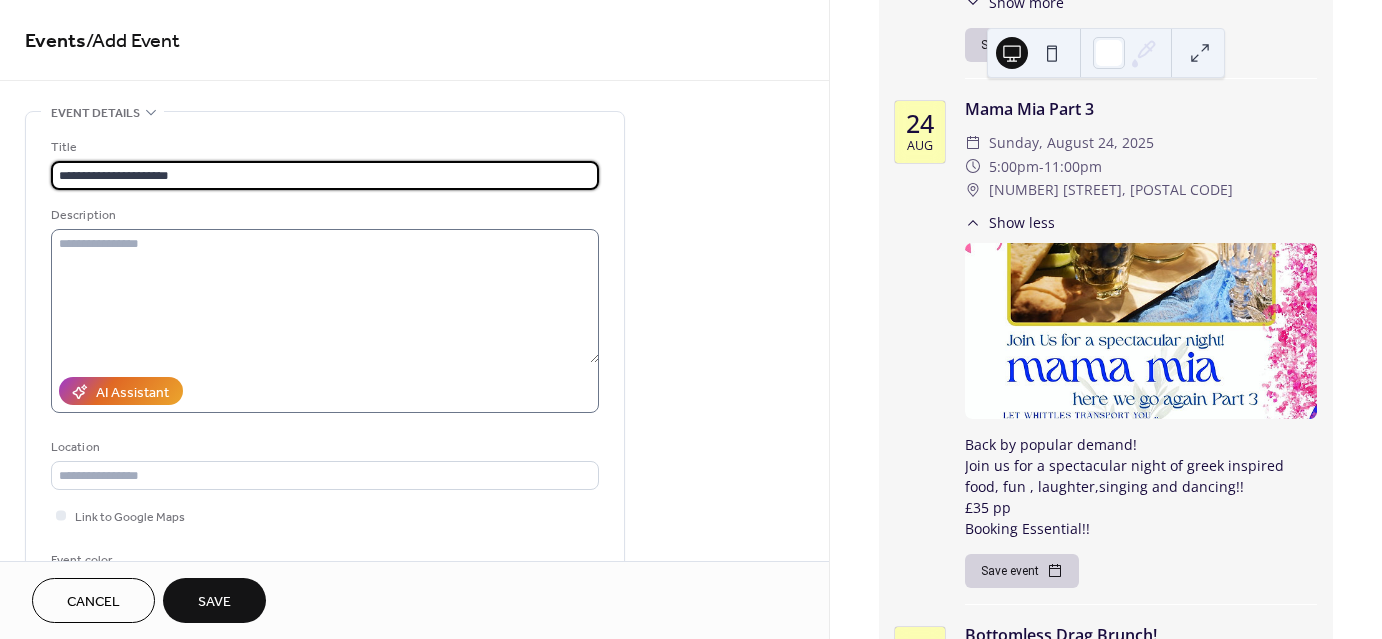 type on "**********" 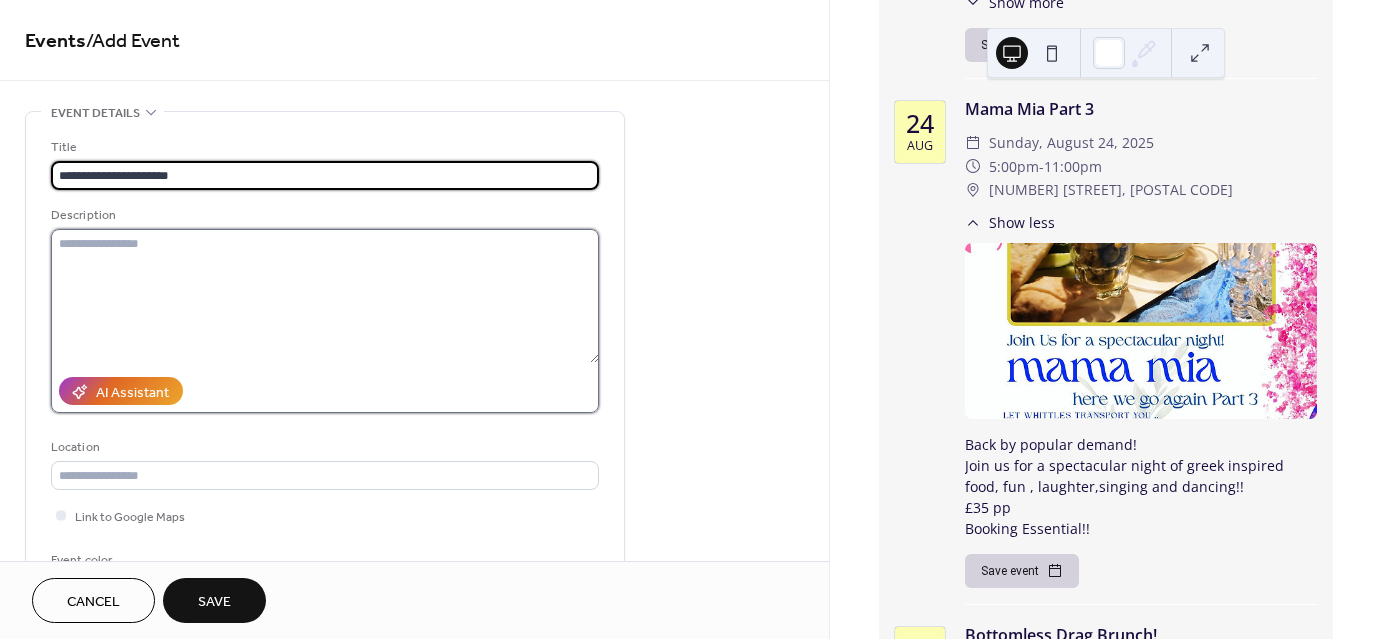 click at bounding box center [325, 296] 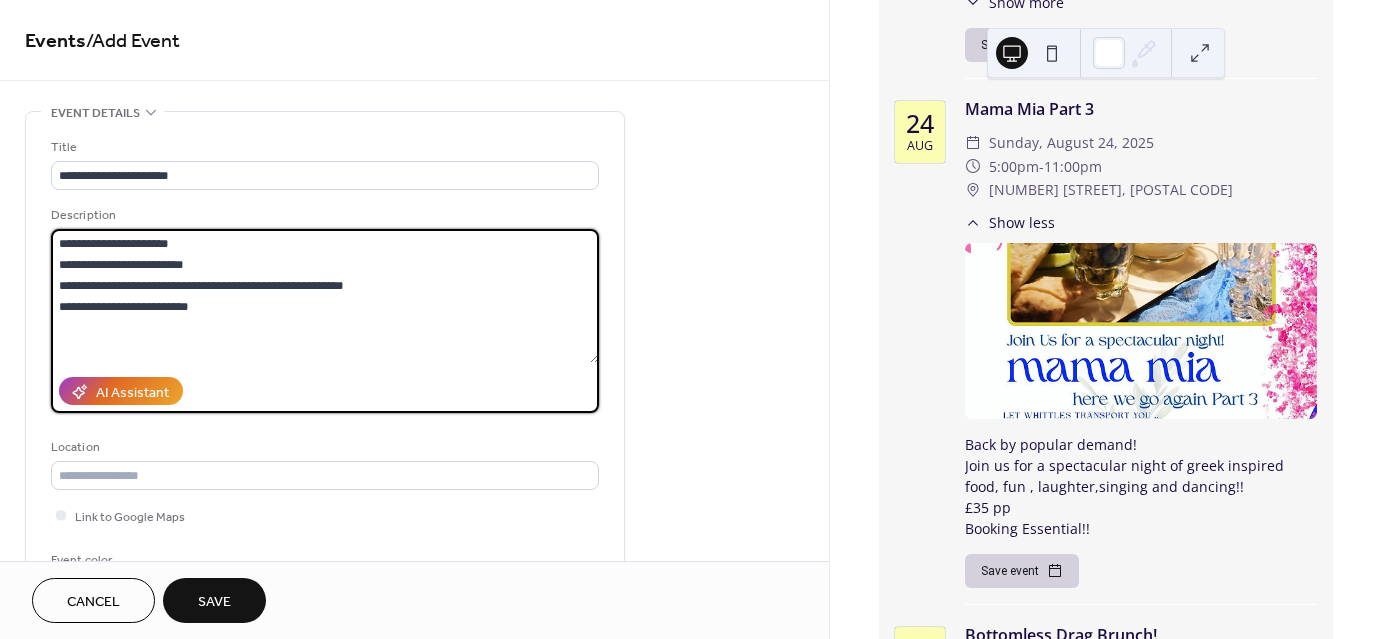 click on "**********" at bounding box center (325, 296) 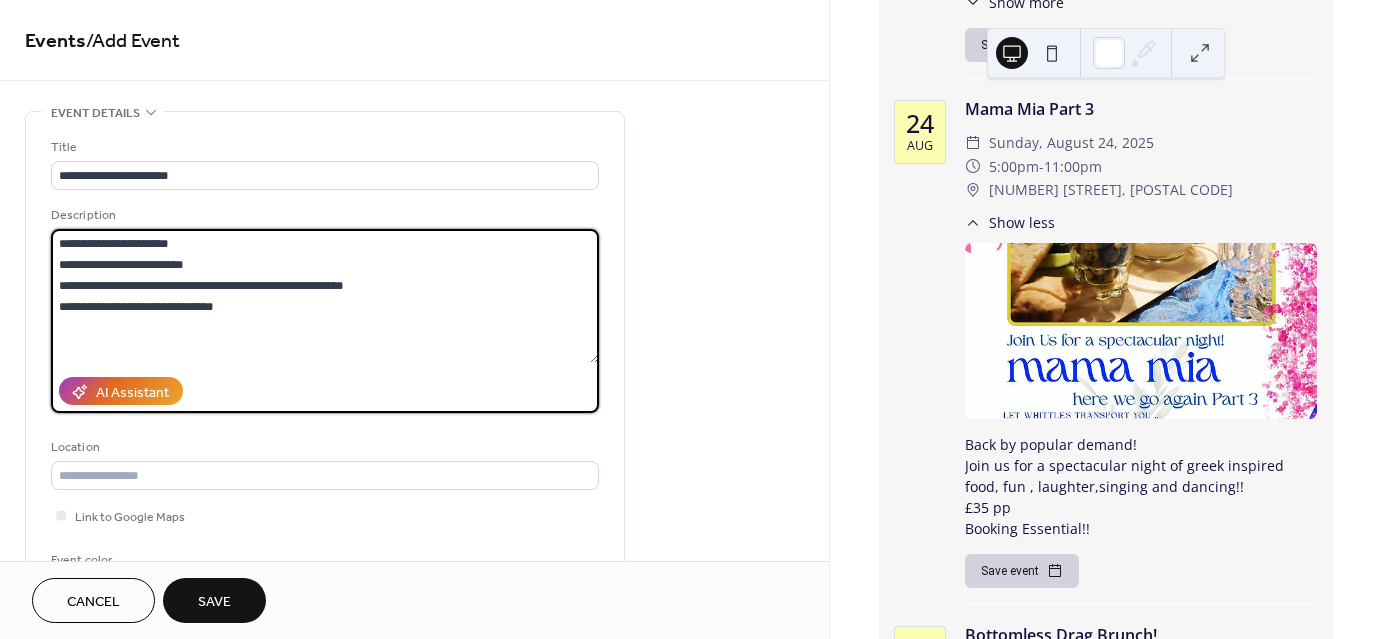 click on "**********" at bounding box center [325, 296] 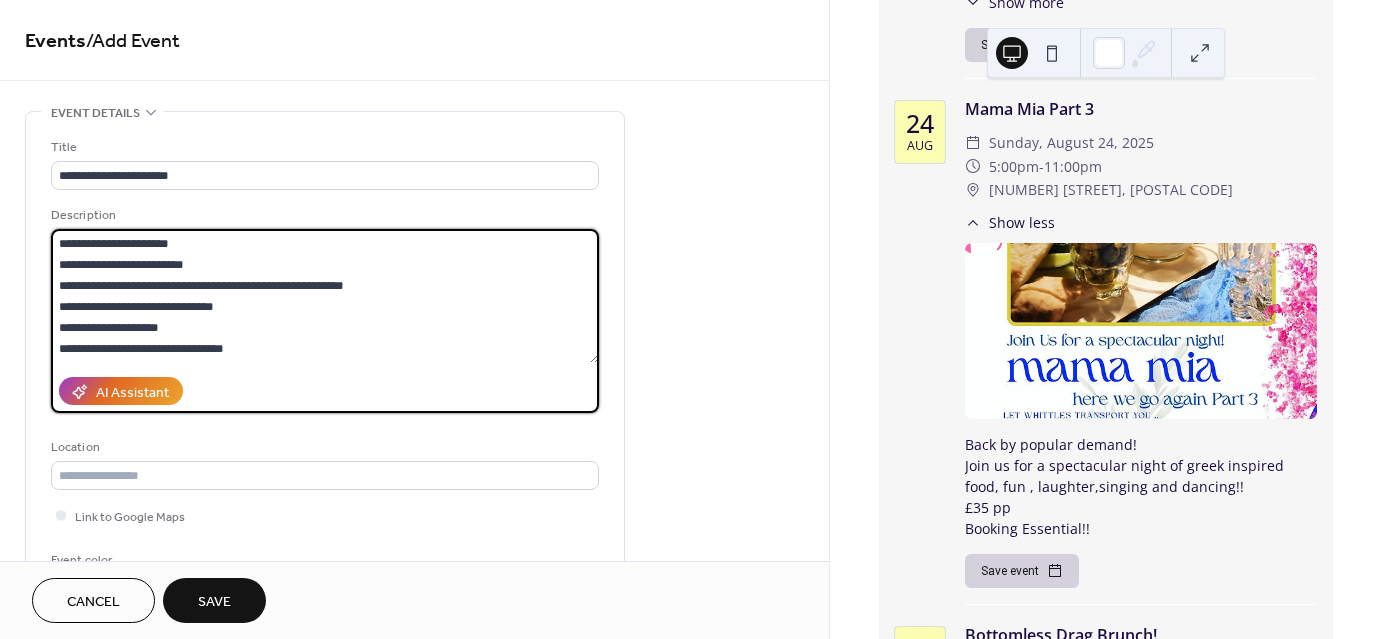 scroll, scrollTop: 19, scrollLeft: 0, axis: vertical 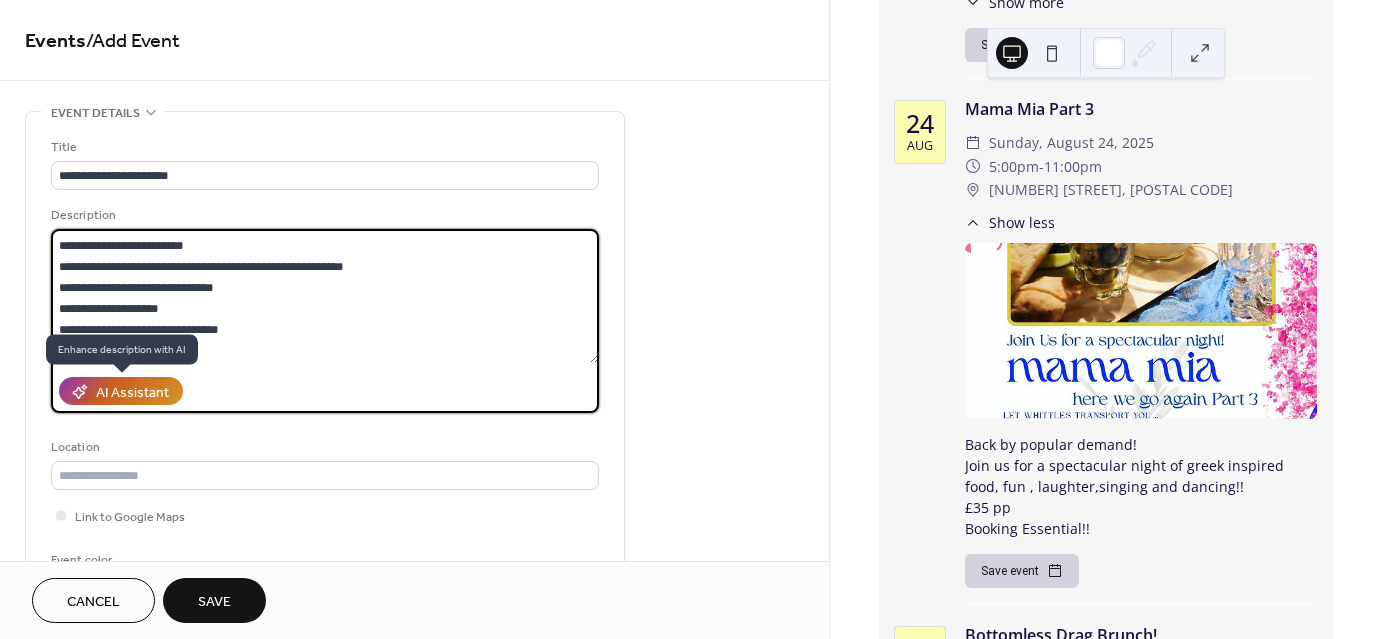type on "**********" 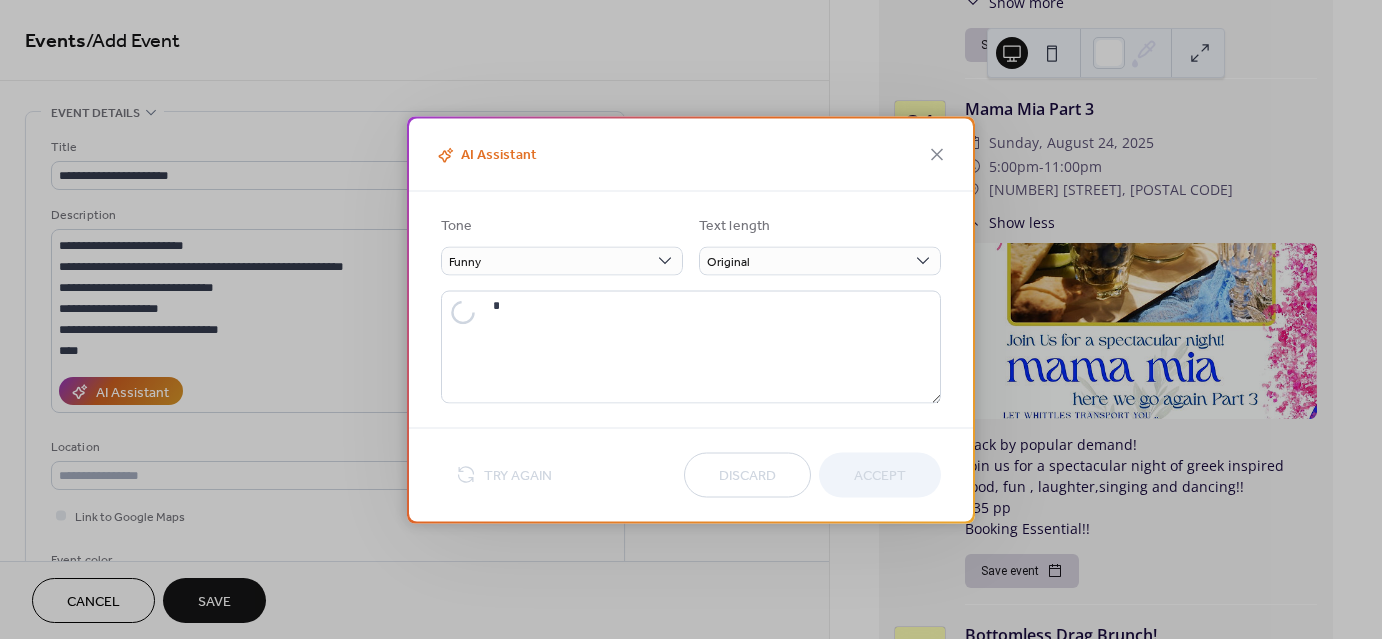 type on "**********" 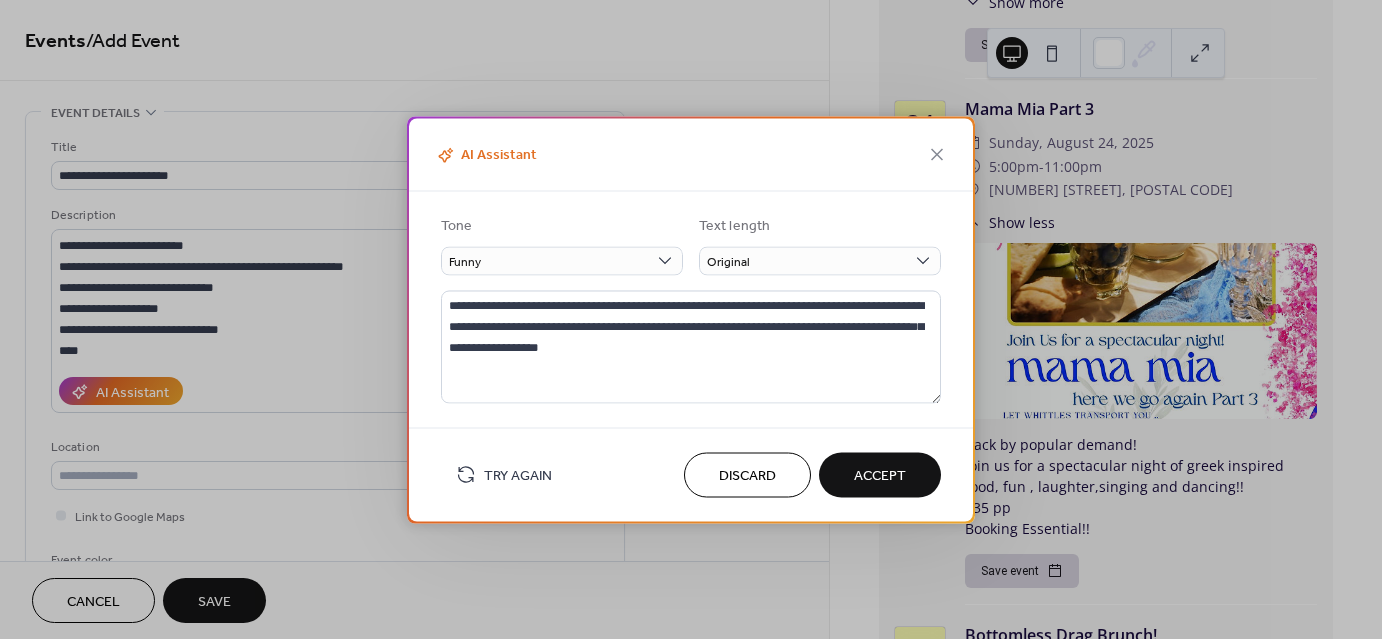 click on "Accept" at bounding box center (880, 476) 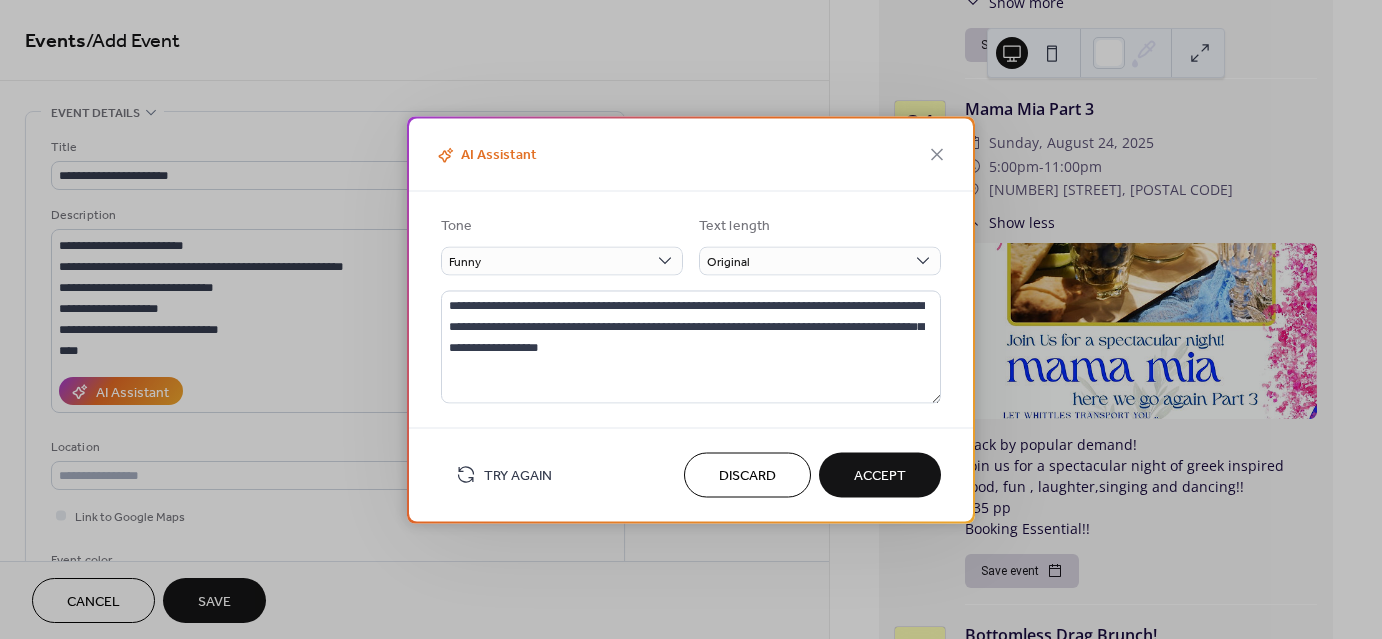 type on "**********" 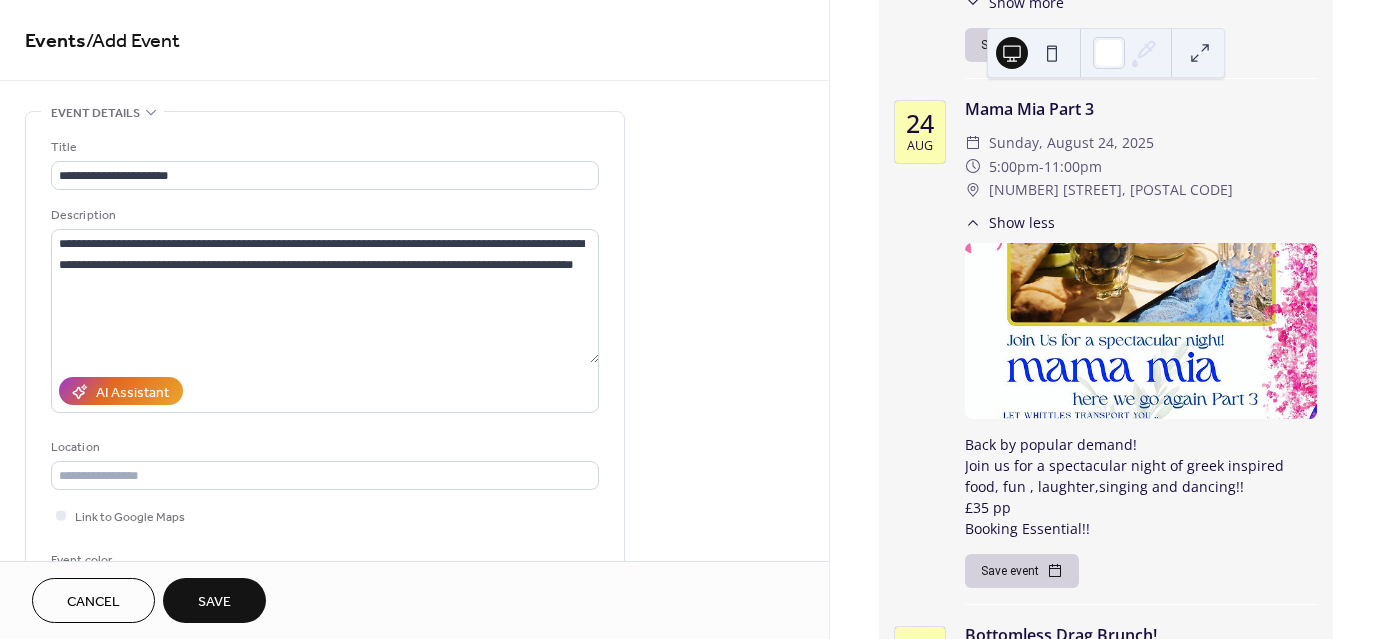 scroll, scrollTop: 0, scrollLeft: 0, axis: both 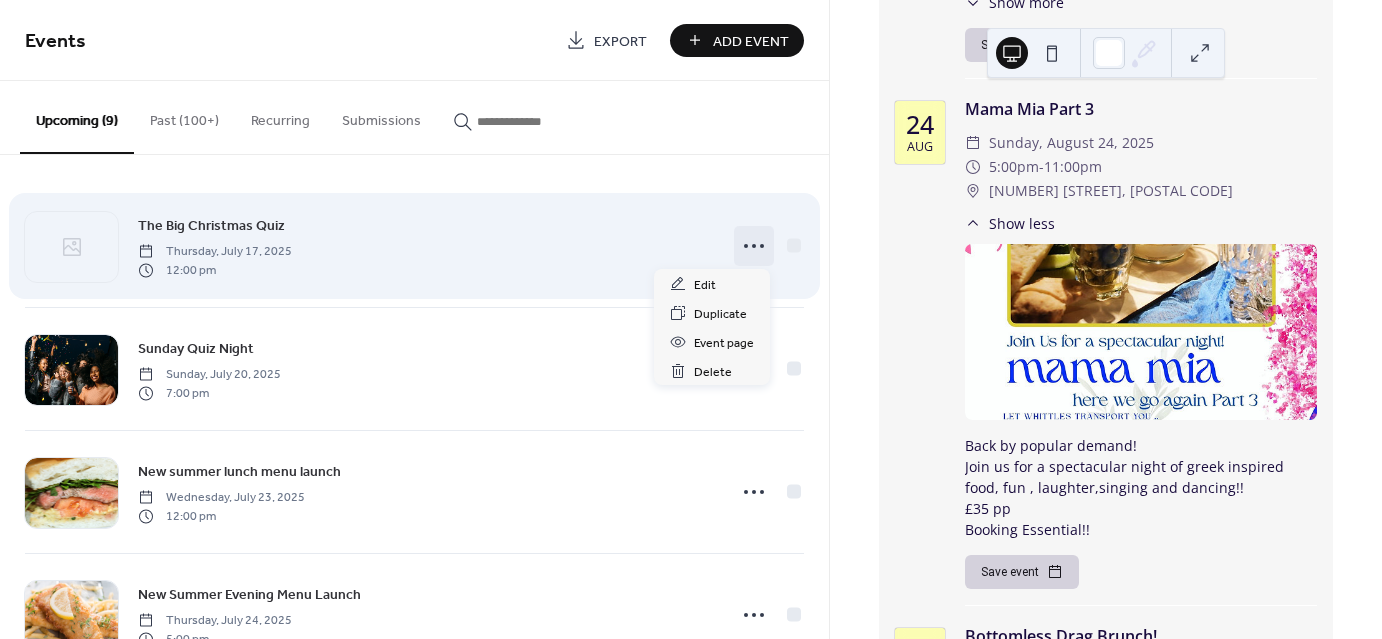 click 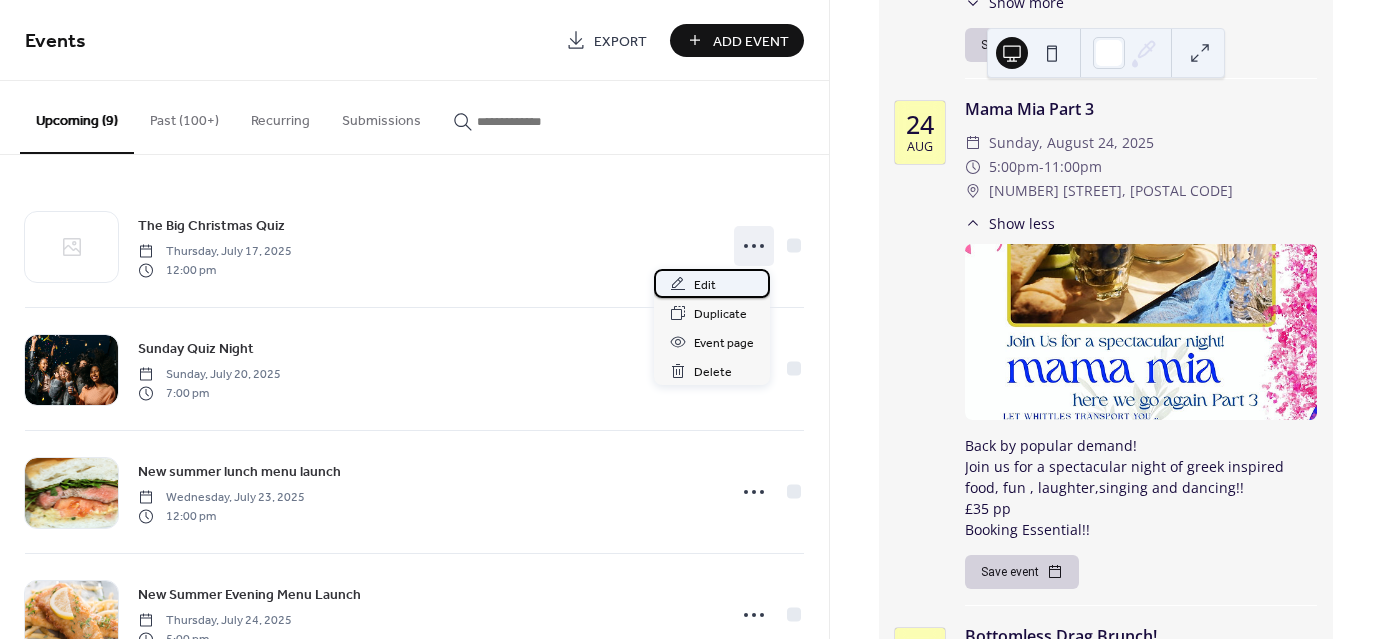 click on "Edit" at bounding box center (705, 285) 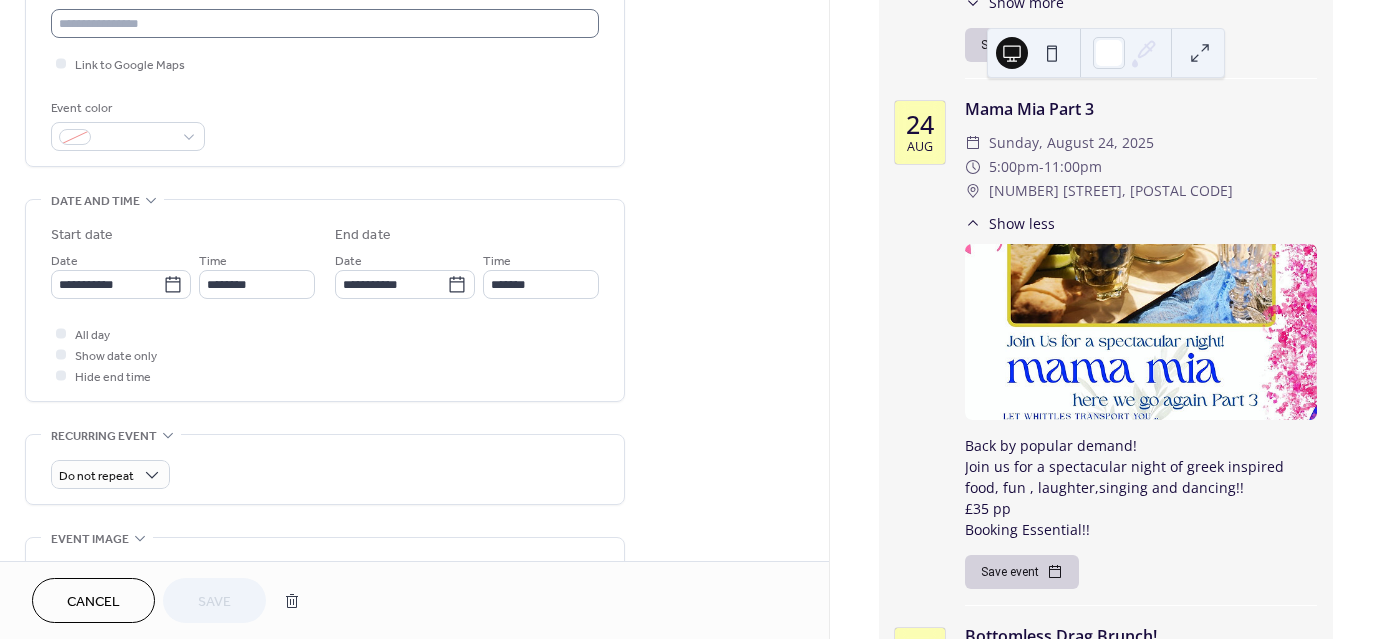 scroll, scrollTop: 453, scrollLeft: 0, axis: vertical 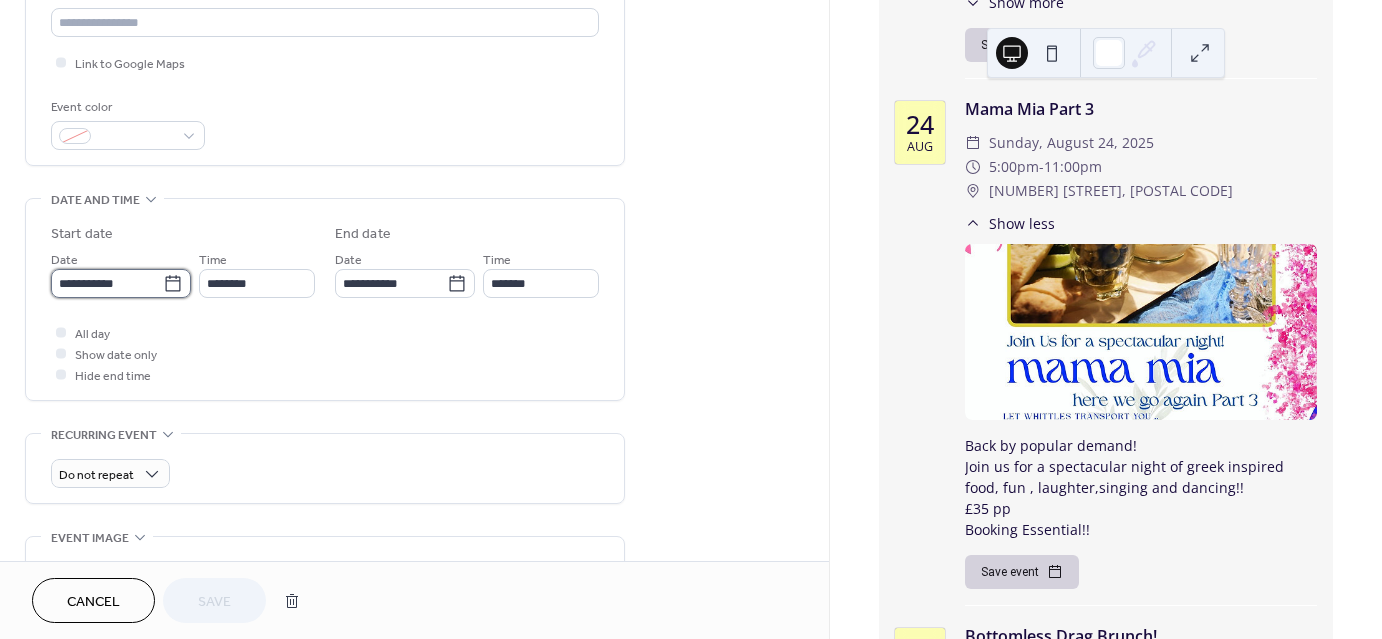 click on "**********" at bounding box center [107, 283] 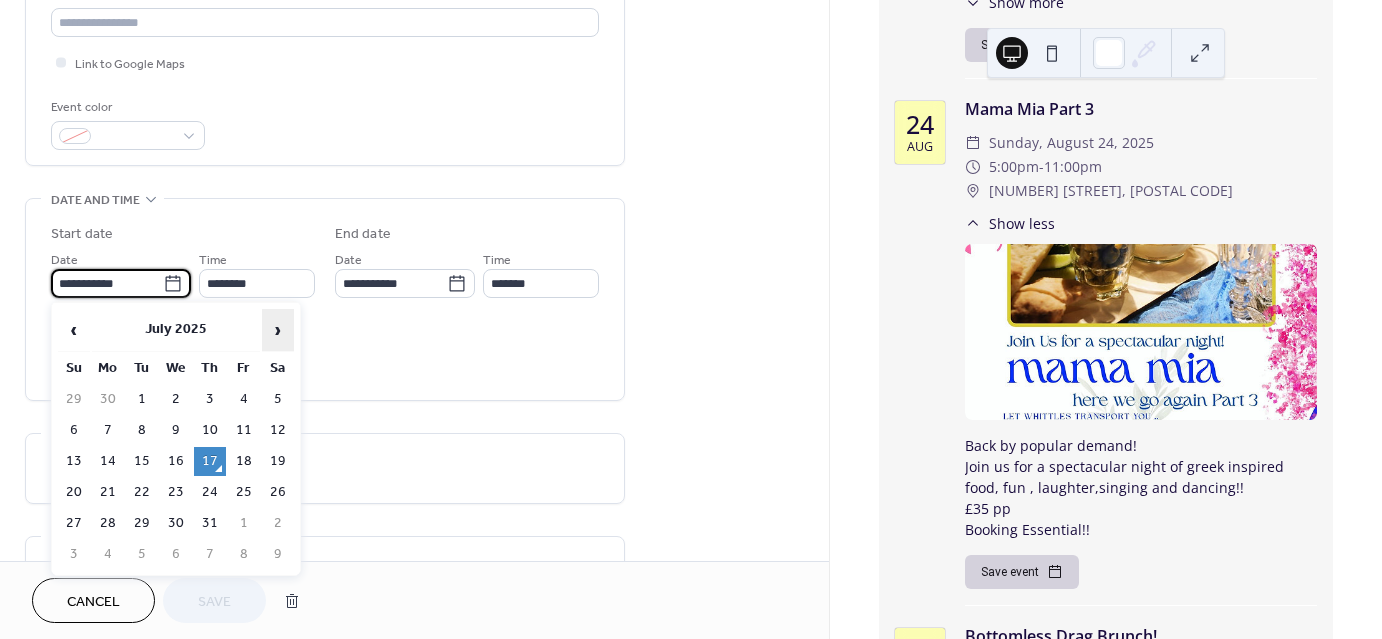click on "›" at bounding box center (278, 330) 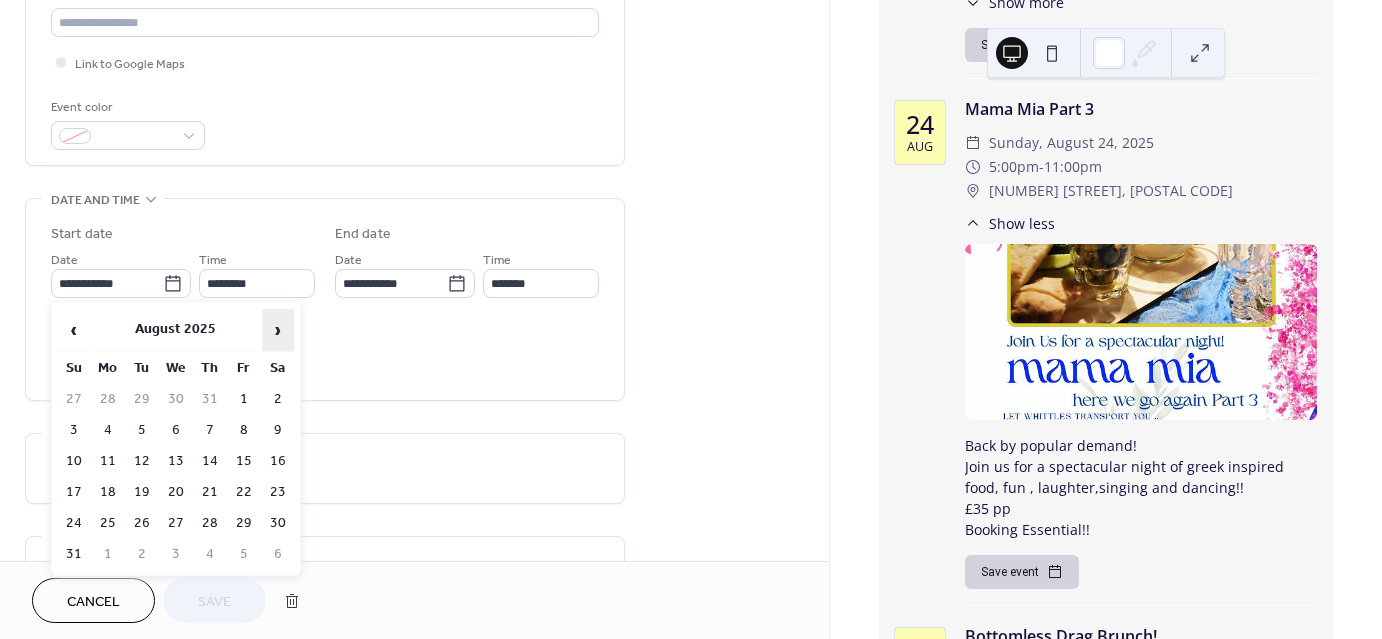 click on "›" at bounding box center [278, 330] 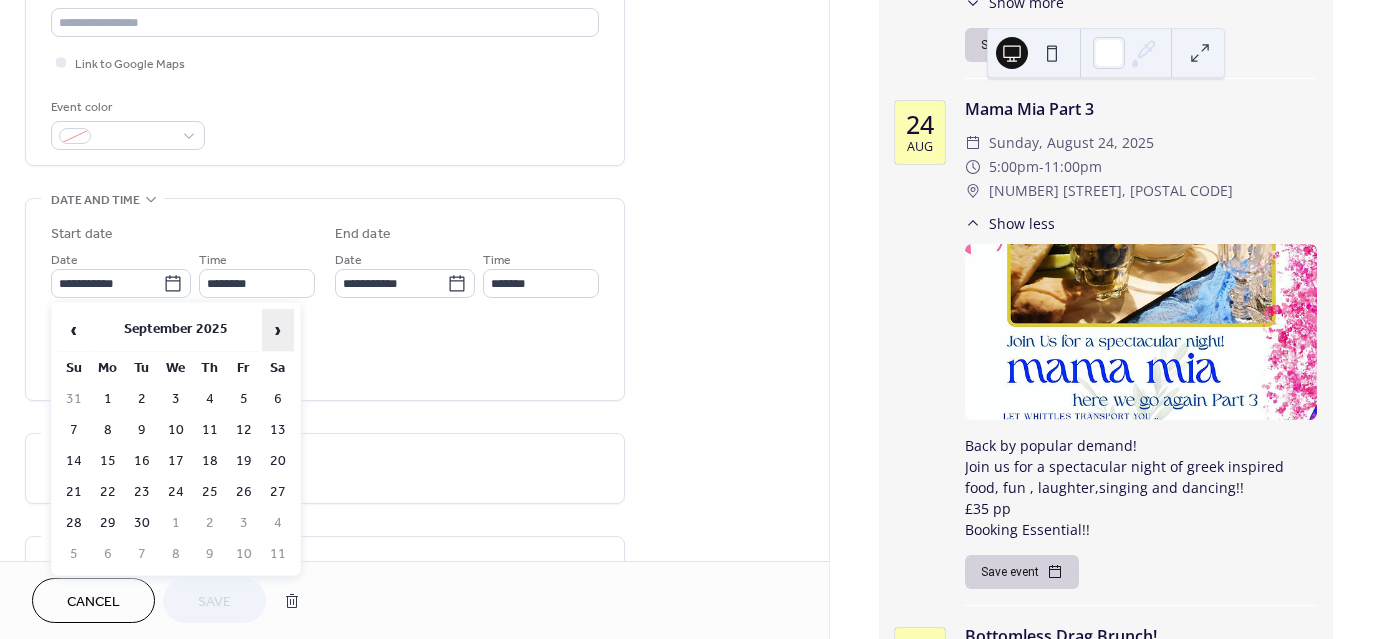 click on "›" at bounding box center (278, 330) 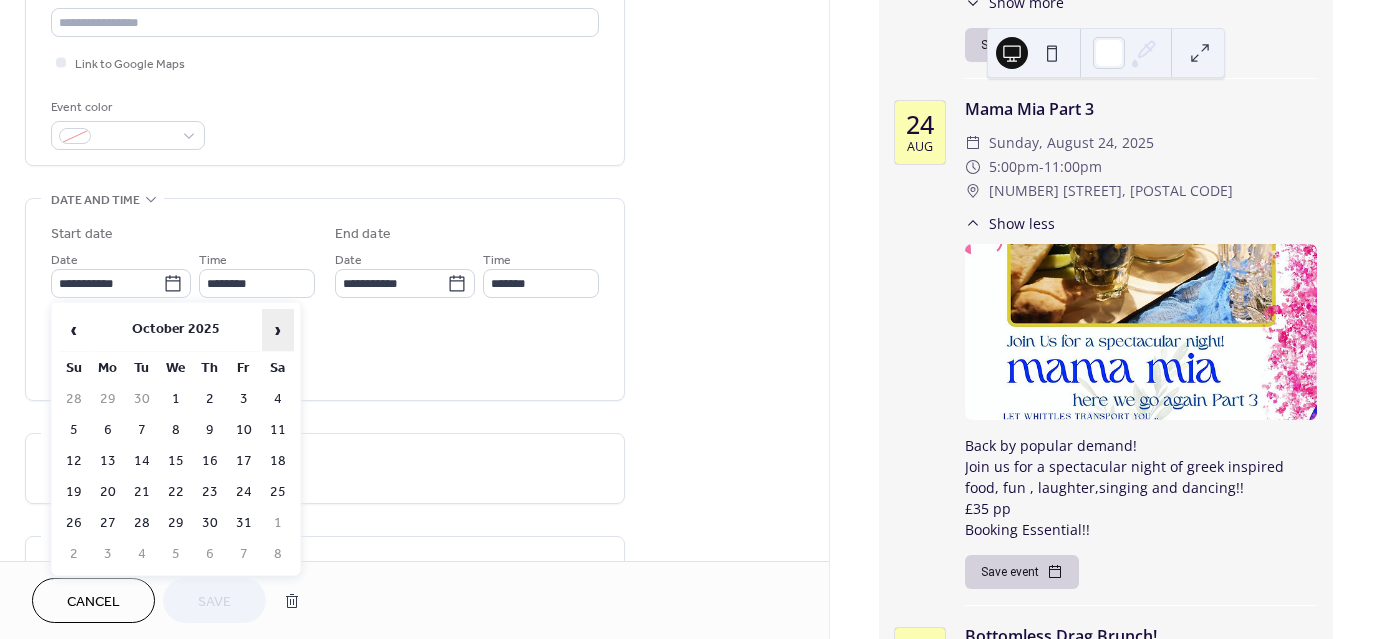 click on "›" at bounding box center [278, 330] 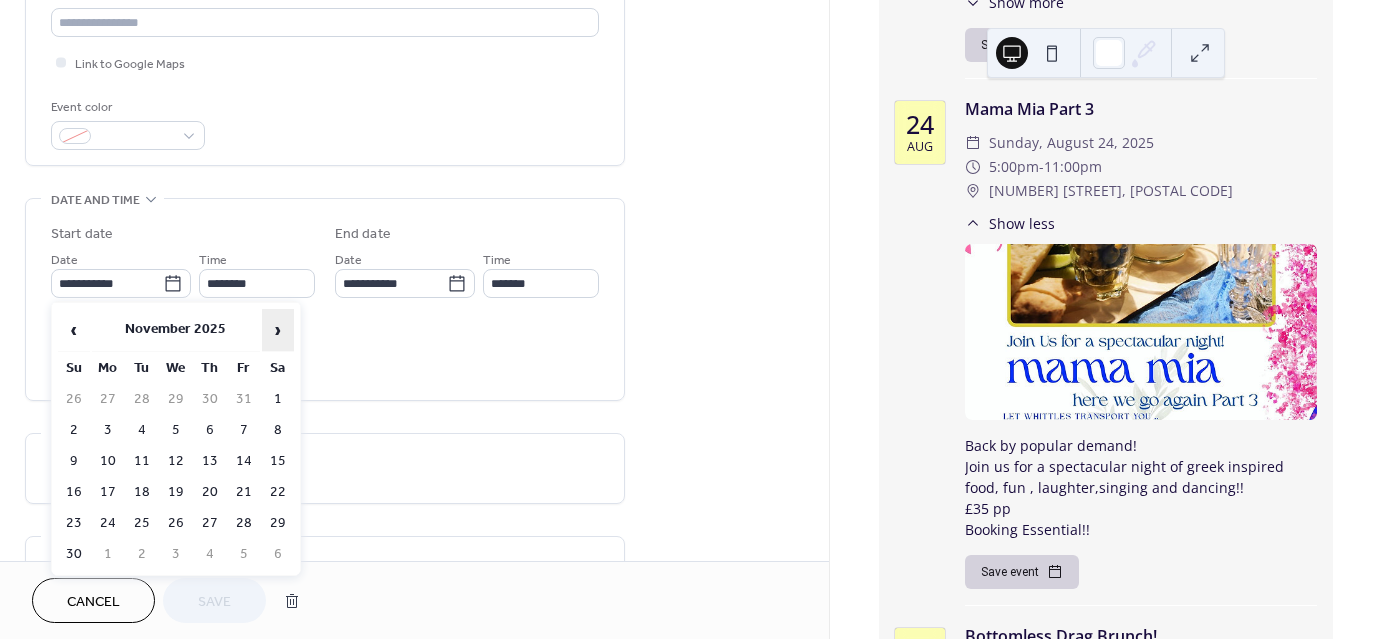 click on "›" at bounding box center (278, 330) 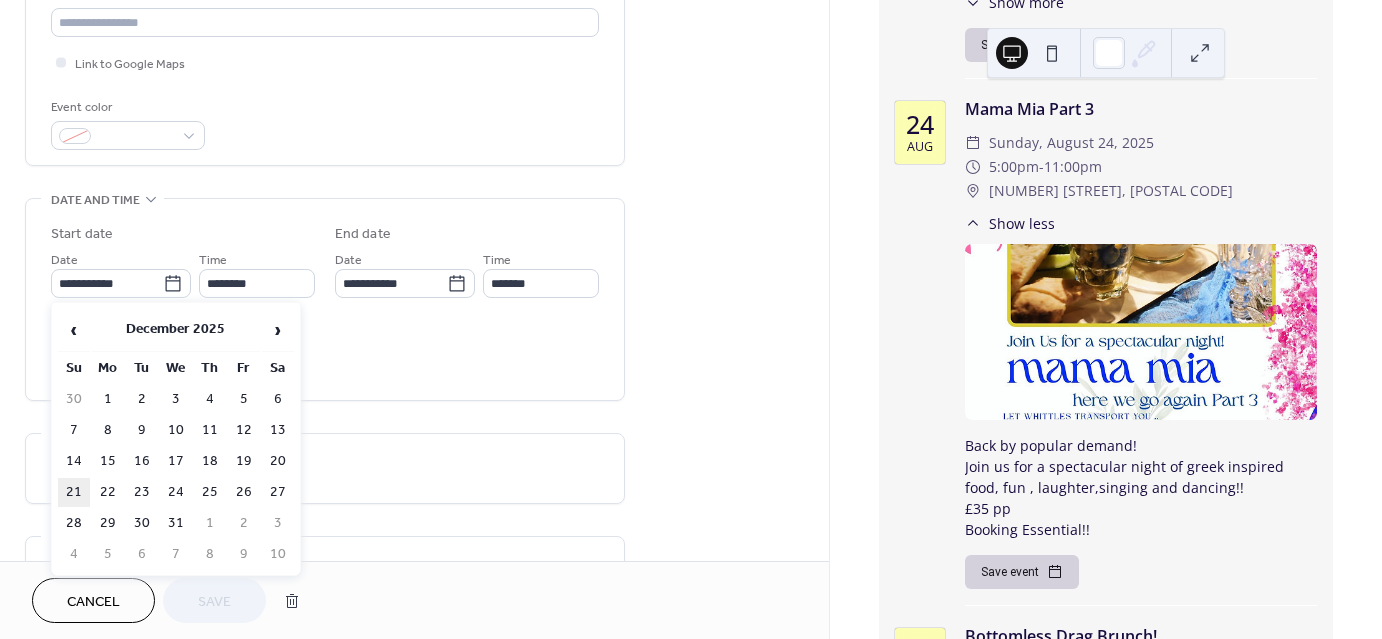 click on "21" at bounding box center (74, 492) 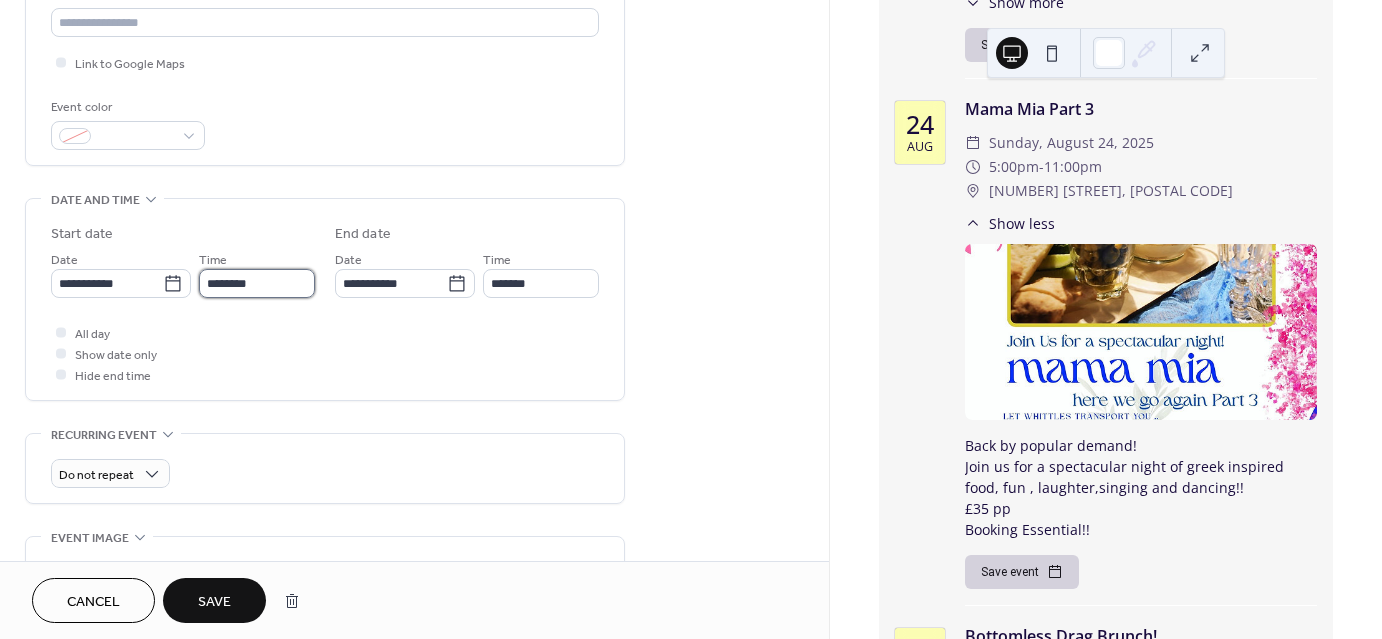 click on "********" at bounding box center [257, 283] 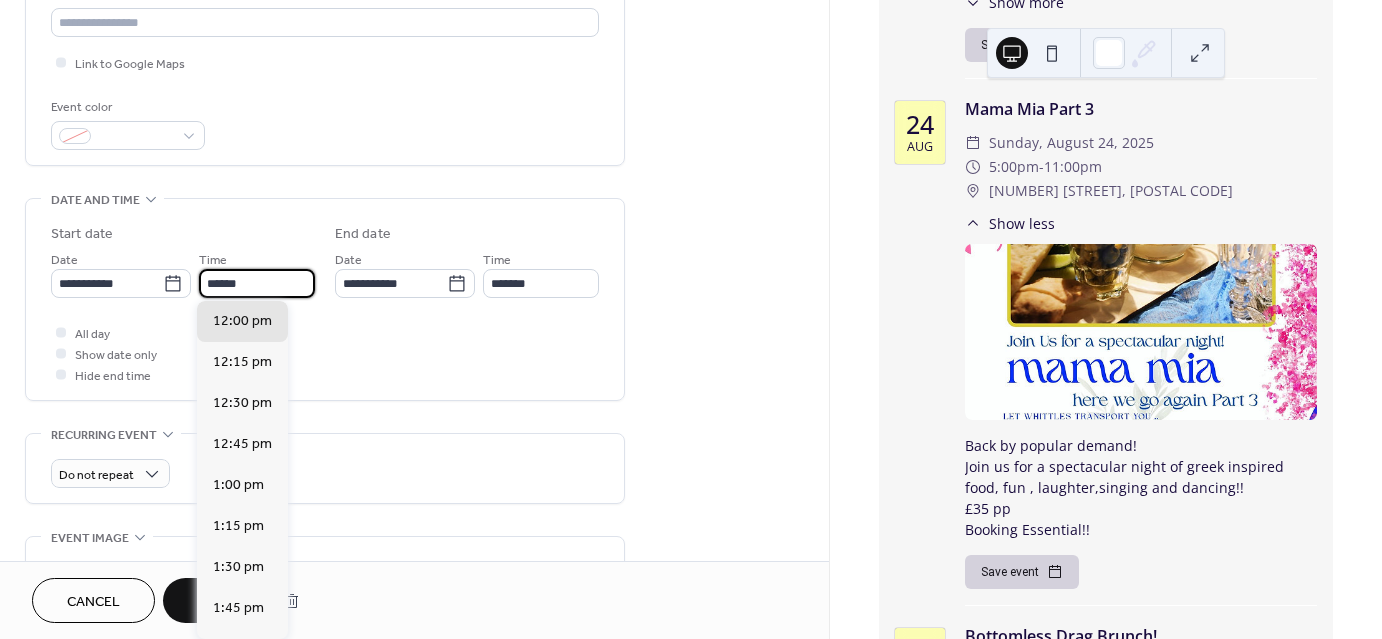 scroll, scrollTop: 0, scrollLeft: 0, axis: both 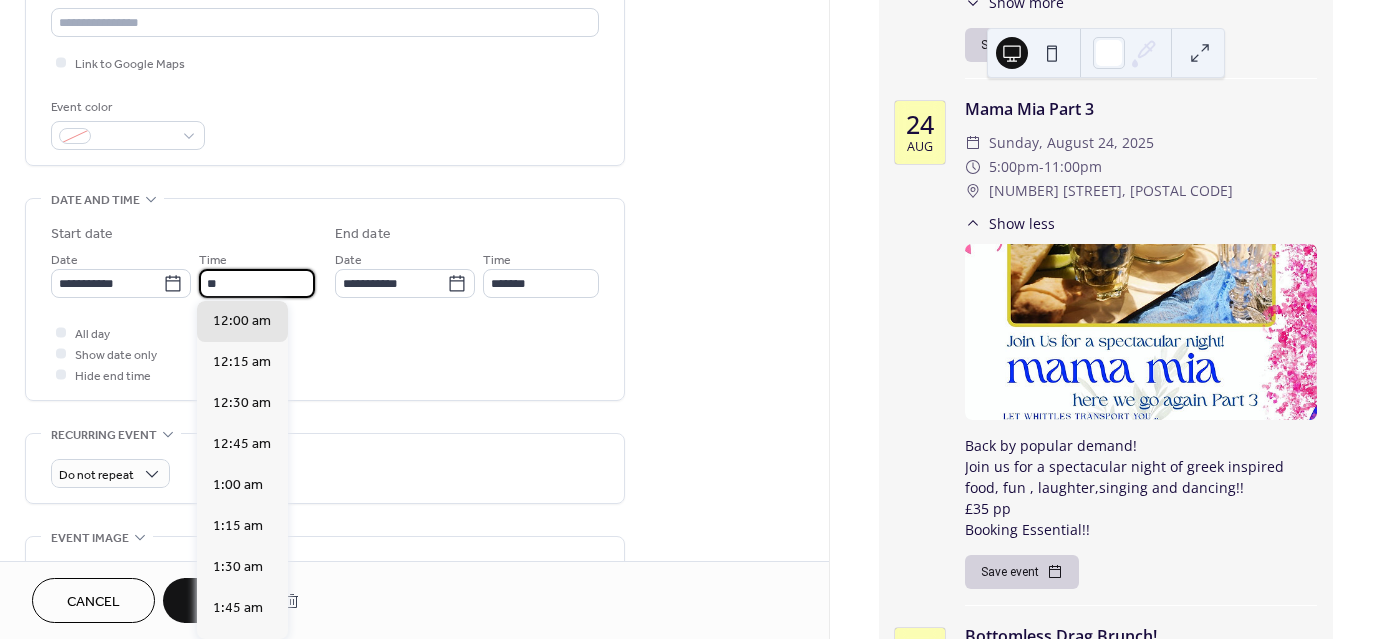 type on "*" 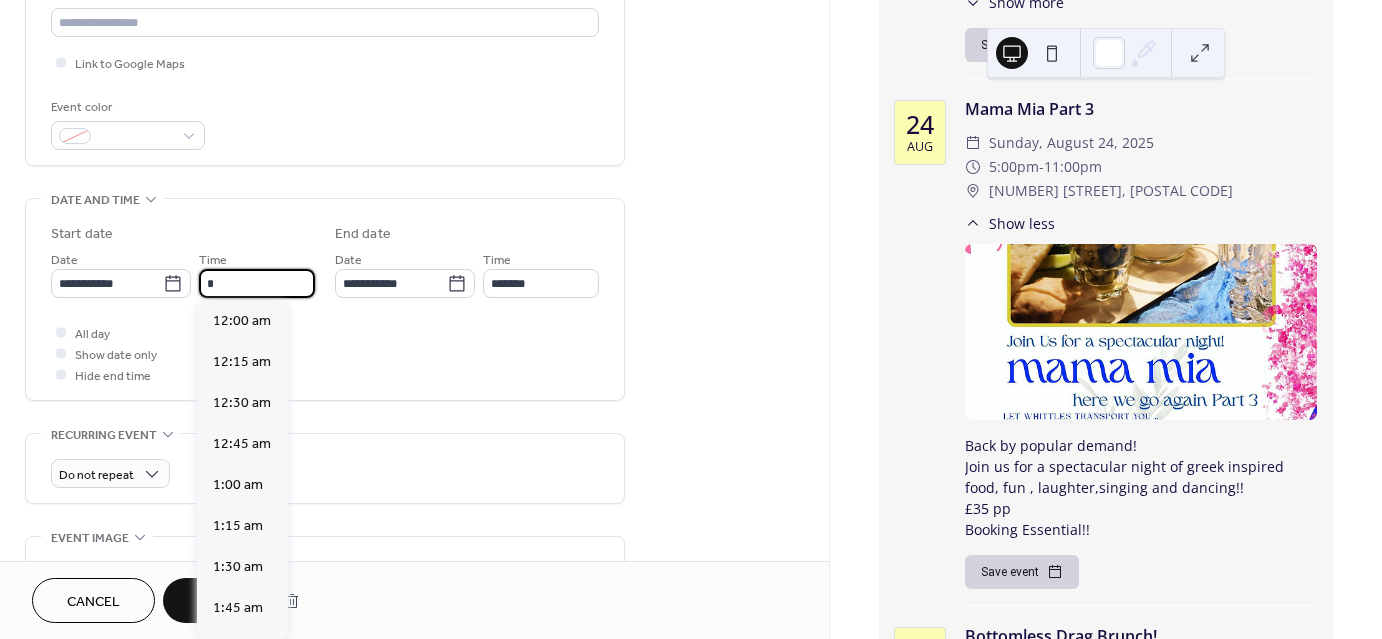 scroll, scrollTop: 1148, scrollLeft: 0, axis: vertical 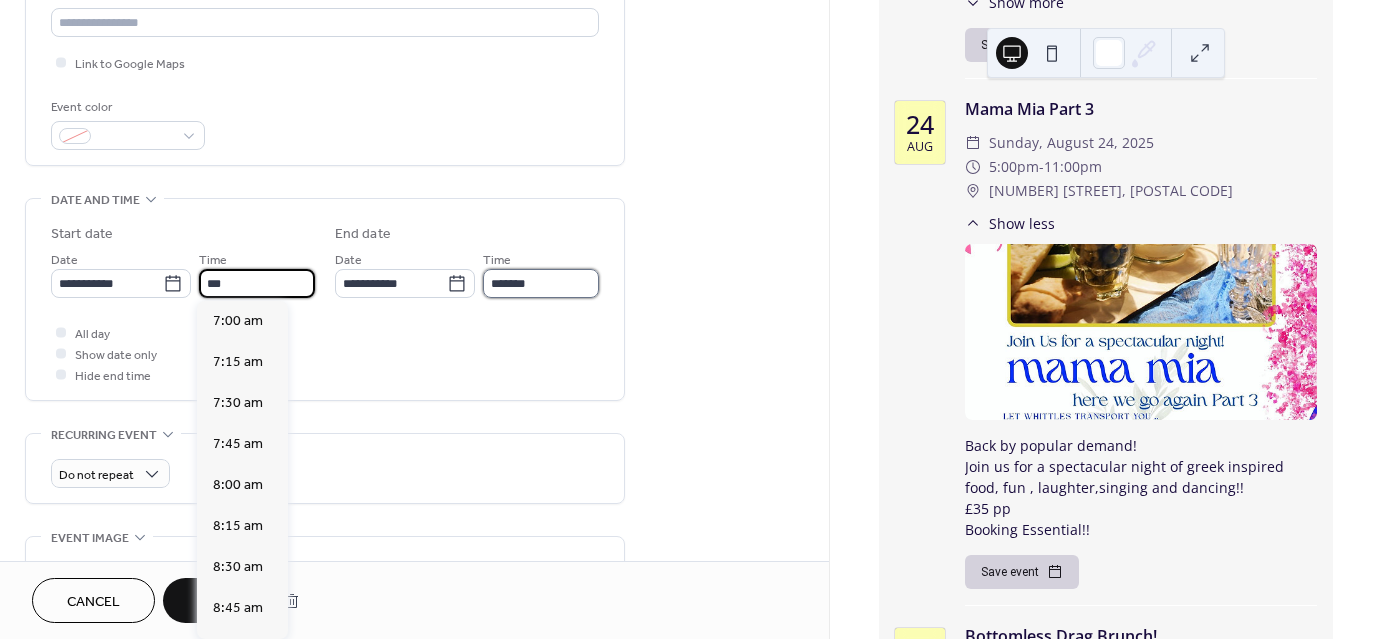 click on "*******" at bounding box center [541, 283] 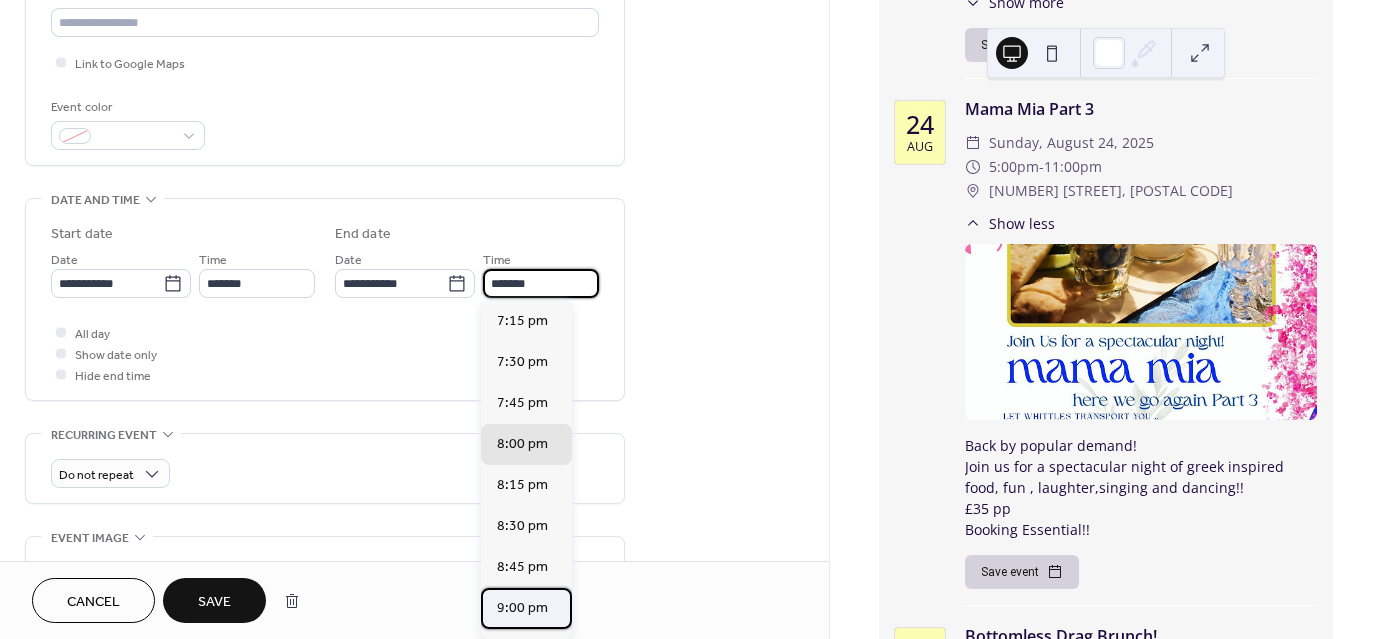 click on "9:00 pm" at bounding box center (522, 607) 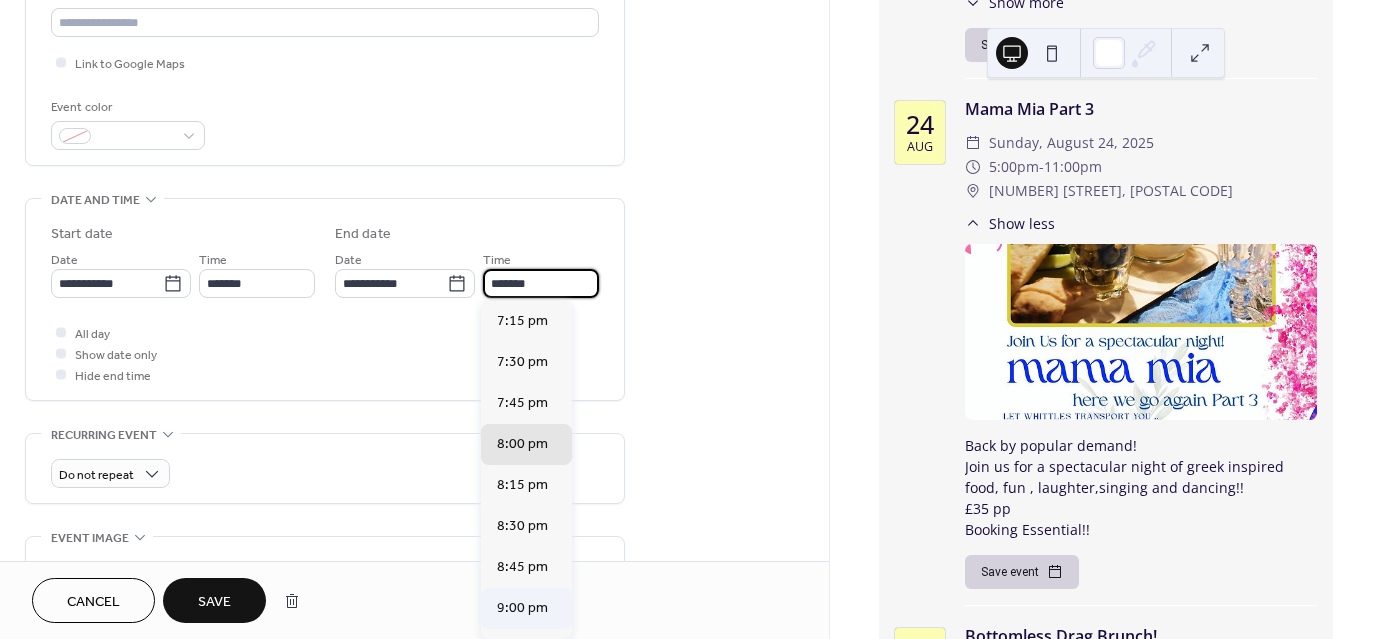 type on "*******" 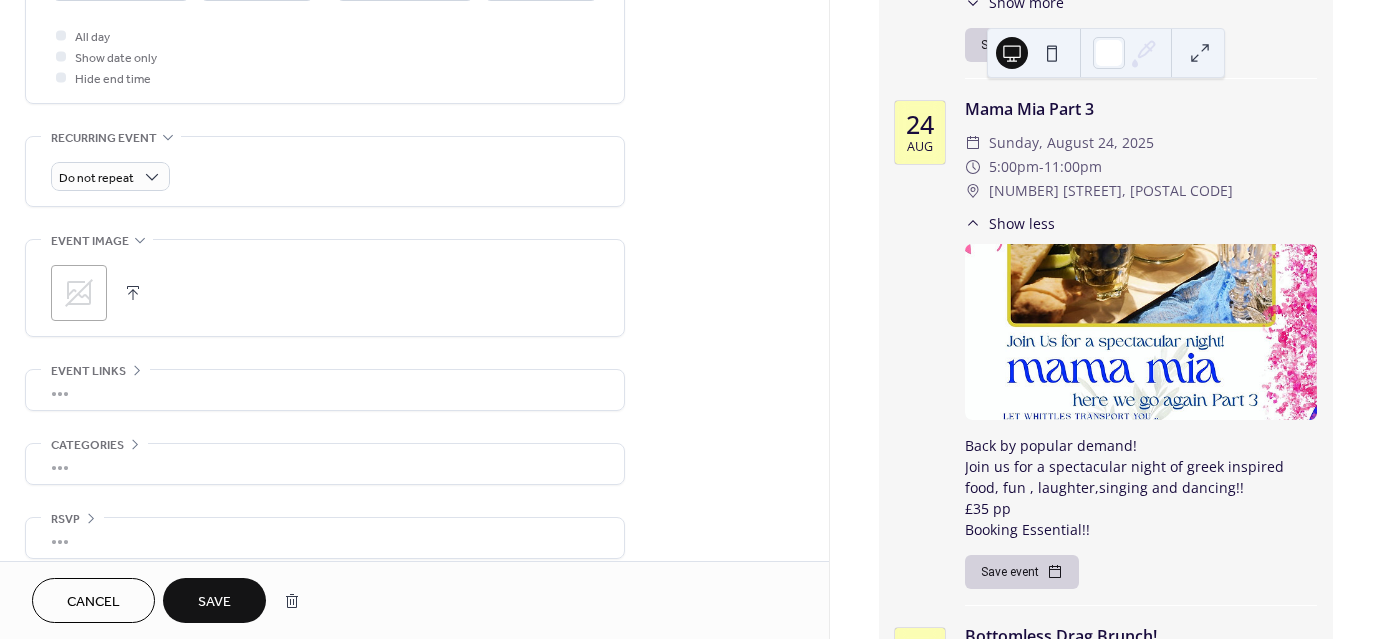 scroll, scrollTop: 765, scrollLeft: 0, axis: vertical 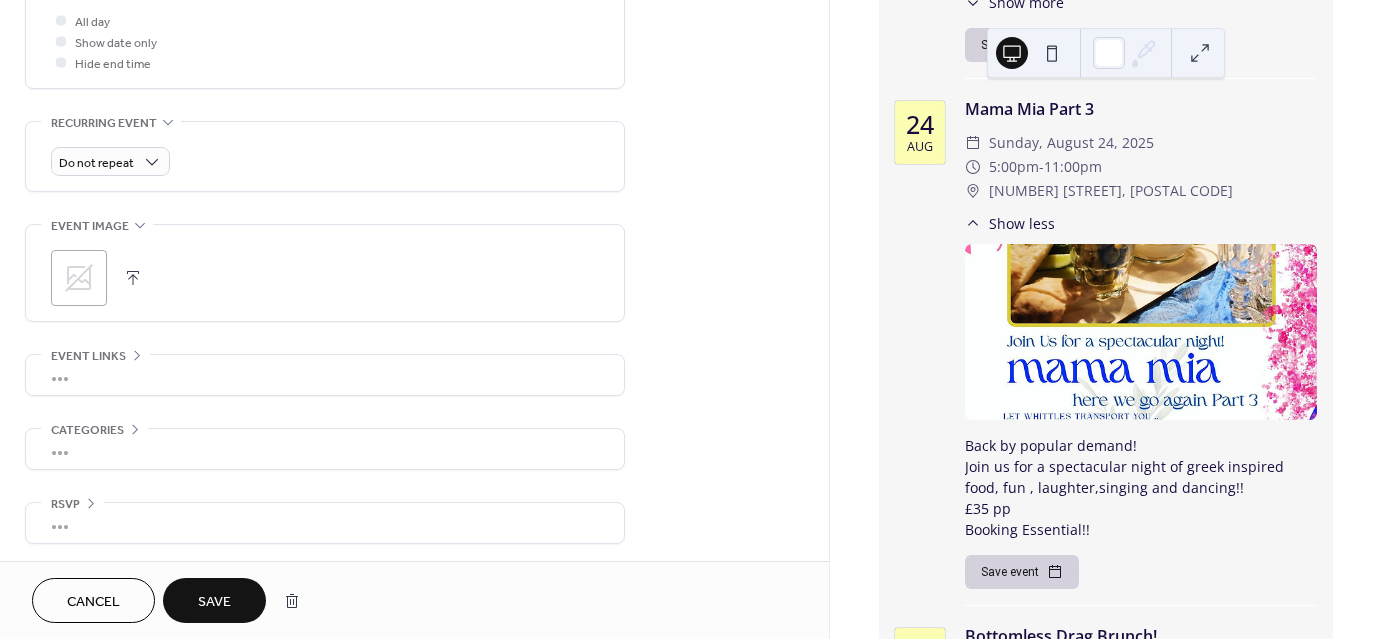 click 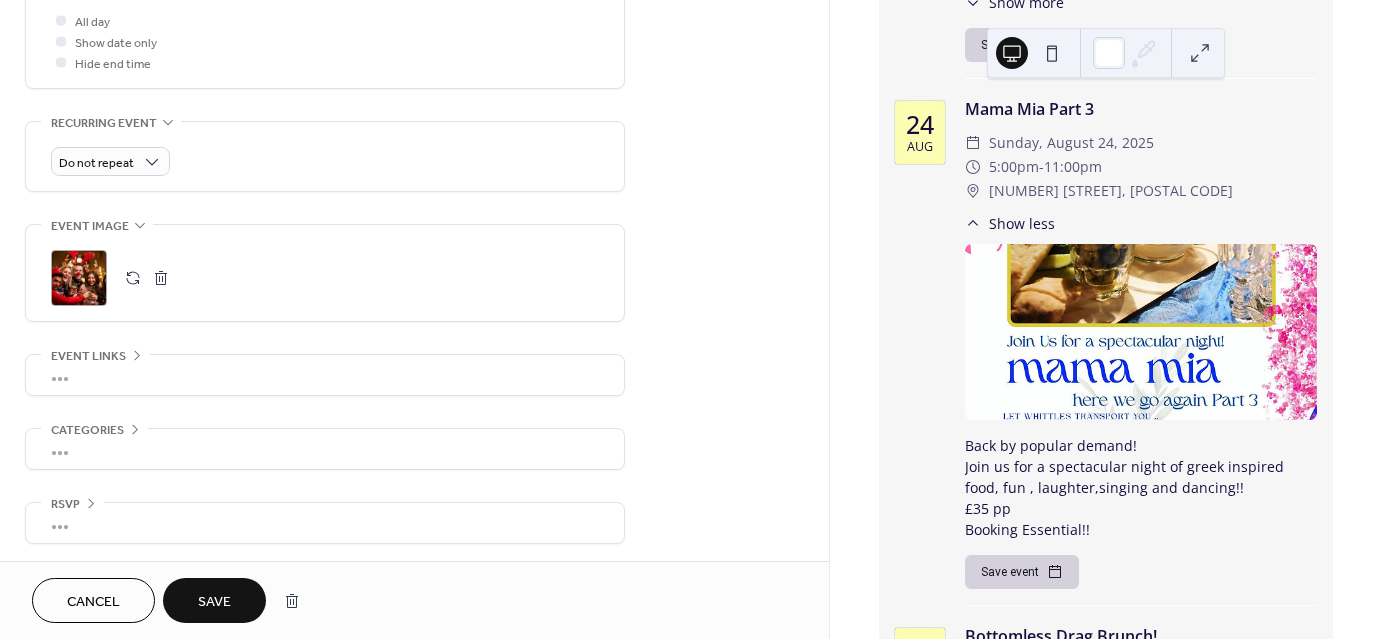 click on "Save" at bounding box center (214, 602) 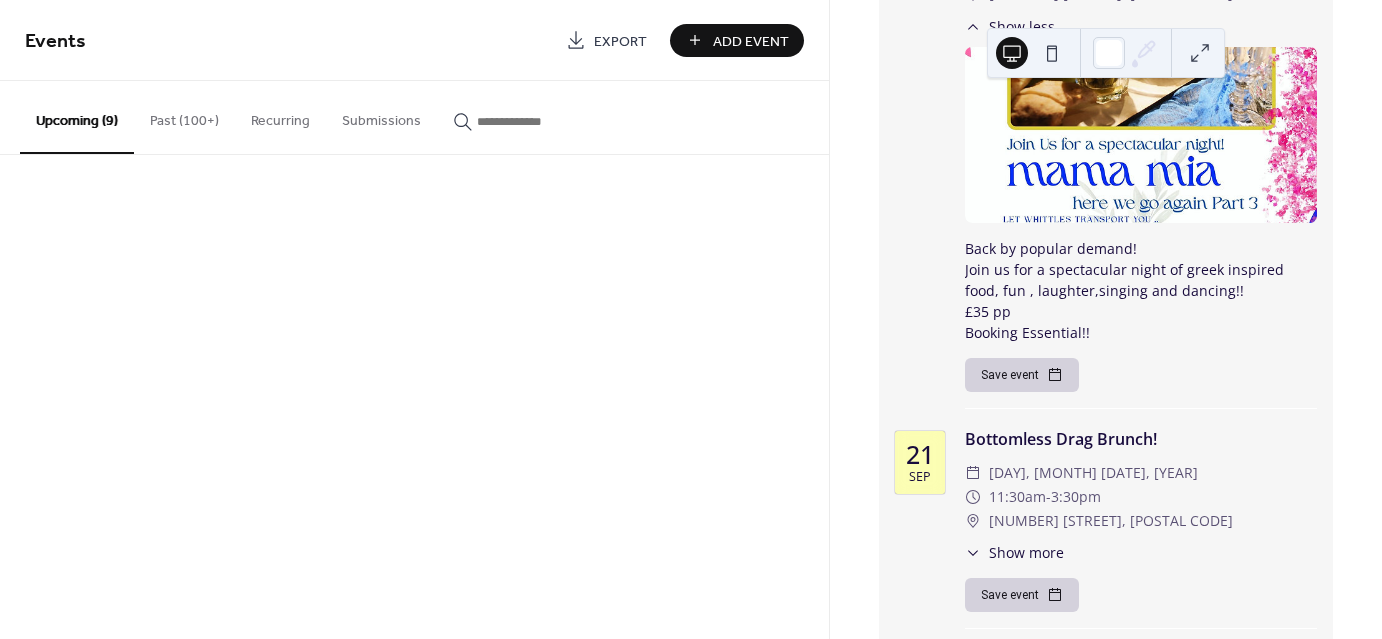 scroll, scrollTop: 804, scrollLeft: 0, axis: vertical 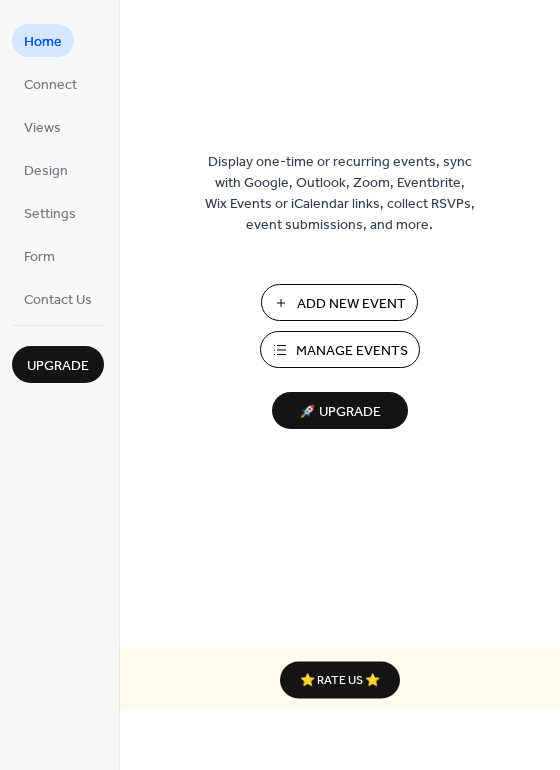 click on "Add New Event" at bounding box center (351, 304) 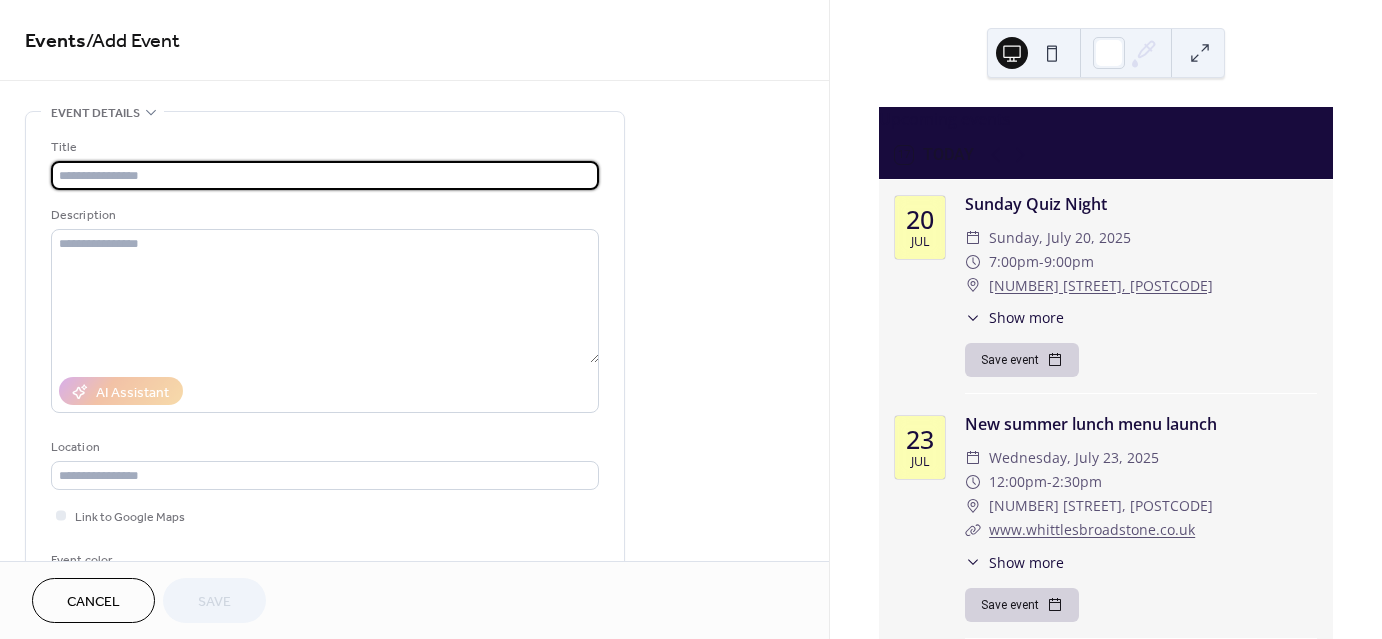 scroll, scrollTop: 0, scrollLeft: 0, axis: both 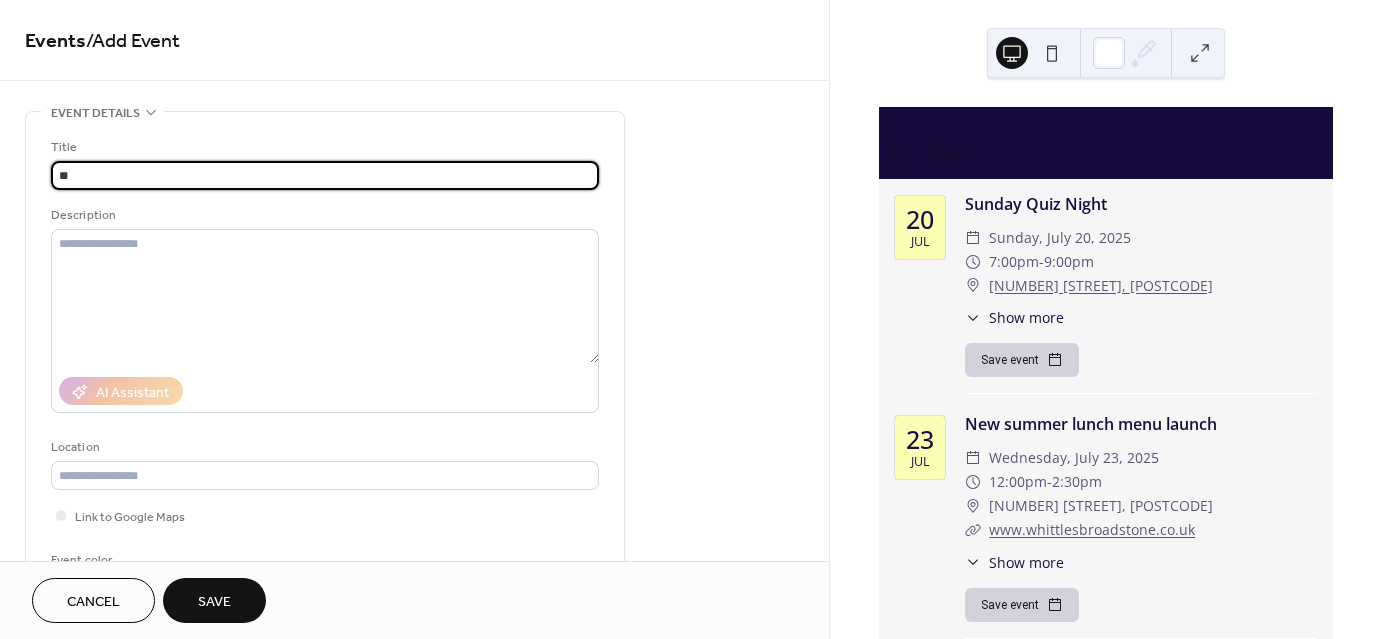 type on "*" 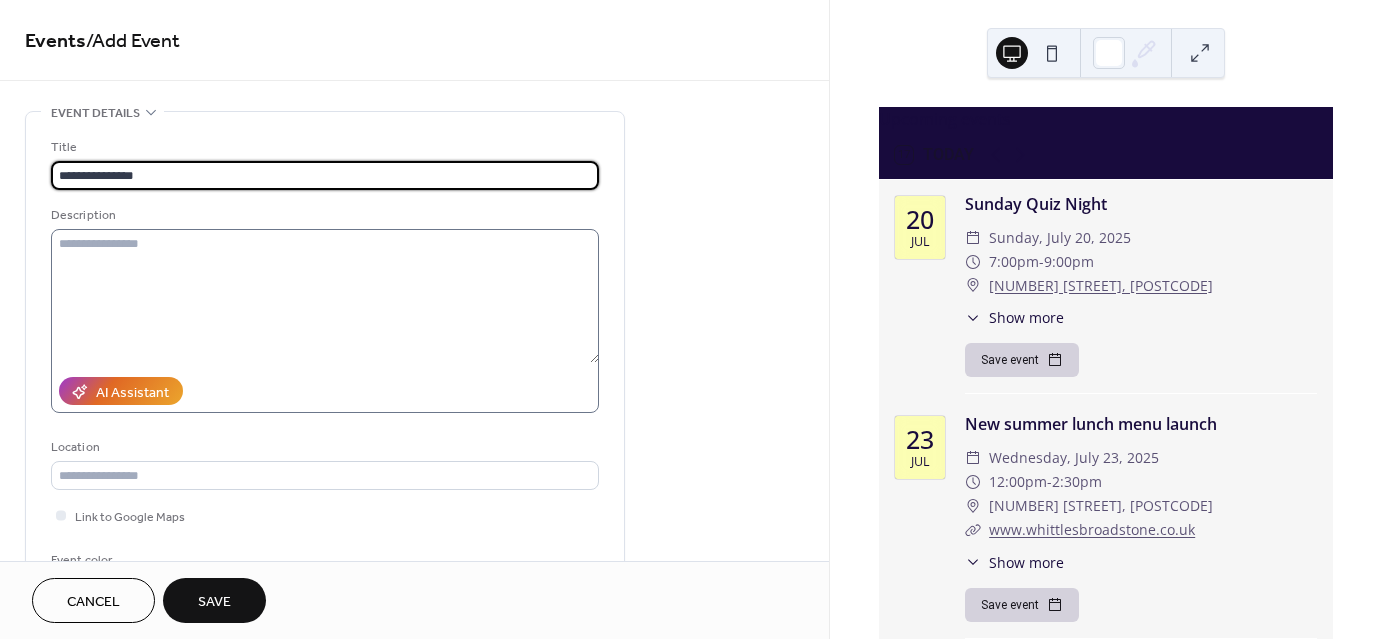 type on "**********" 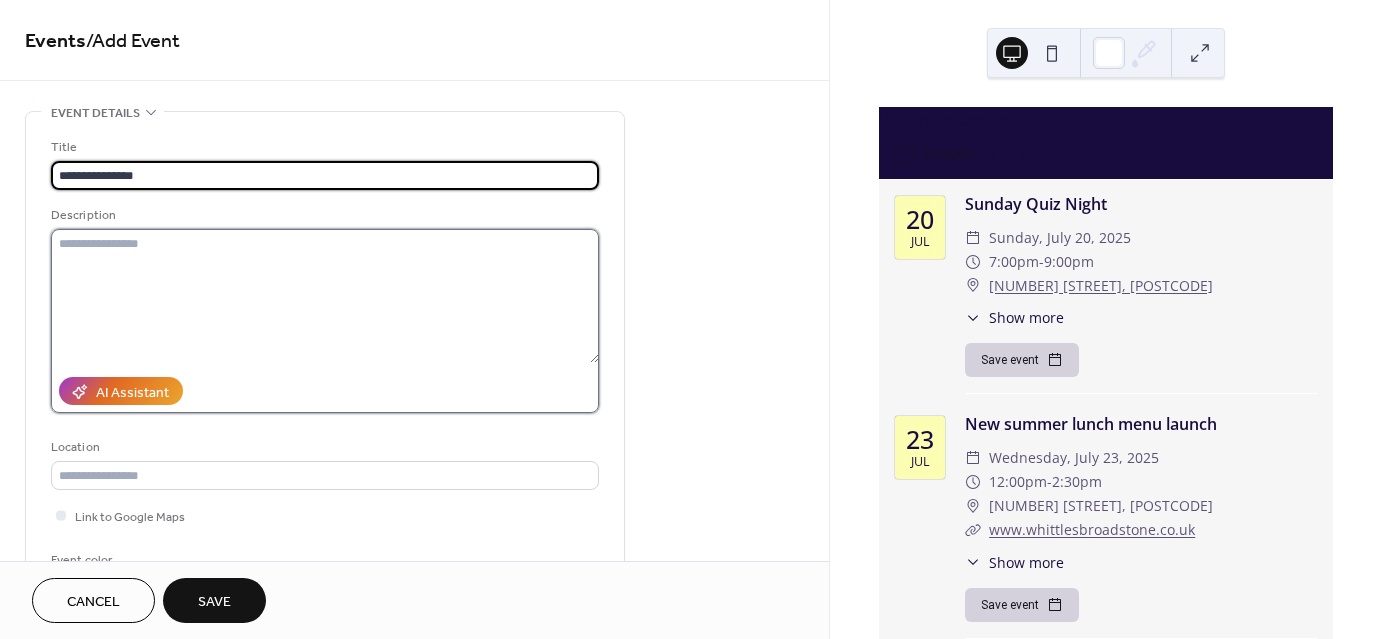 click at bounding box center (325, 296) 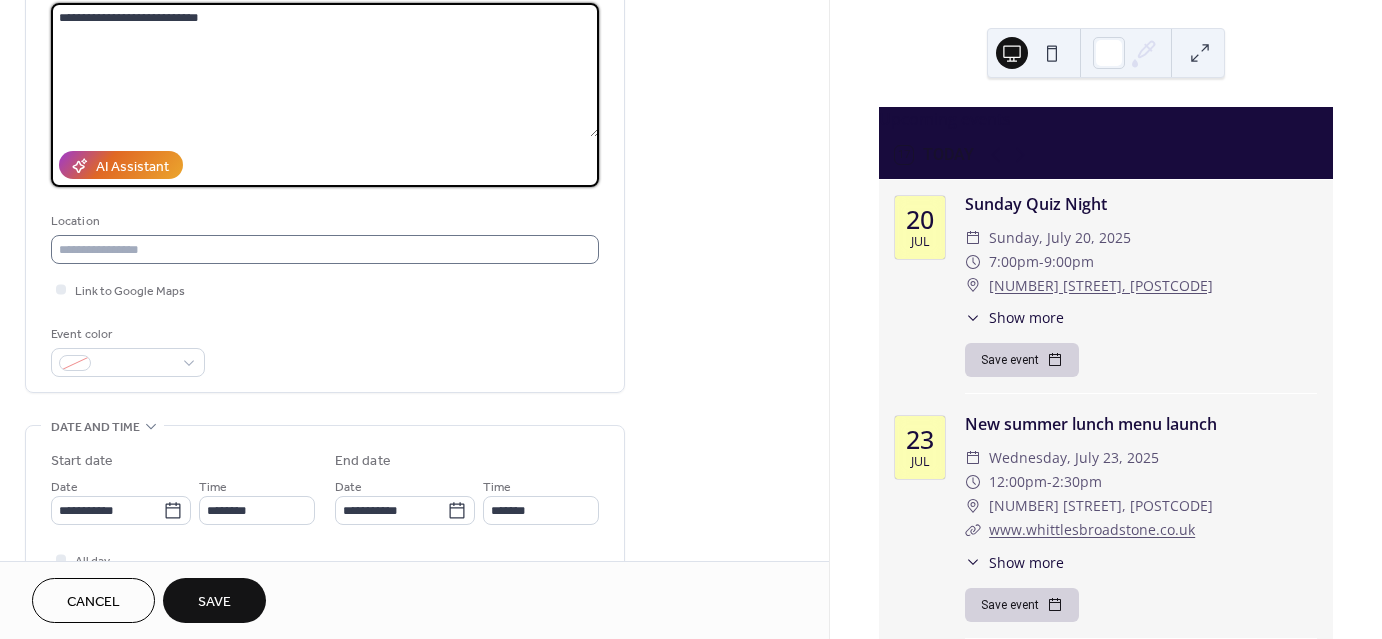 scroll, scrollTop: 237, scrollLeft: 0, axis: vertical 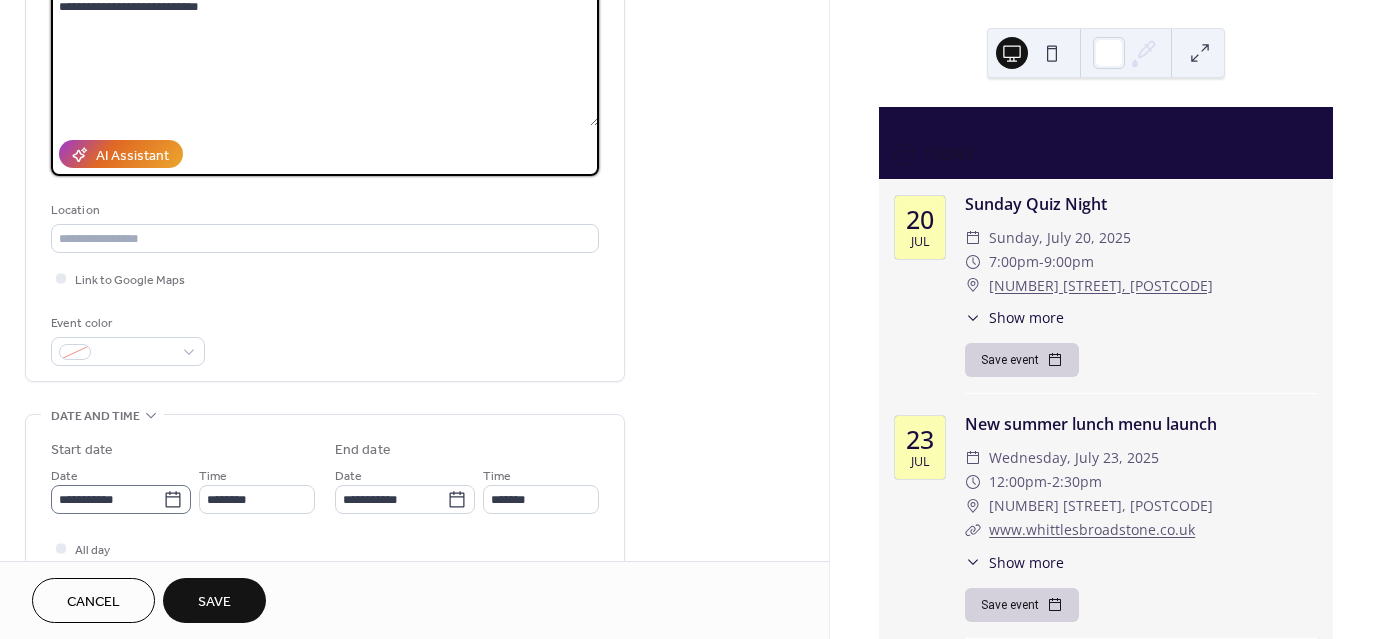 type on "**********" 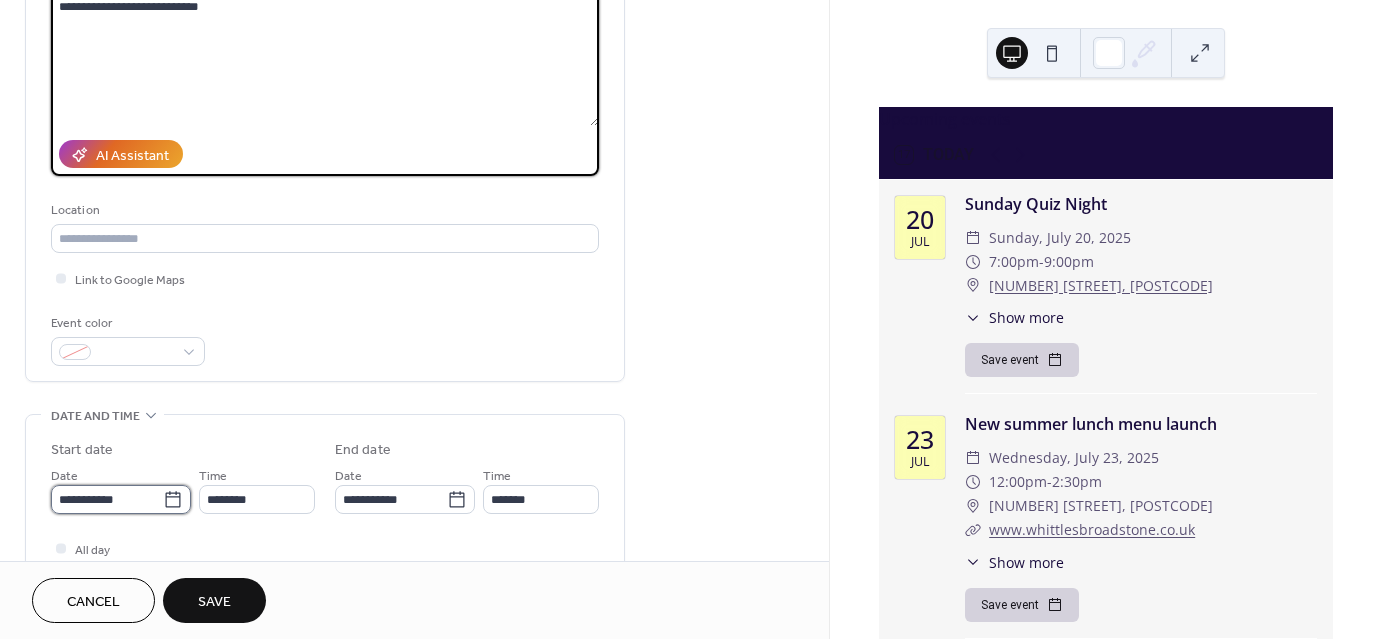 click on "**********" at bounding box center (107, 499) 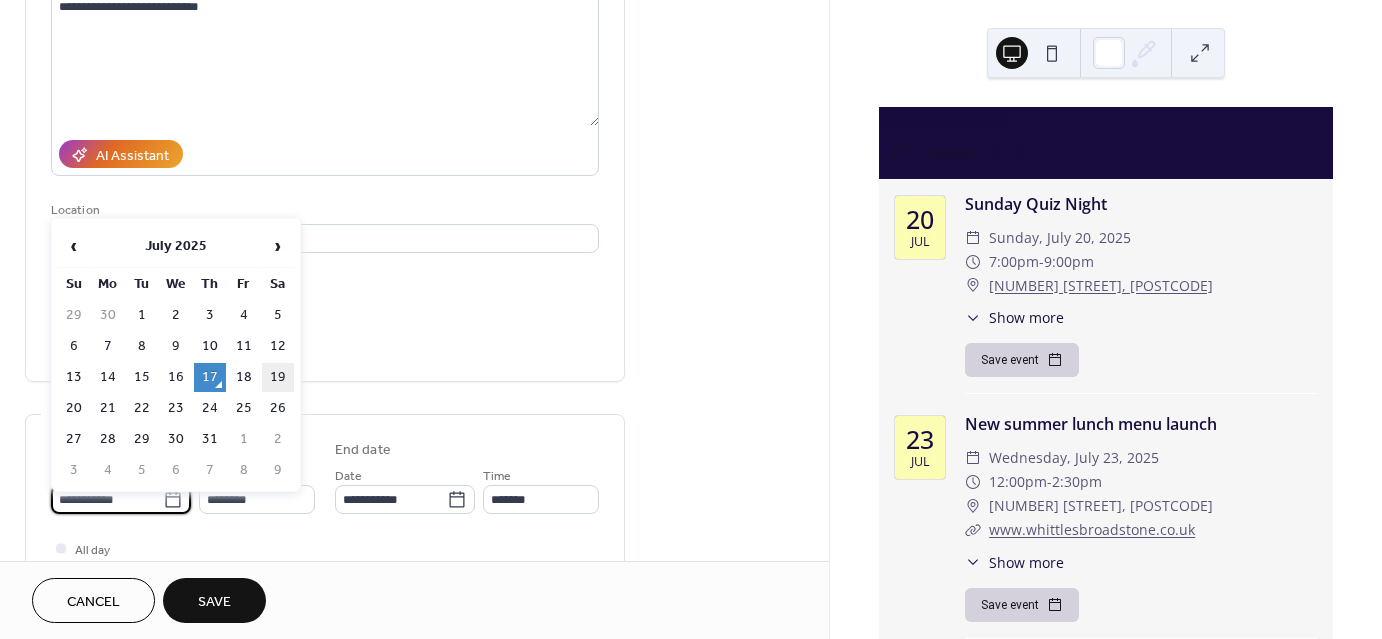 click on "19" at bounding box center (278, 377) 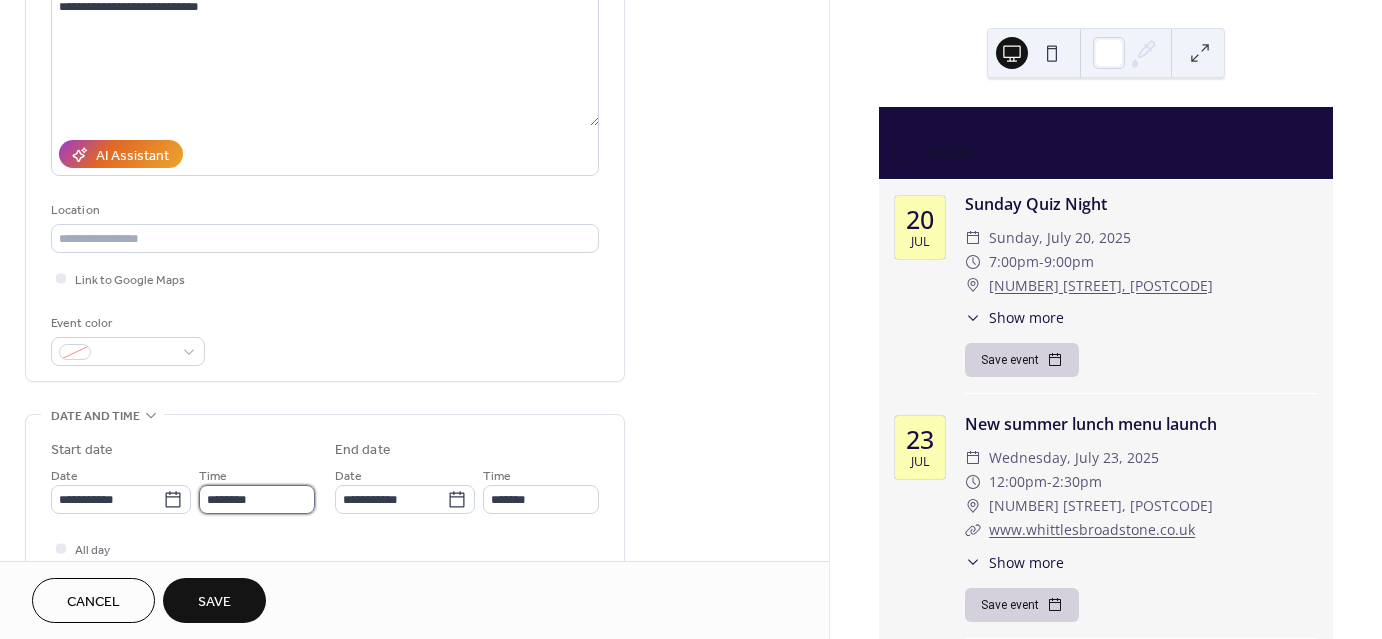click on "********" at bounding box center [257, 499] 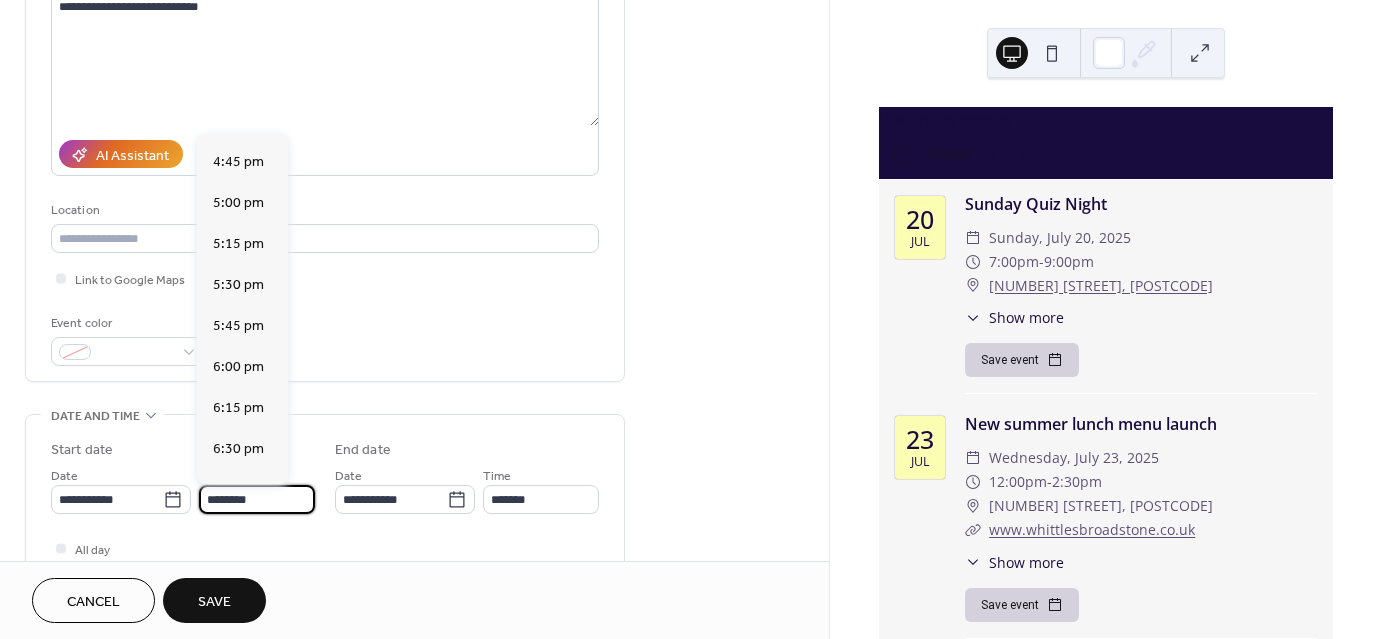 scroll, scrollTop: 2764, scrollLeft: 0, axis: vertical 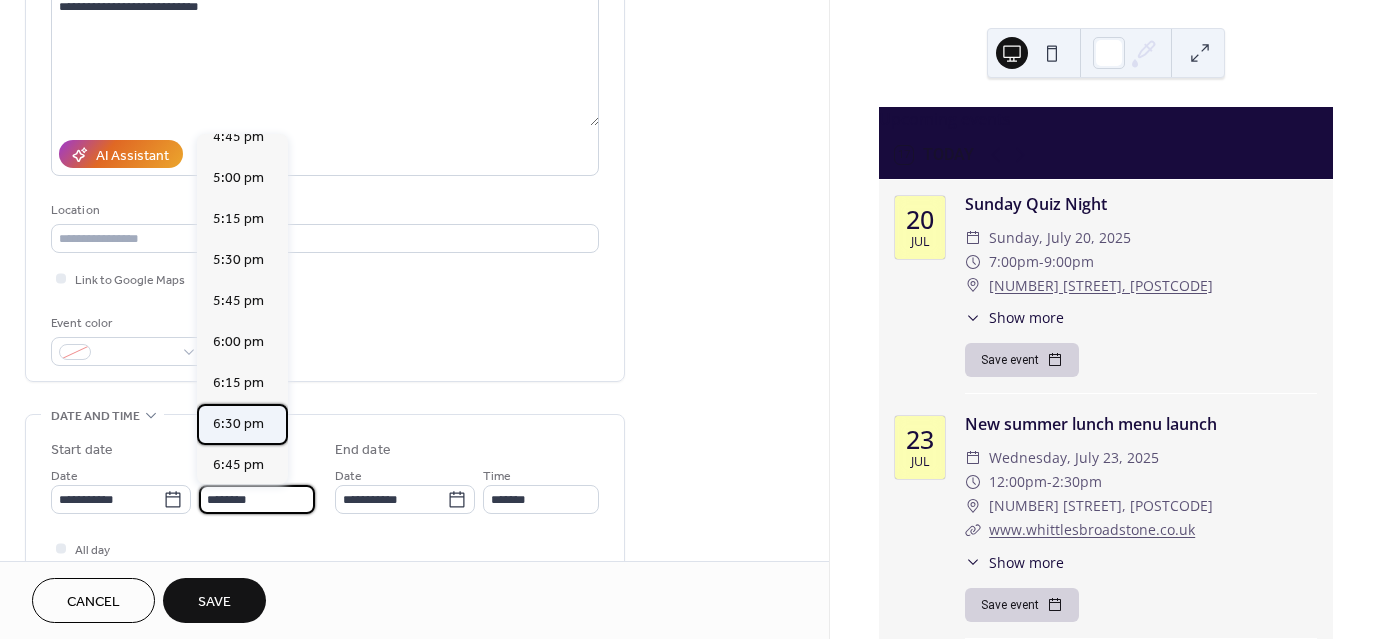 click on "6:30 pm" at bounding box center (238, 423) 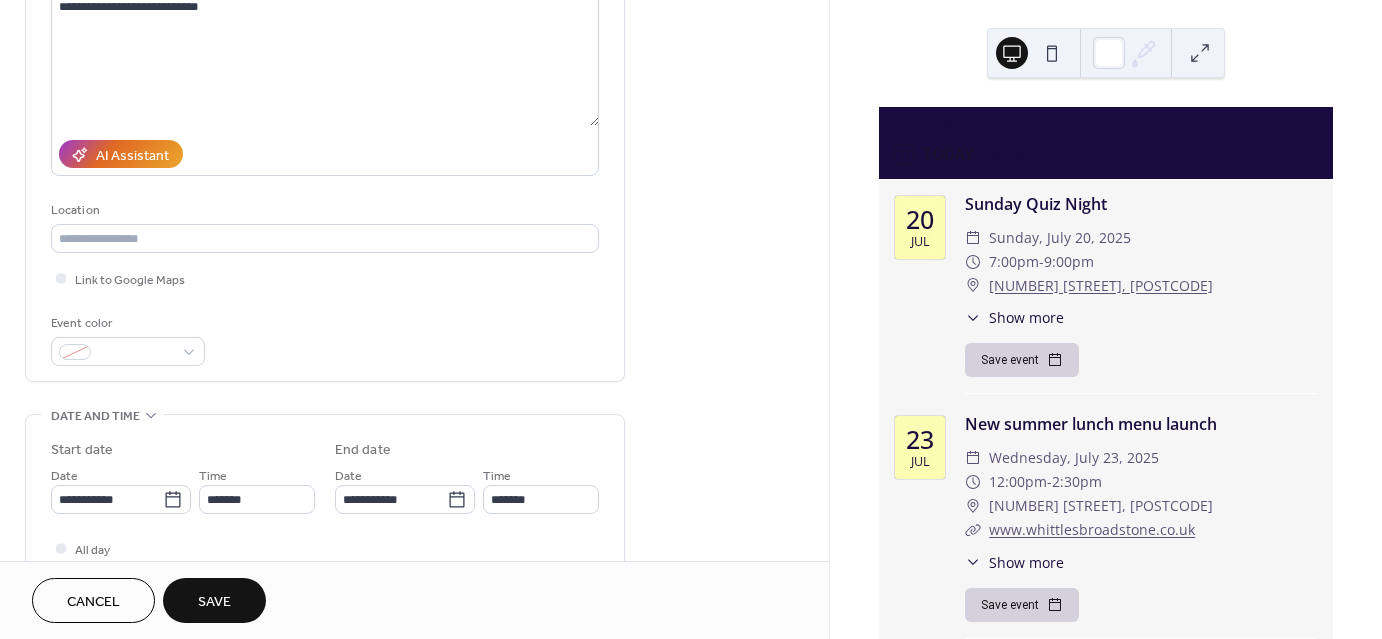 type on "*******" 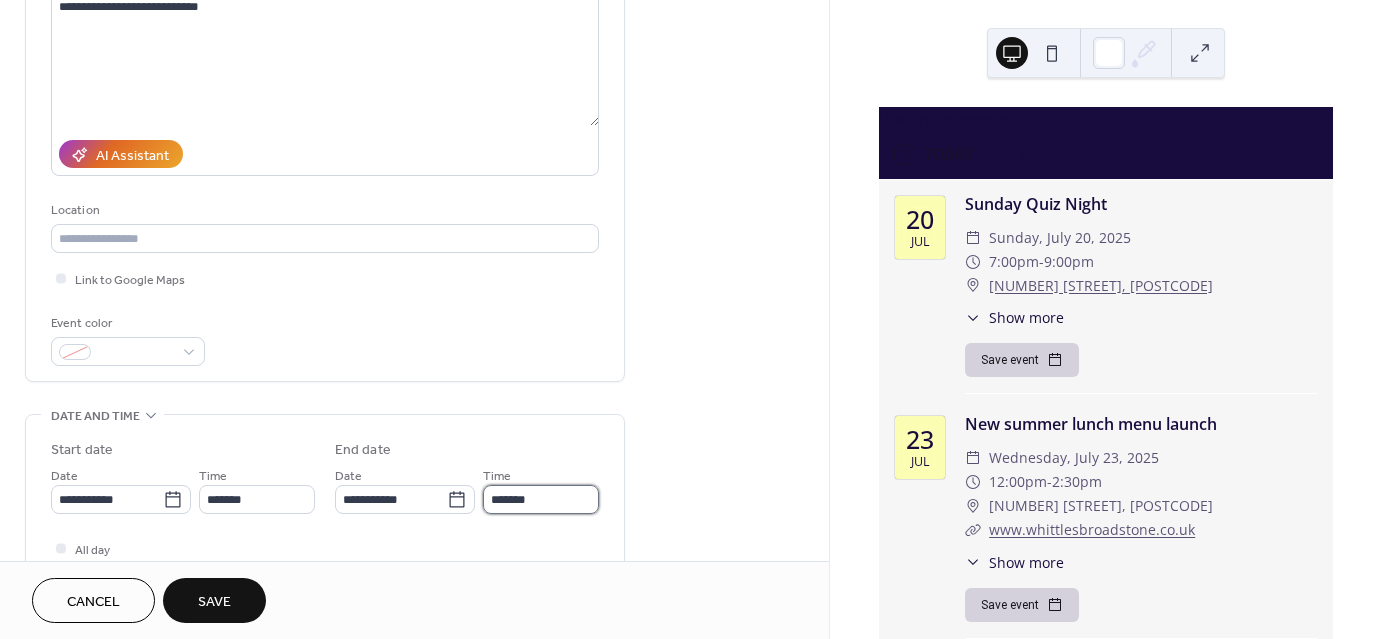 click on "*******" at bounding box center (541, 499) 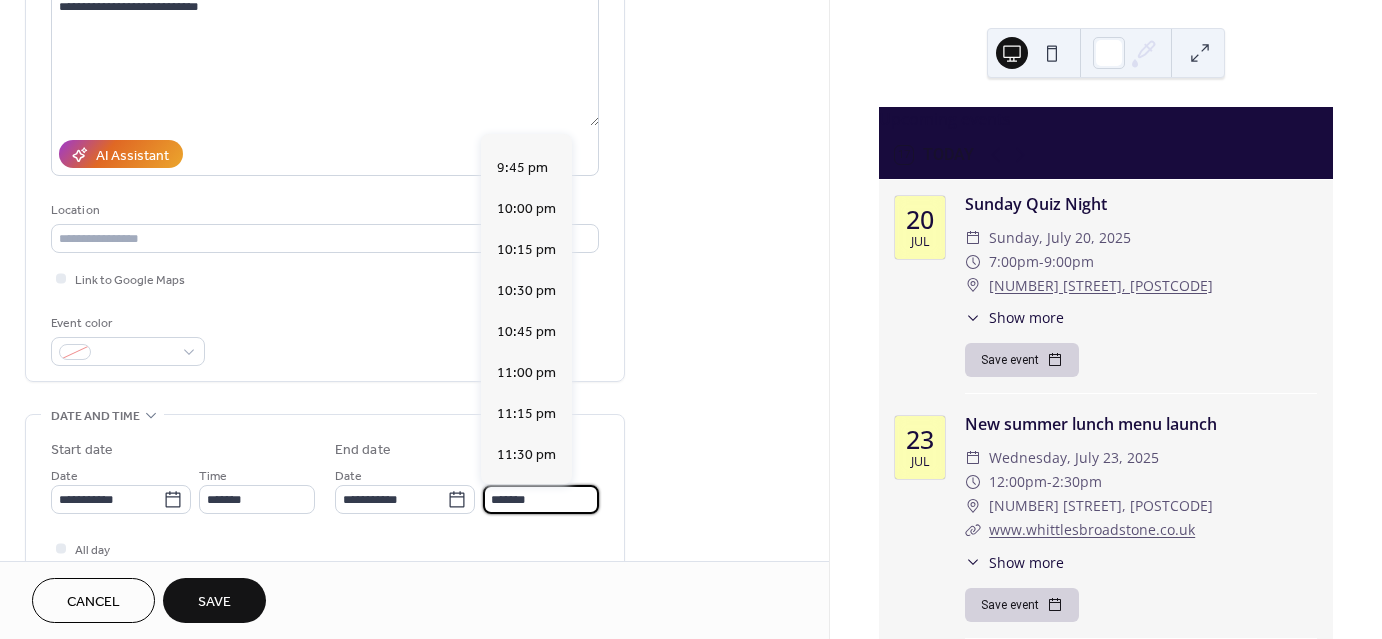 scroll, scrollTop: 510, scrollLeft: 0, axis: vertical 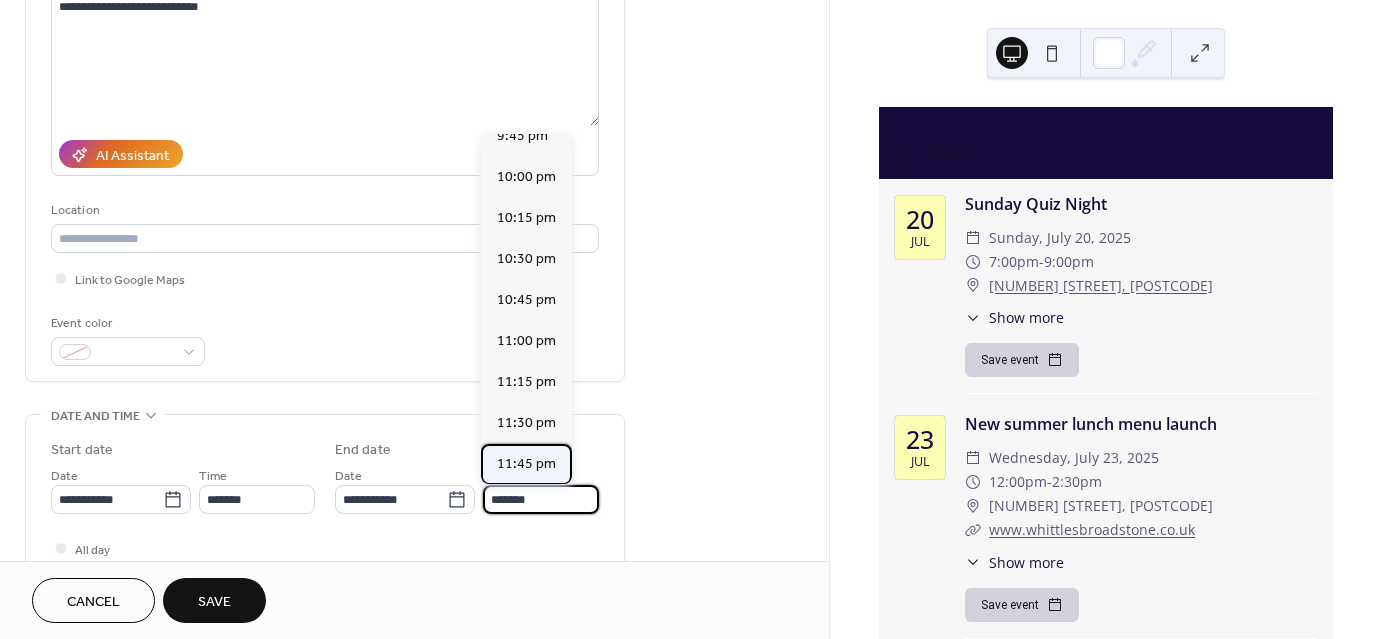 click on "11:45 pm" at bounding box center [526, 464] 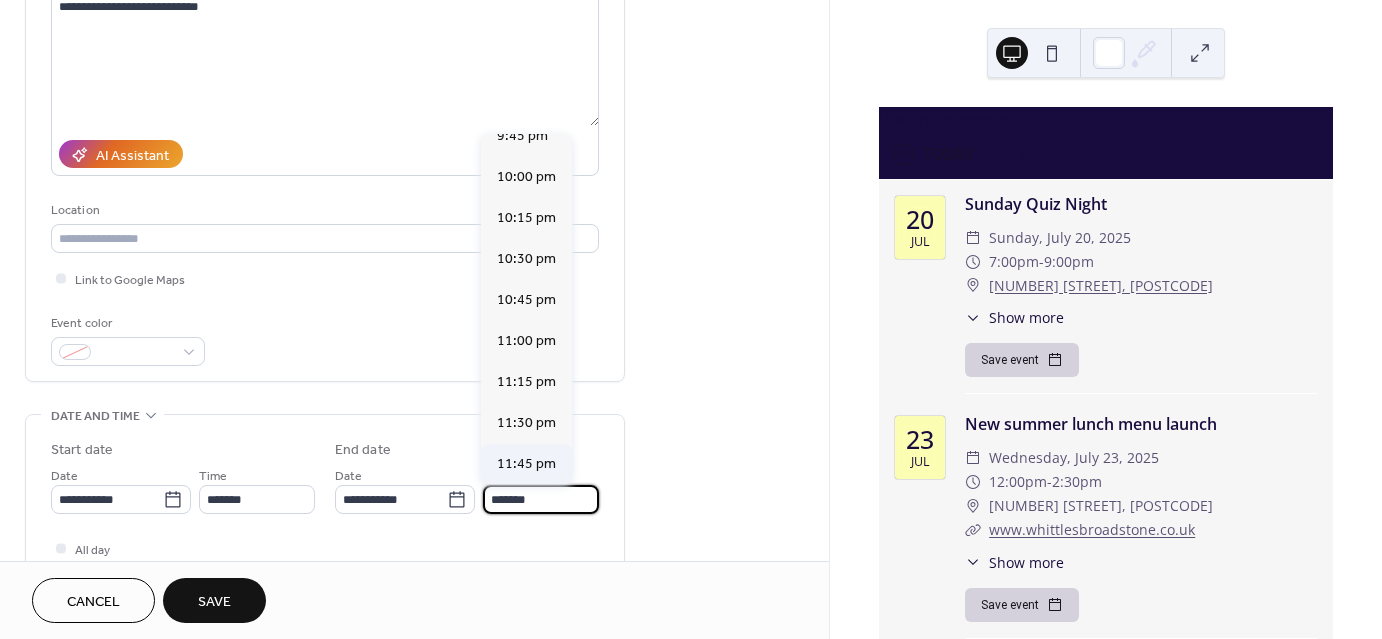 type on "********" 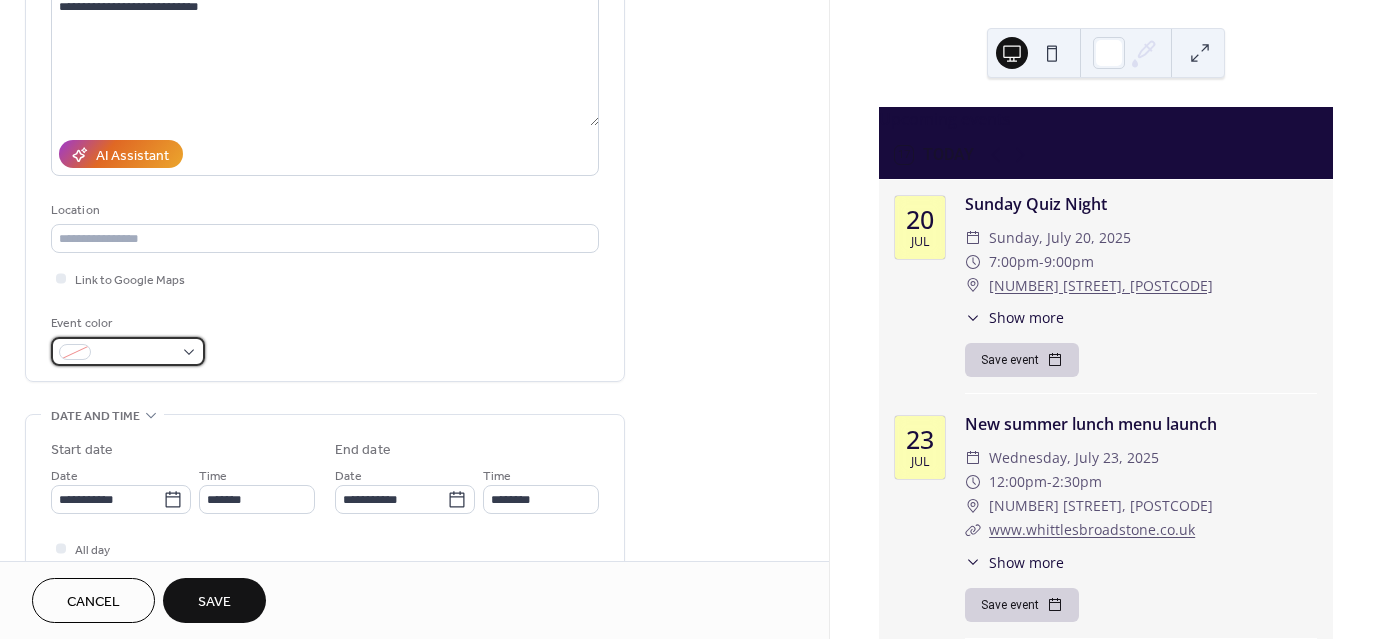 click at bounding box center (75, 352) 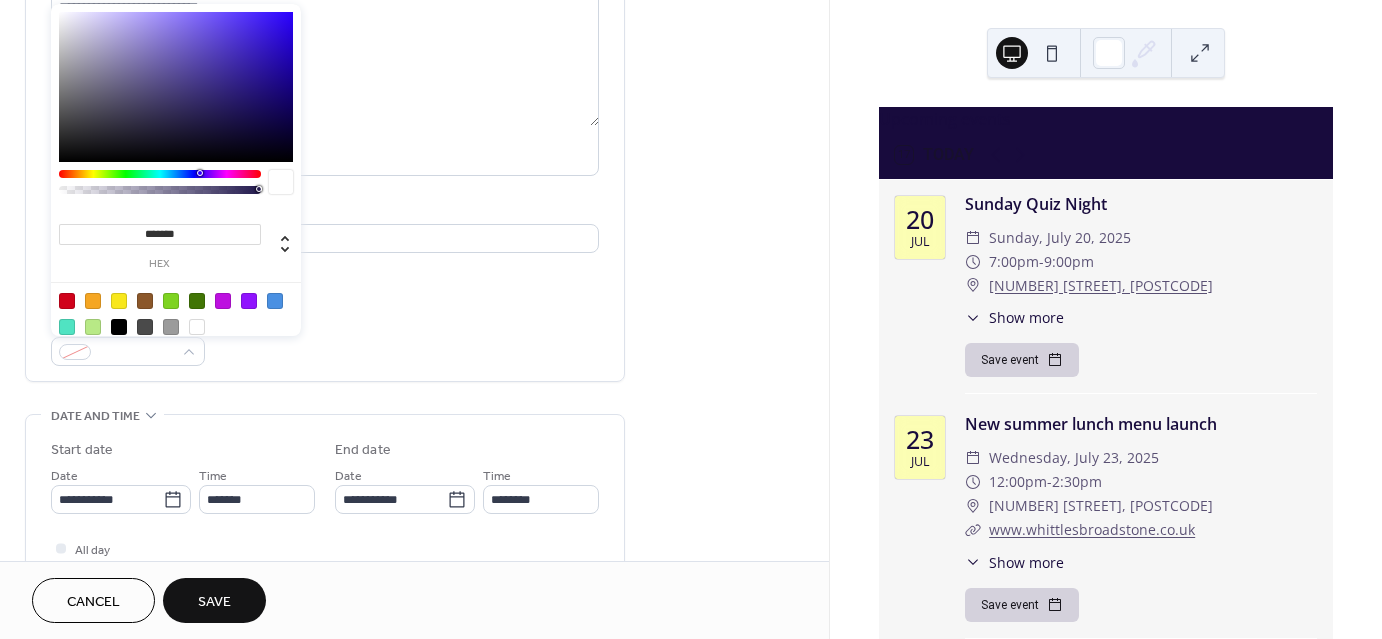 click at bounding box center (67, 301) 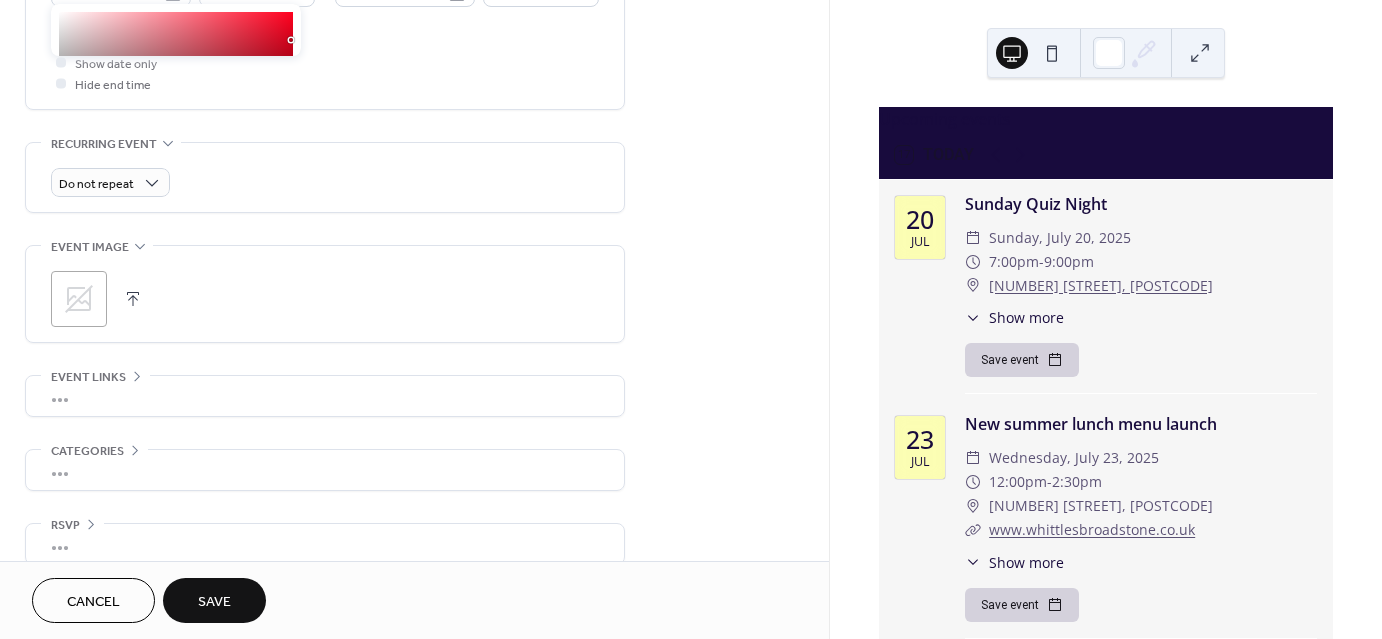 scroll, scrollTop: 750, scrollLeft: 0, axis: vertical 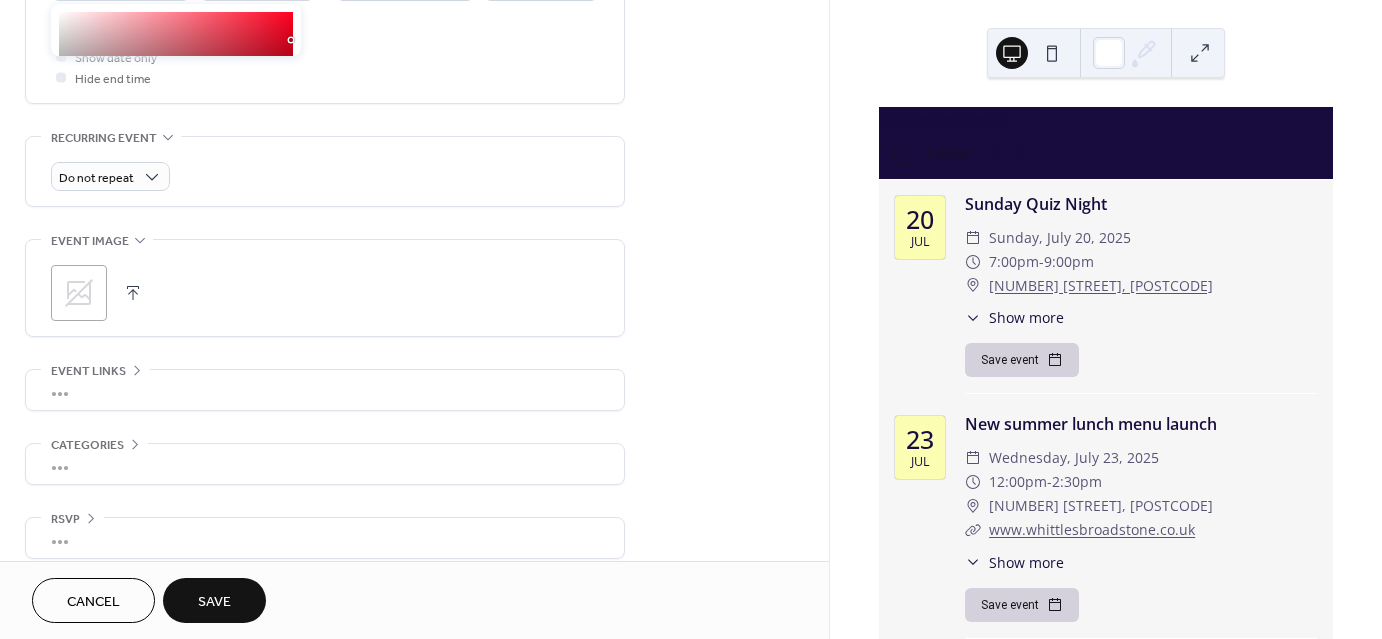 click 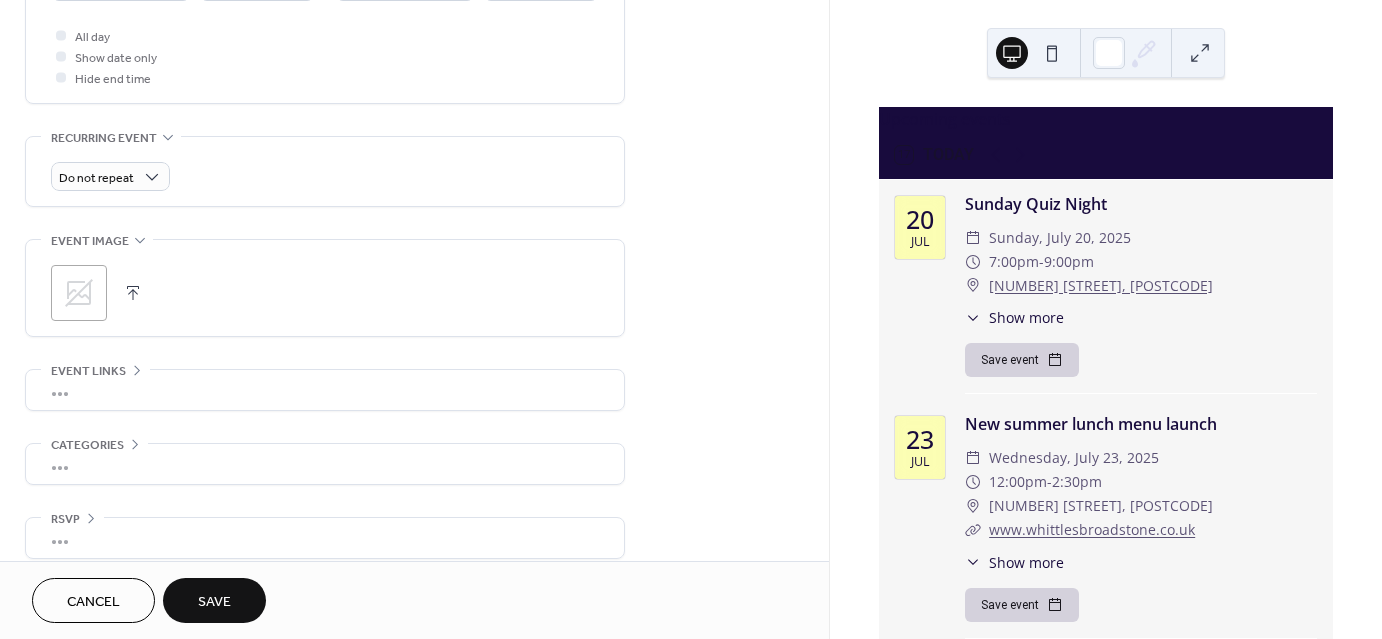 click on "Save" at bounding box center (214, 602) 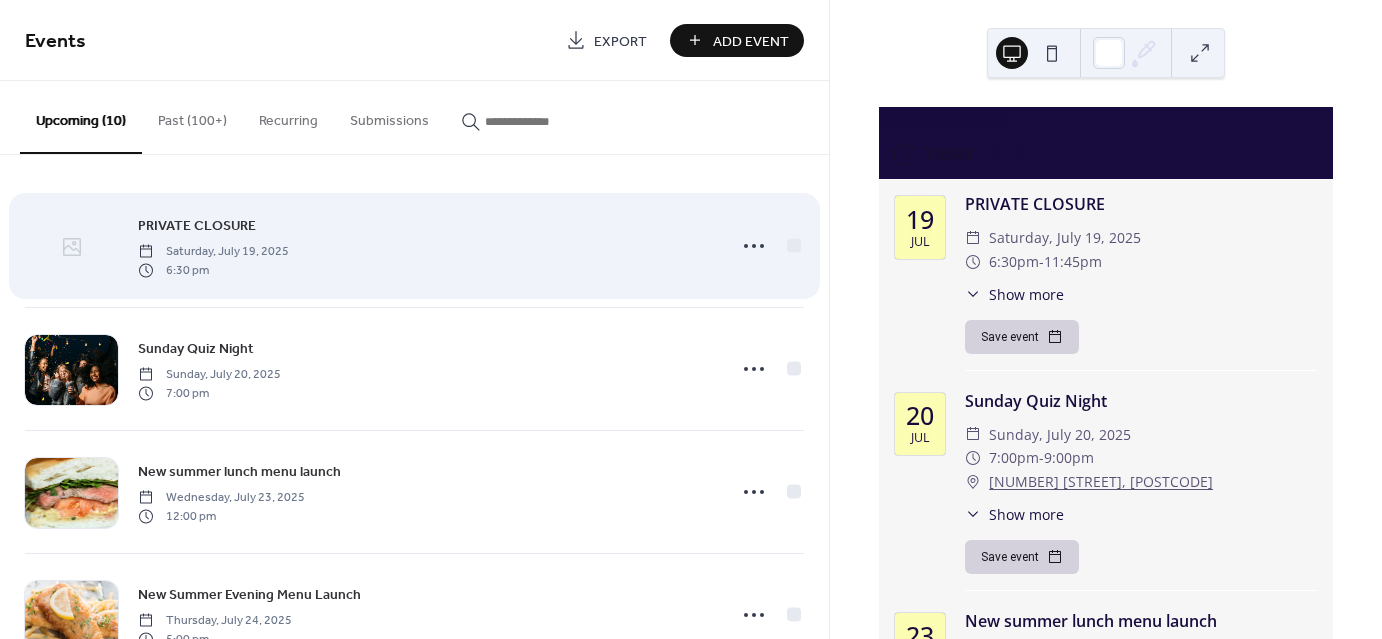click 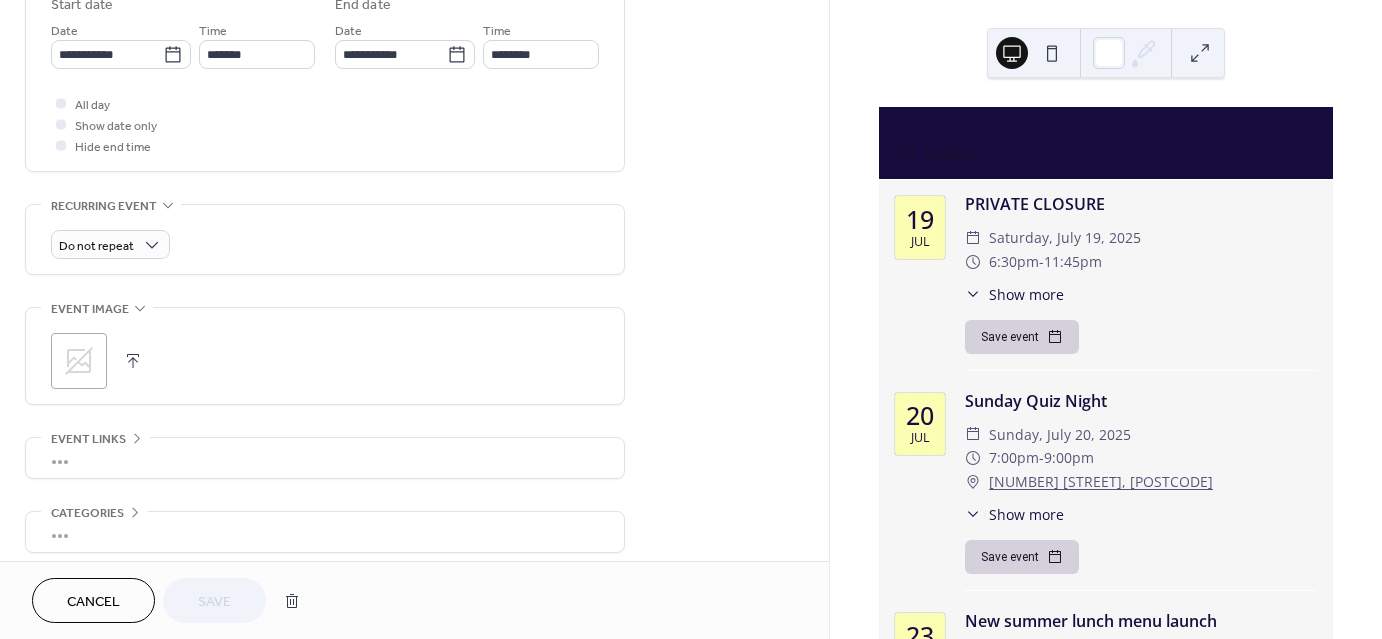 scroll, scrollTop: 684, scrollLeft: 0, axis: vertical 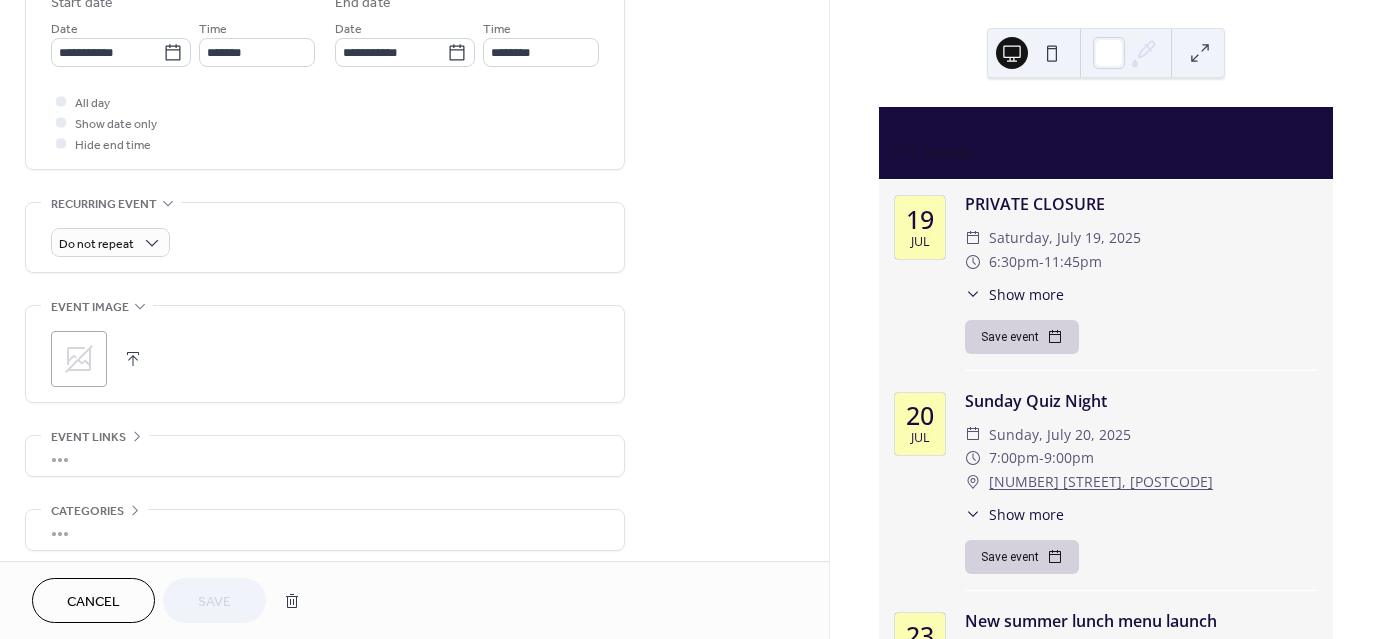 click 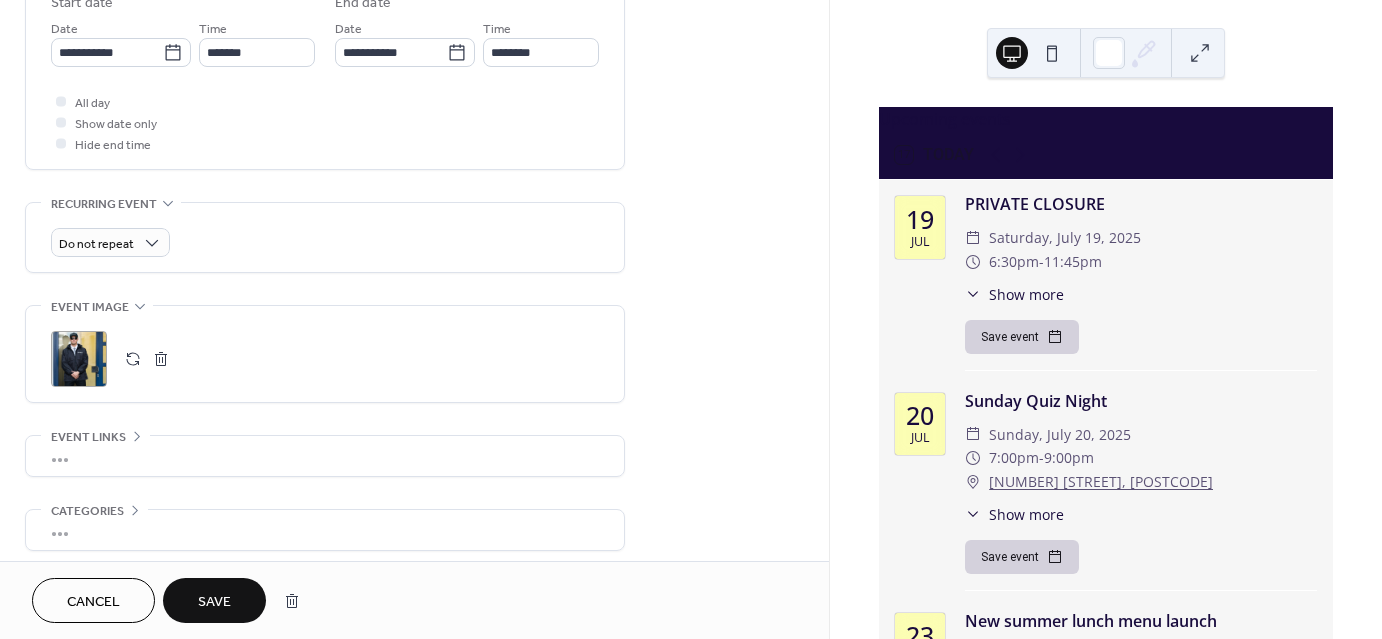 click on "Save" at bounding box center (214, 602) 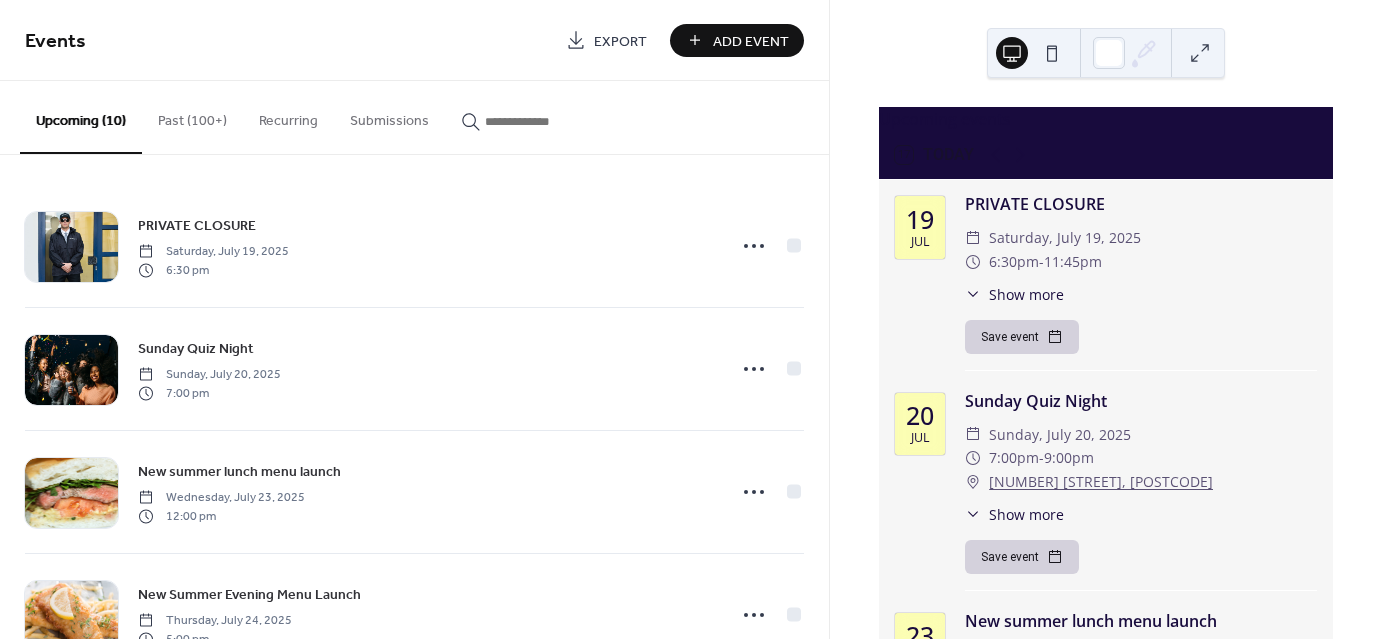 click on "Add Event" at bounding box center (751, 41) 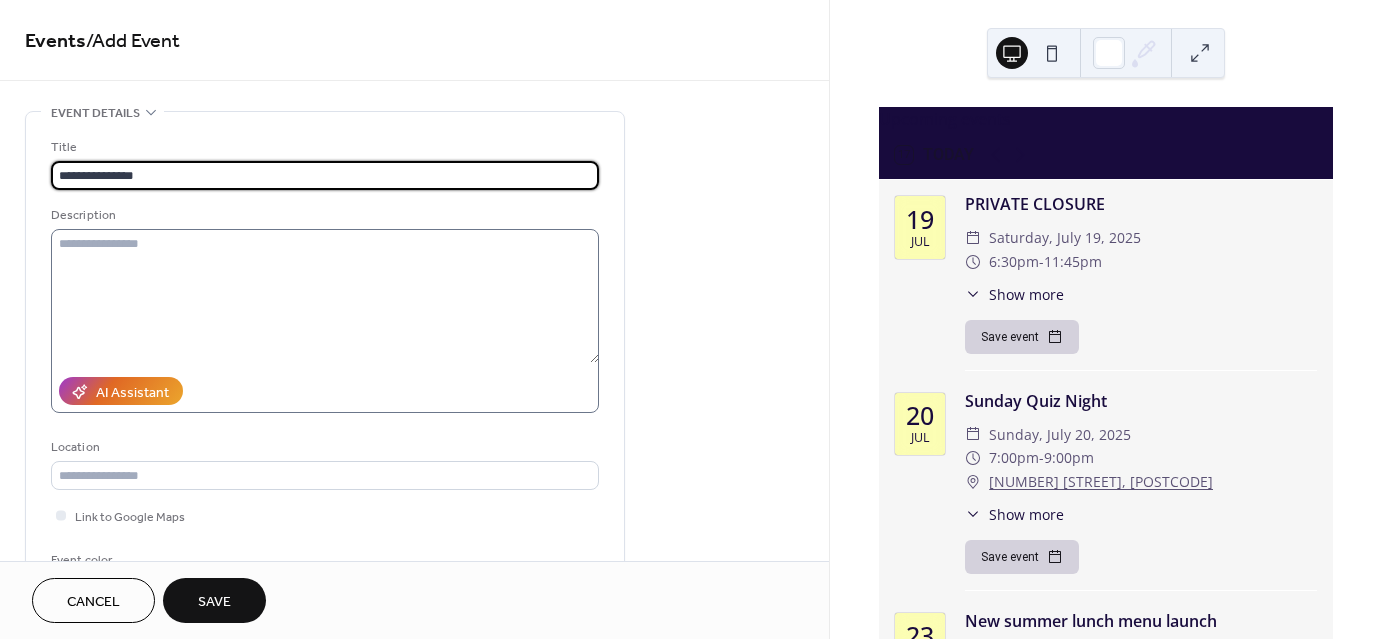 type on "**********" 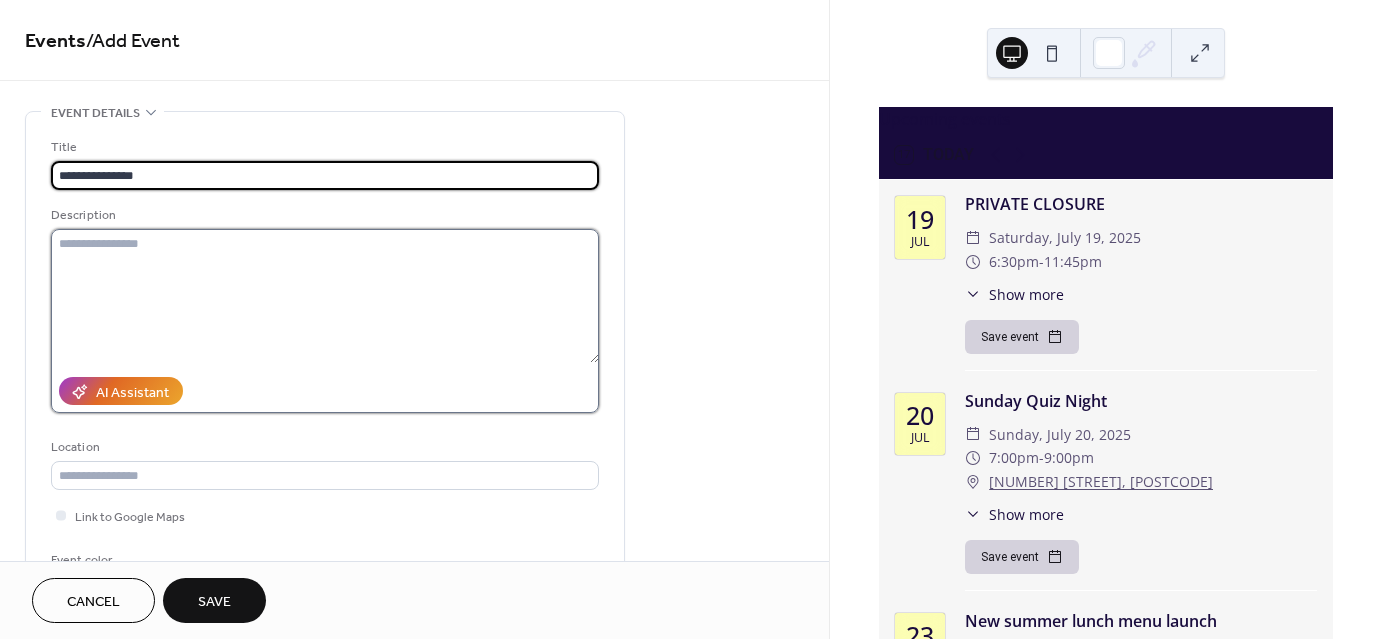click at bounding box center [325, 296] 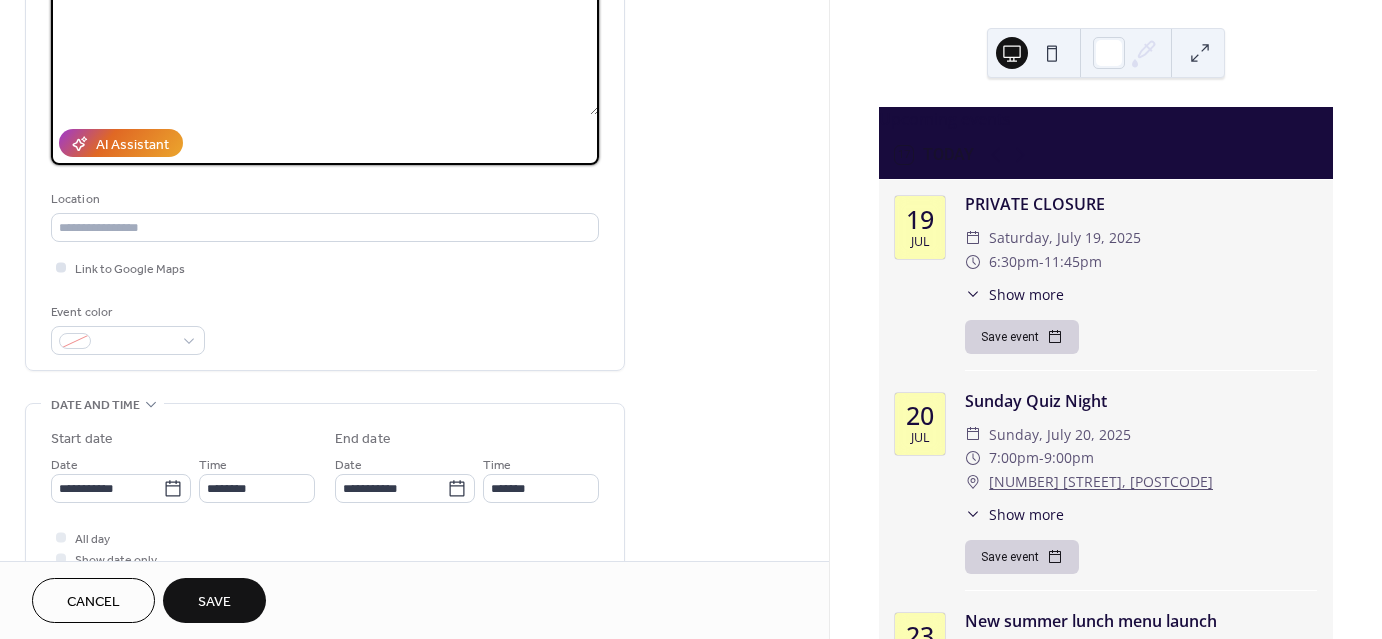 scroll, scrollTop: 256, scrollLeft: 0, axis: vertical 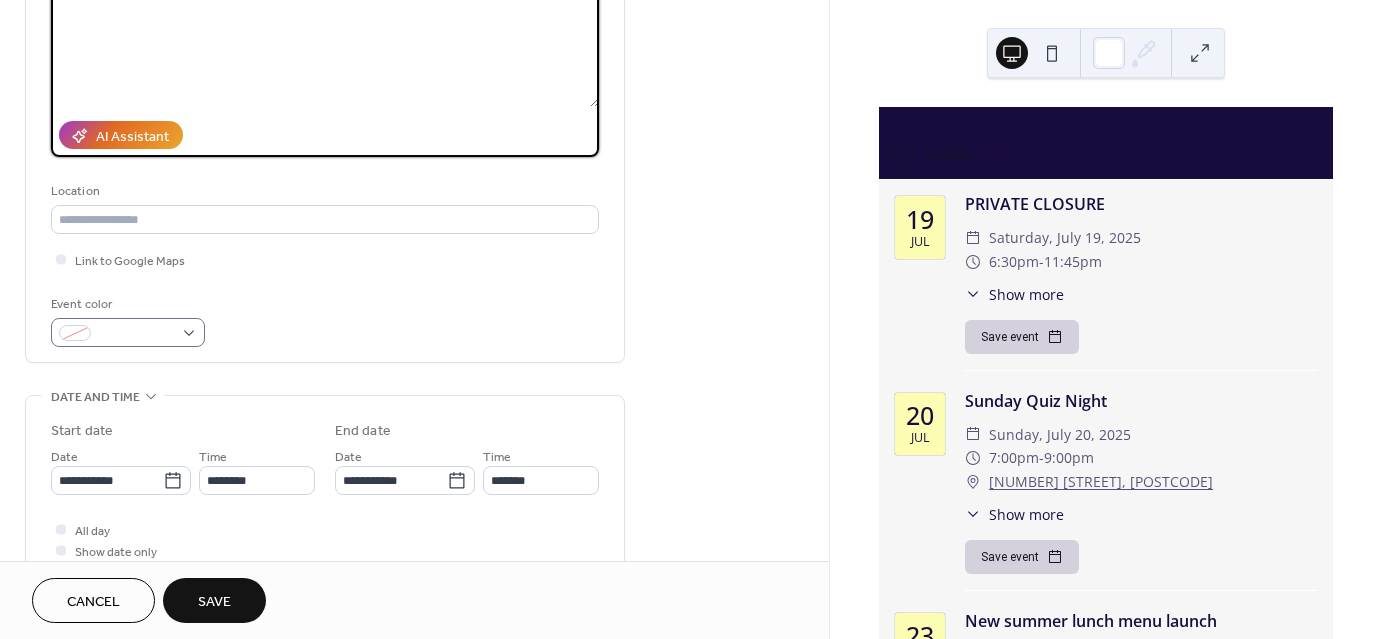 type on "**********" 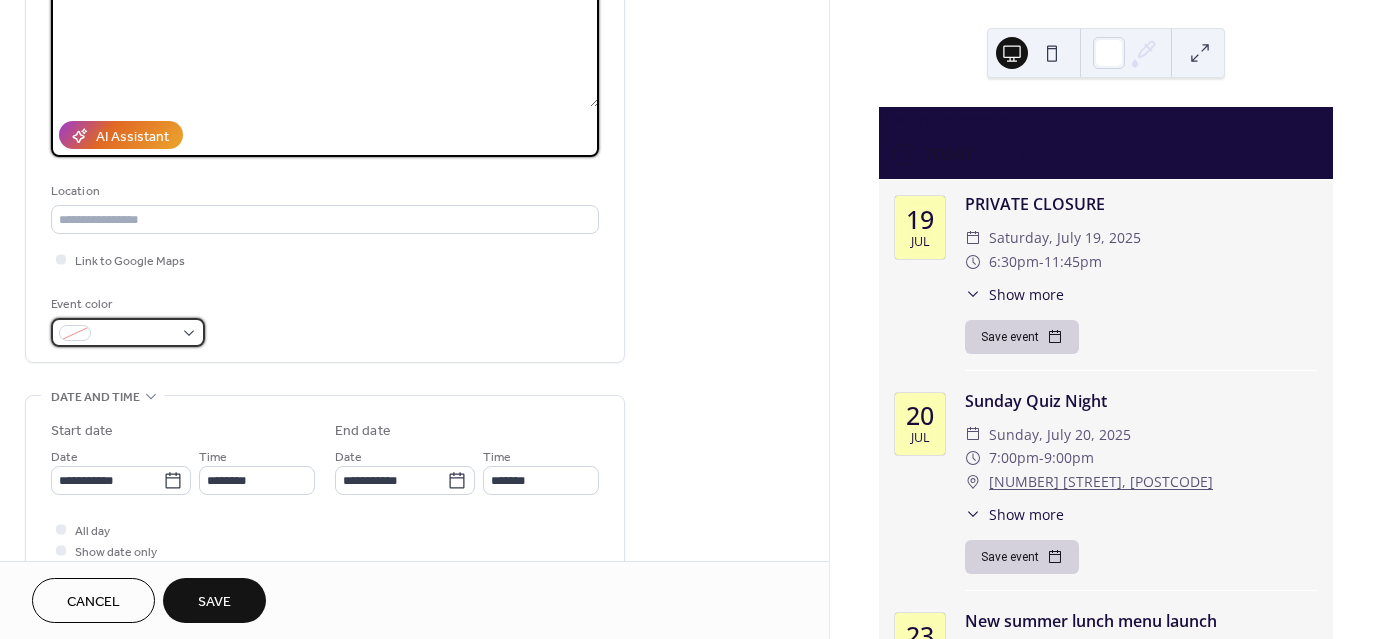 click at bounding box center [75, 333] 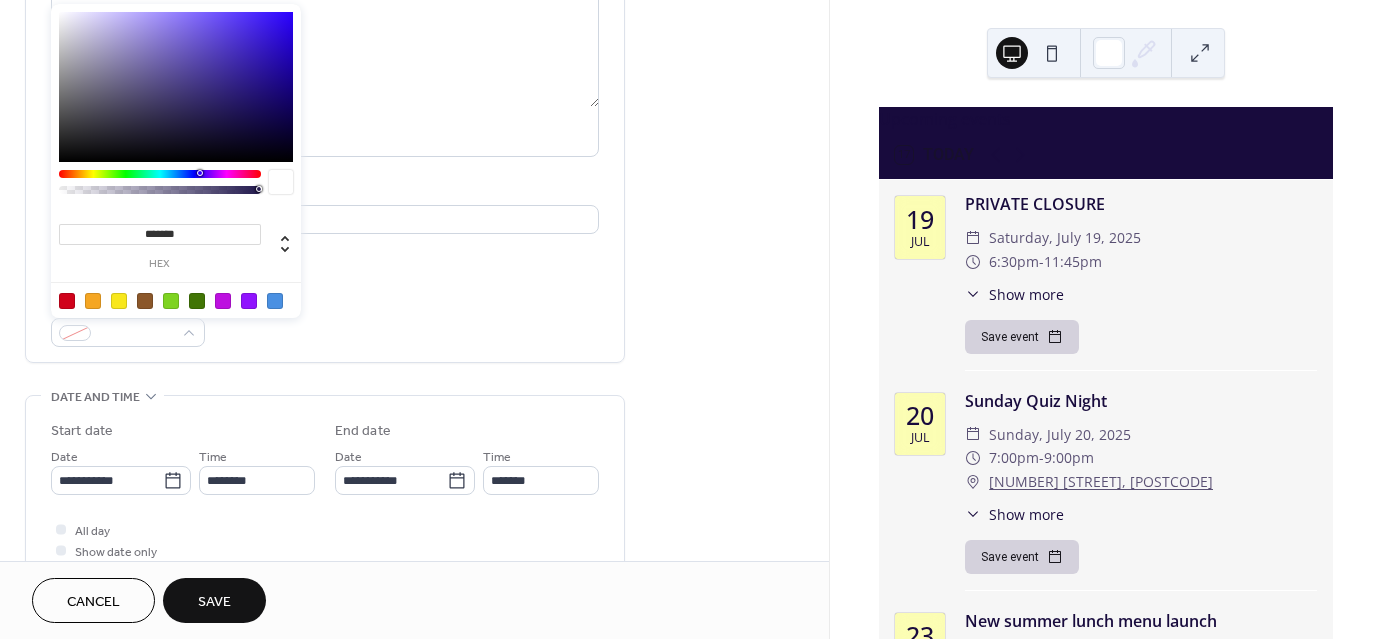 click at bounding box center (67, 301) 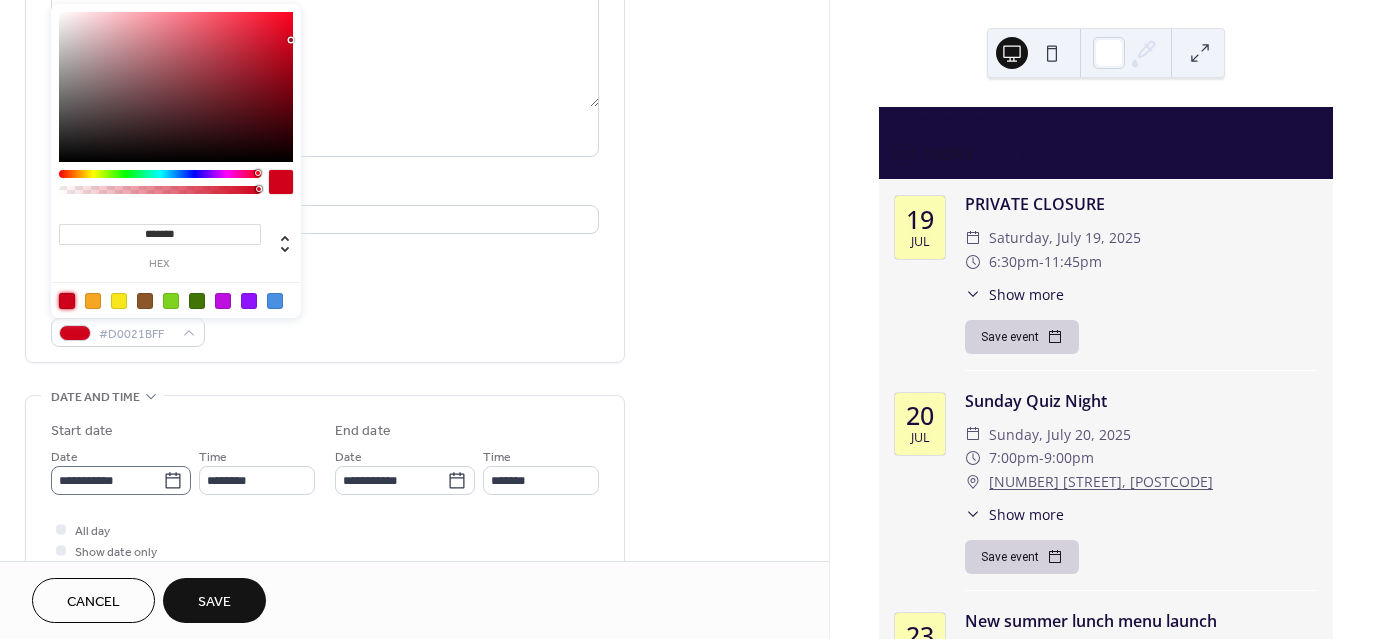 click 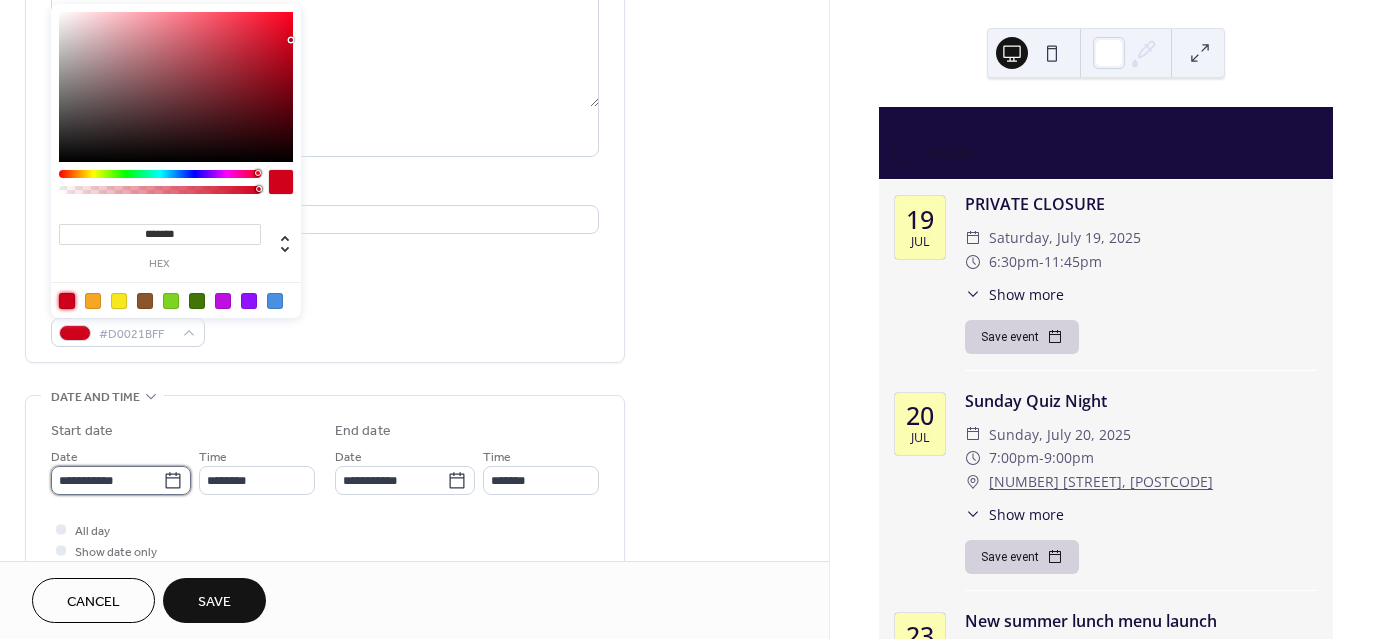 click on "**********" at bounding box center (107, 480) 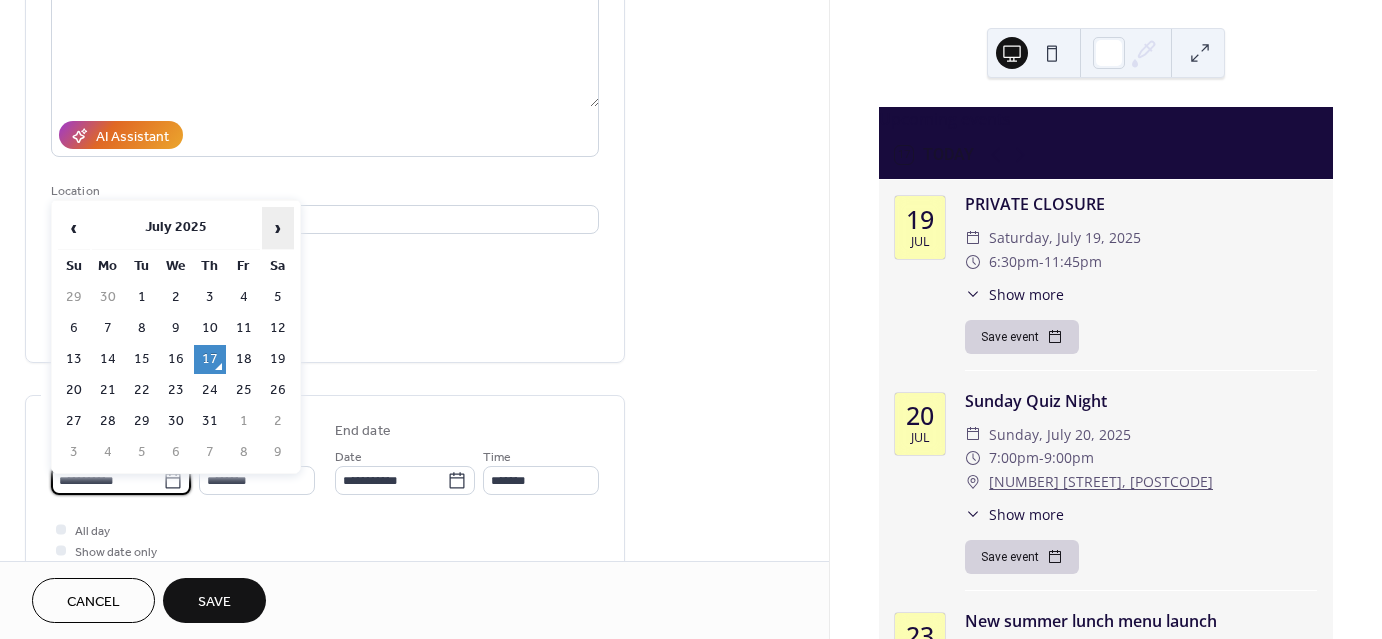 click on "›" at bounding box center (278, 228) 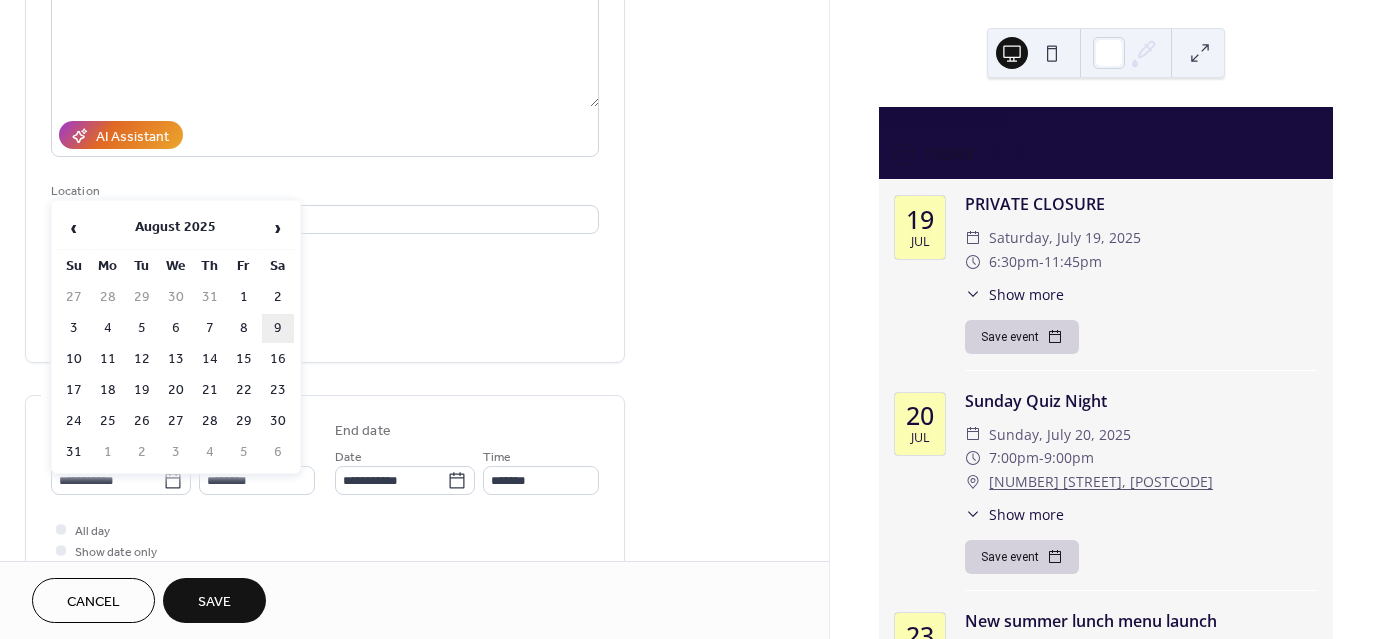 click on "9" at bounding box center (278, 328) 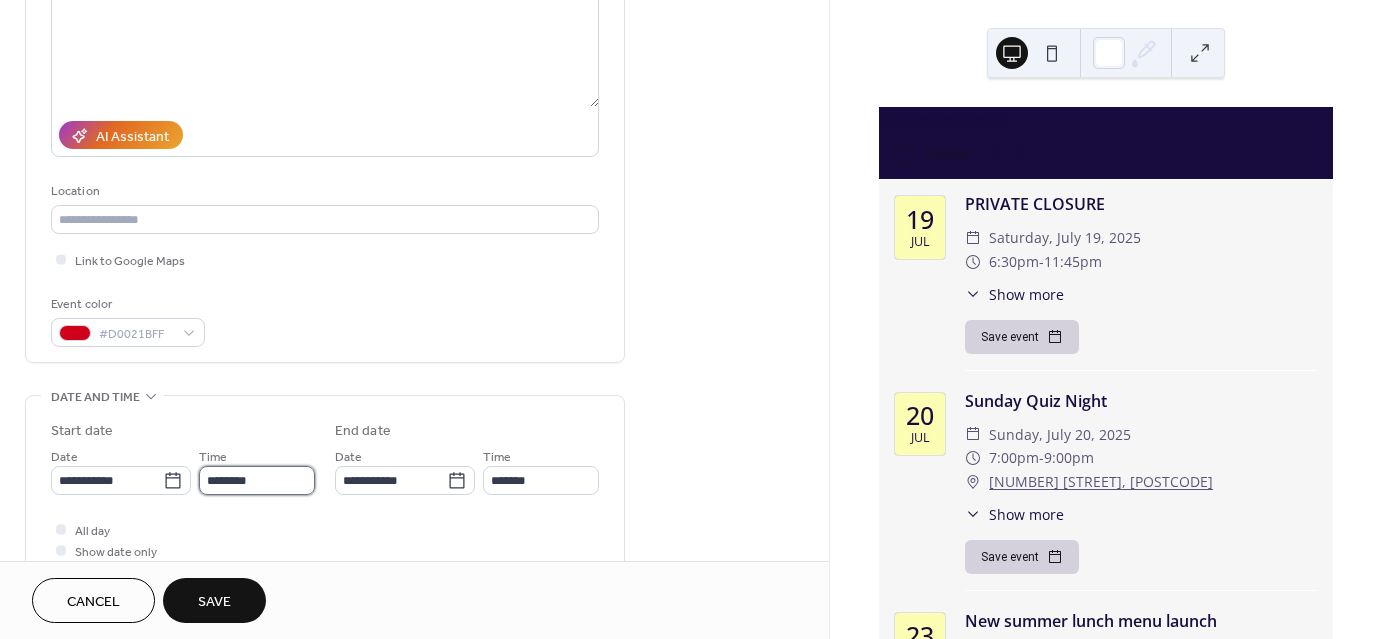 click on "********" at bounding box center (257, 480) 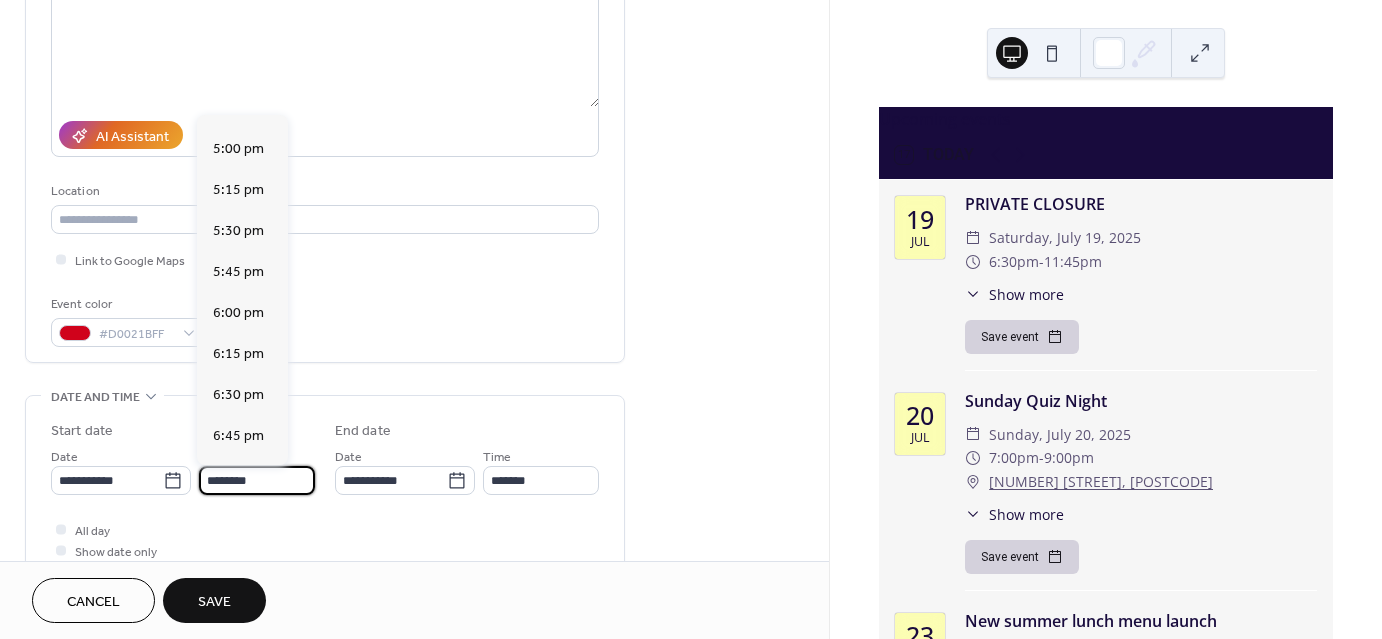 scroll, scrollTop: 2775, scrollLeft: 0, axis: vertical 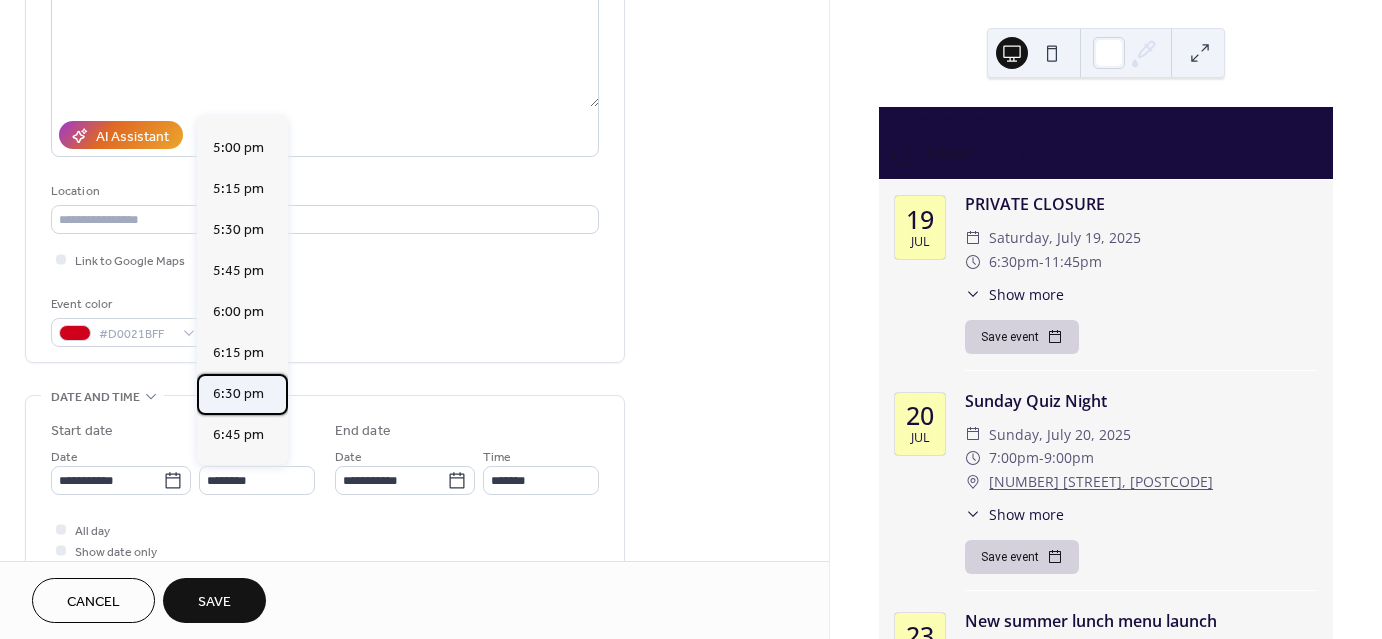 click on "6:30 pm" at bounding box center [242, 394] 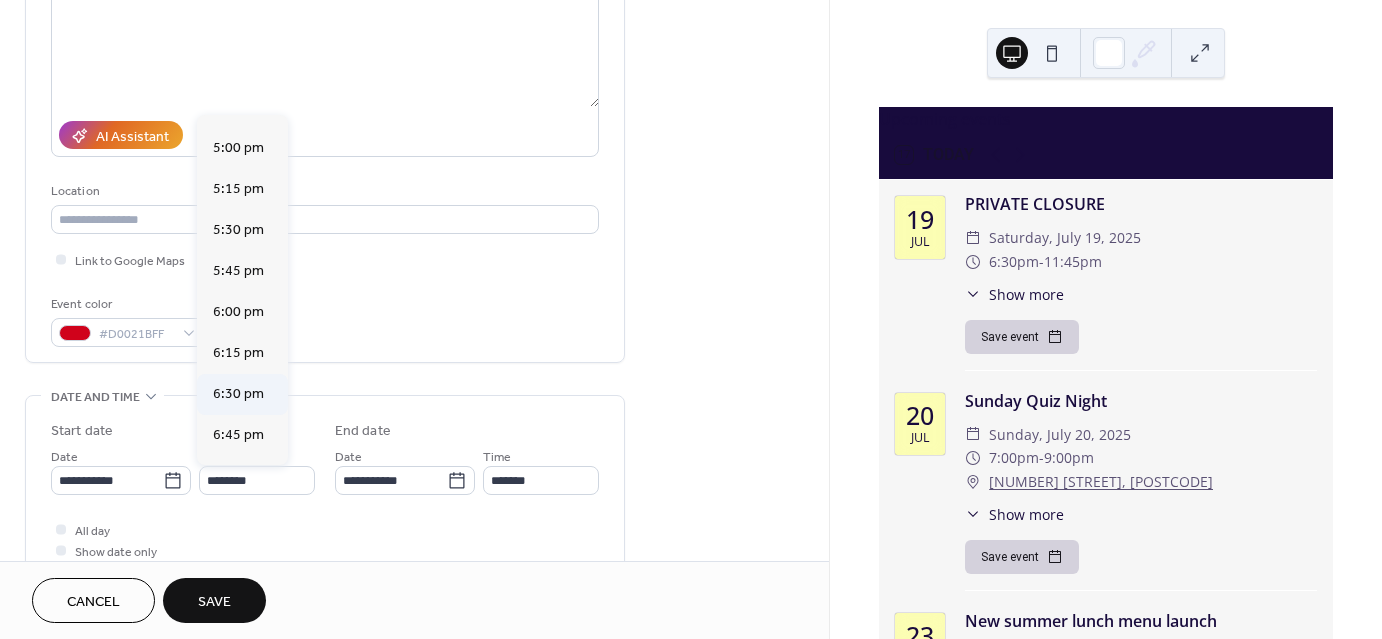 type on "*******" 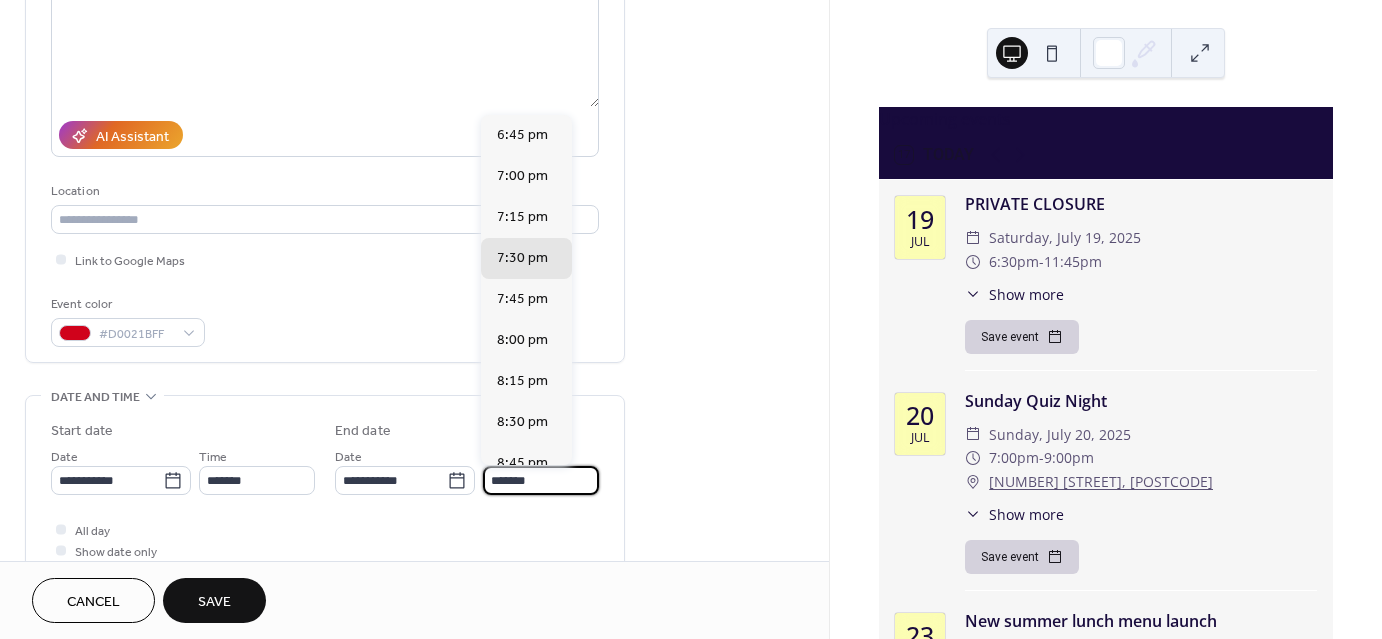 click on "*******" at bounding box center [541, 480] 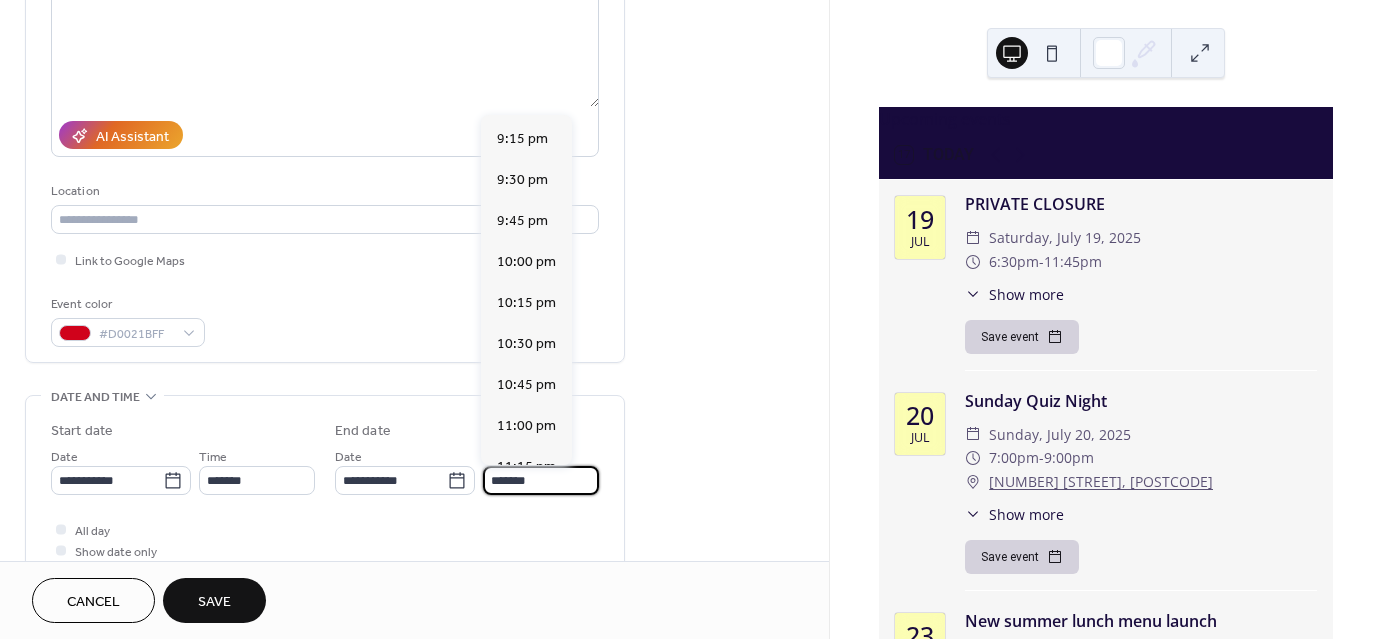 scroll, scrollTop: 510, scrollLeft: 0, axis: vertical 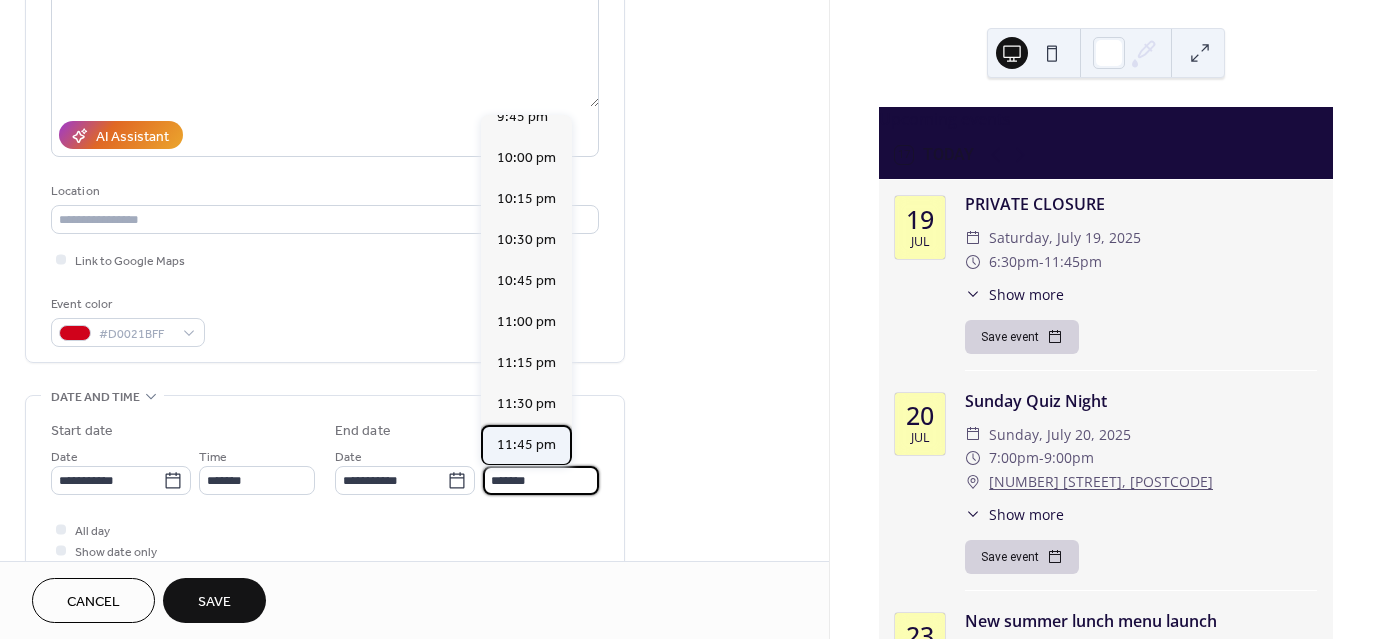 click on "11:45 pm" at bounding box center [526, 445] 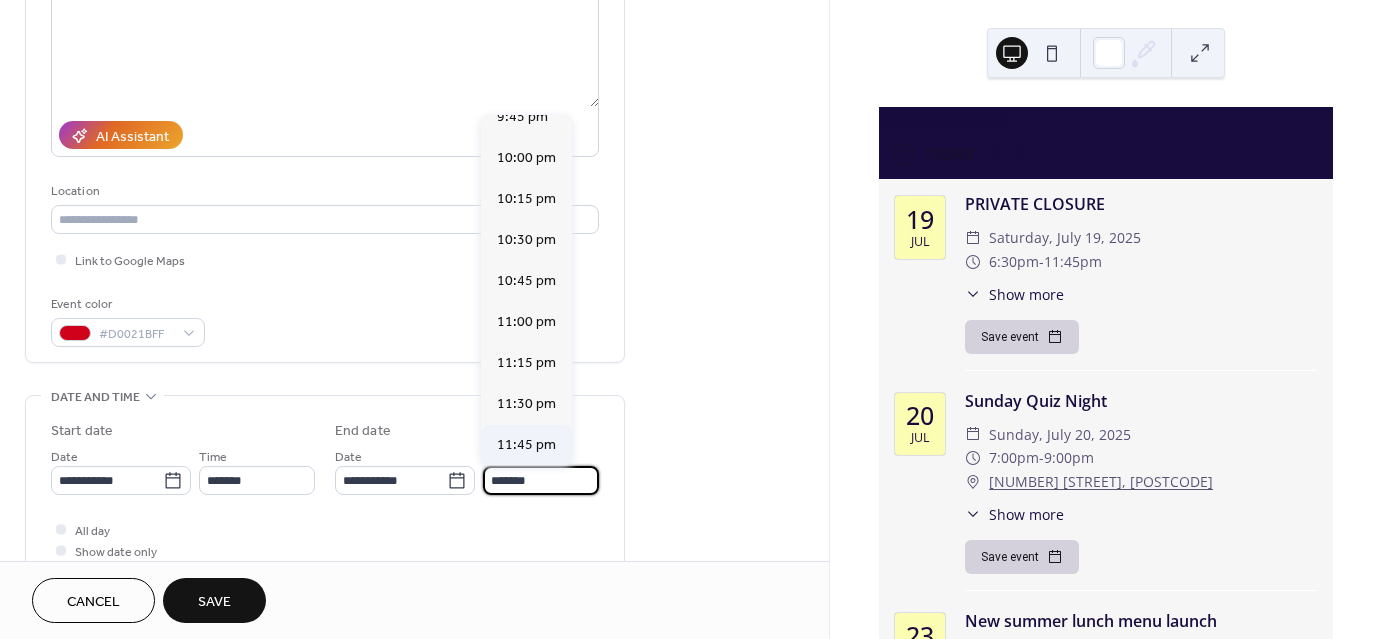 type on "********" 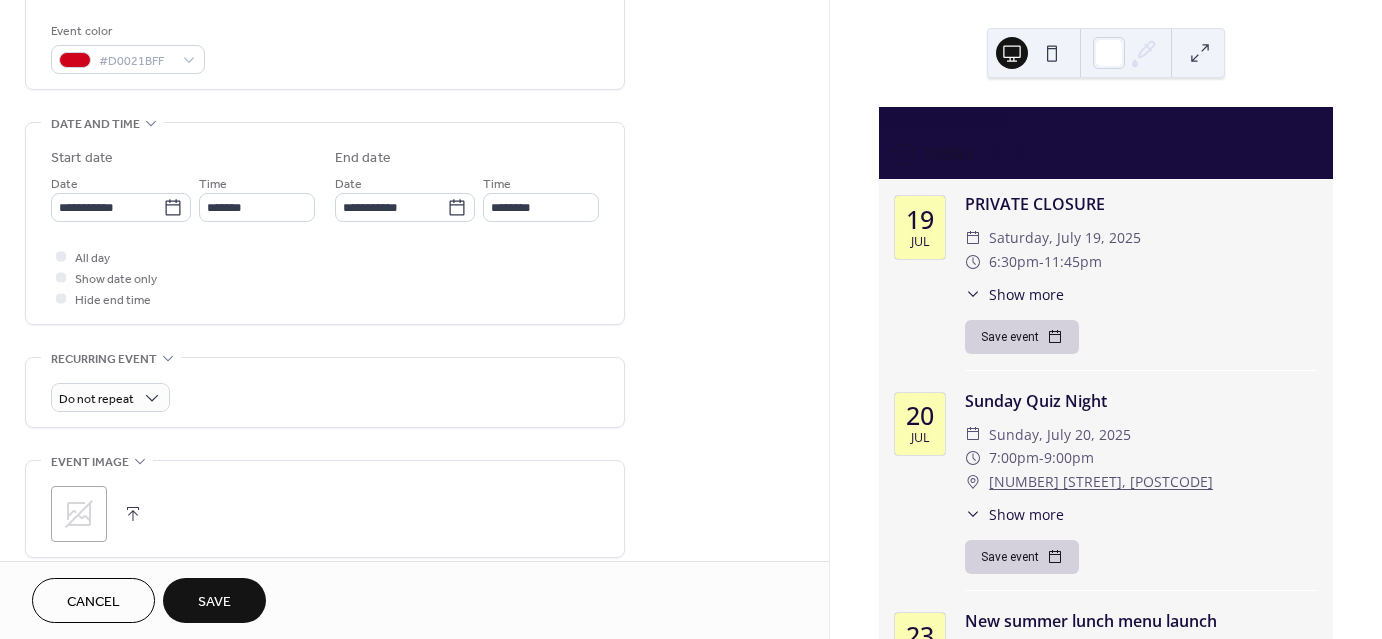 scroll, scrollTop: 530, scrollLeft: 0, axis: vertical 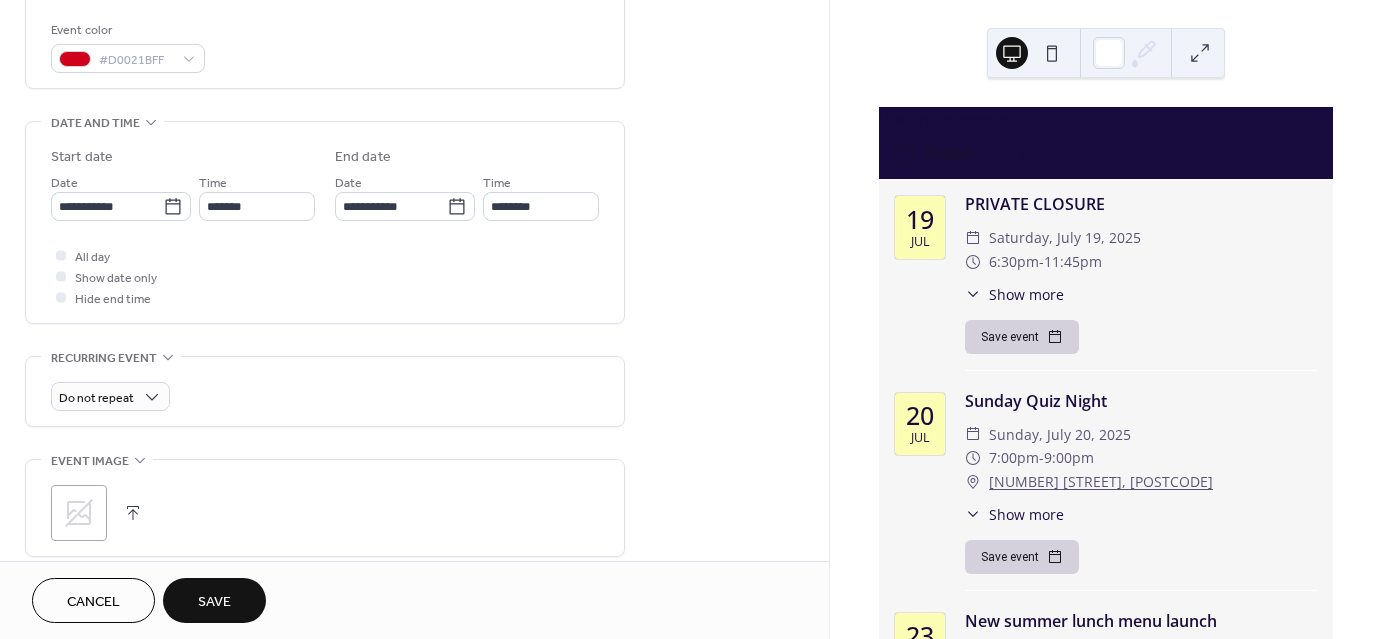 click 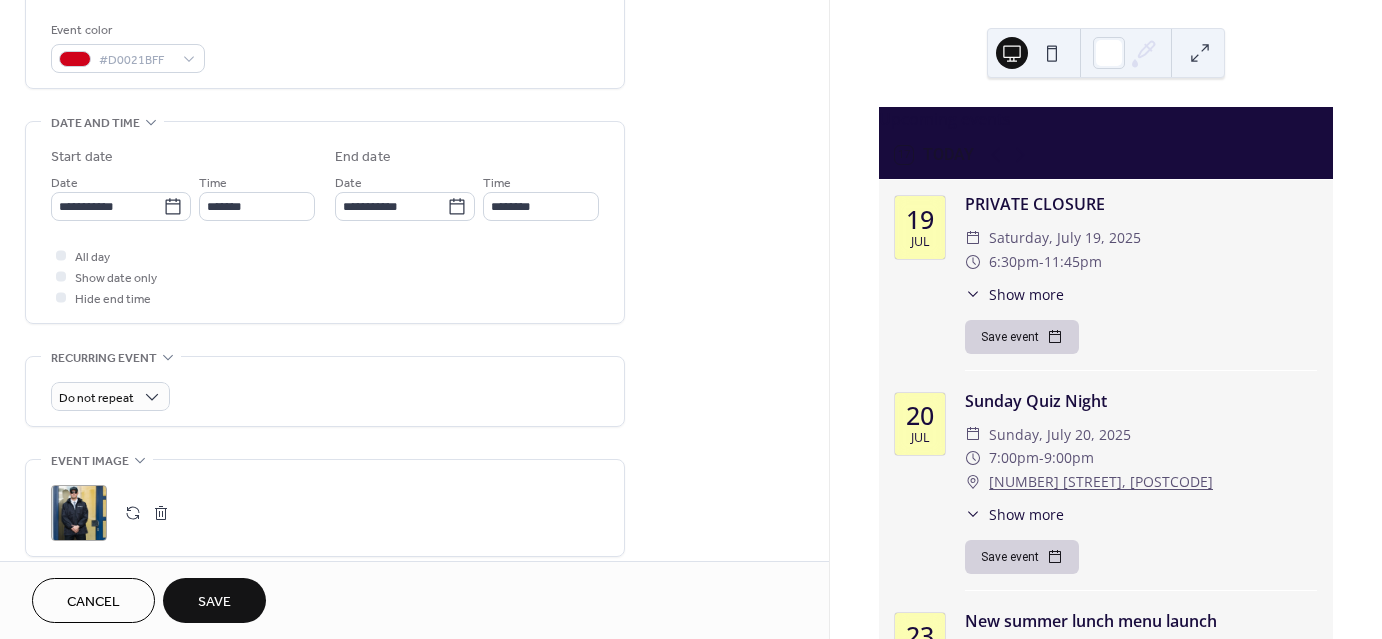 click on "Save" at bounding box center [214, 600] 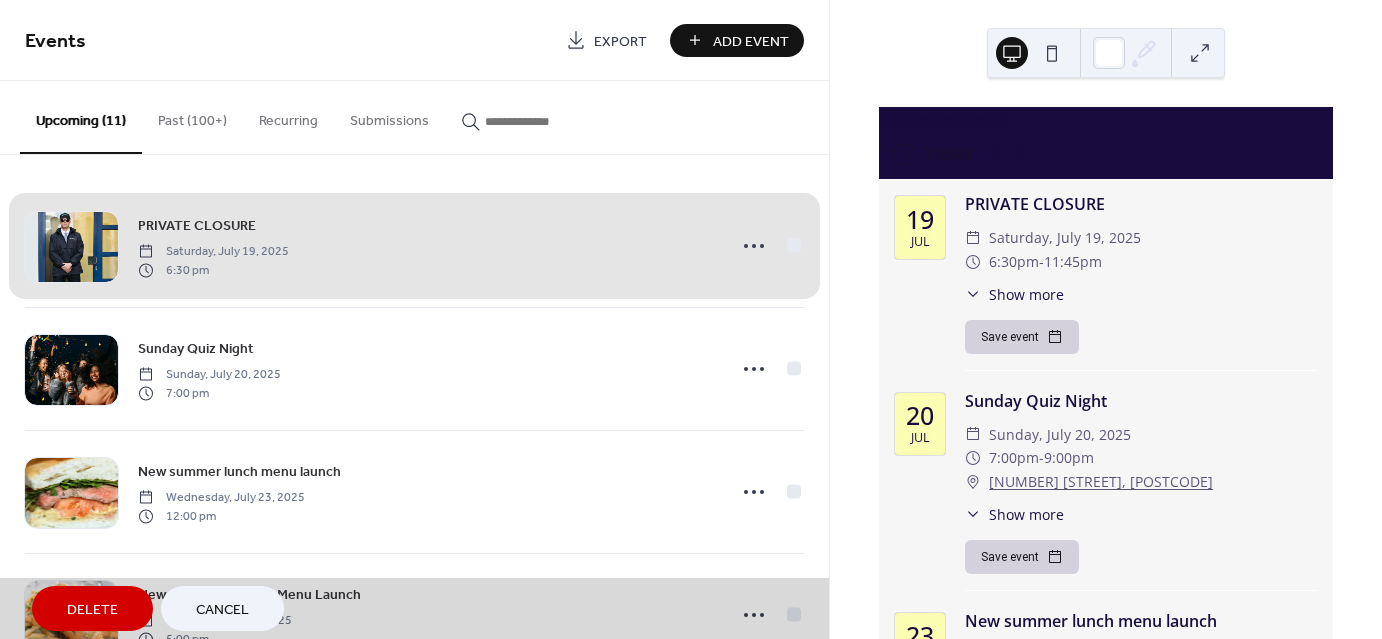 click on "Add Event" at bounding box center (751, 41) 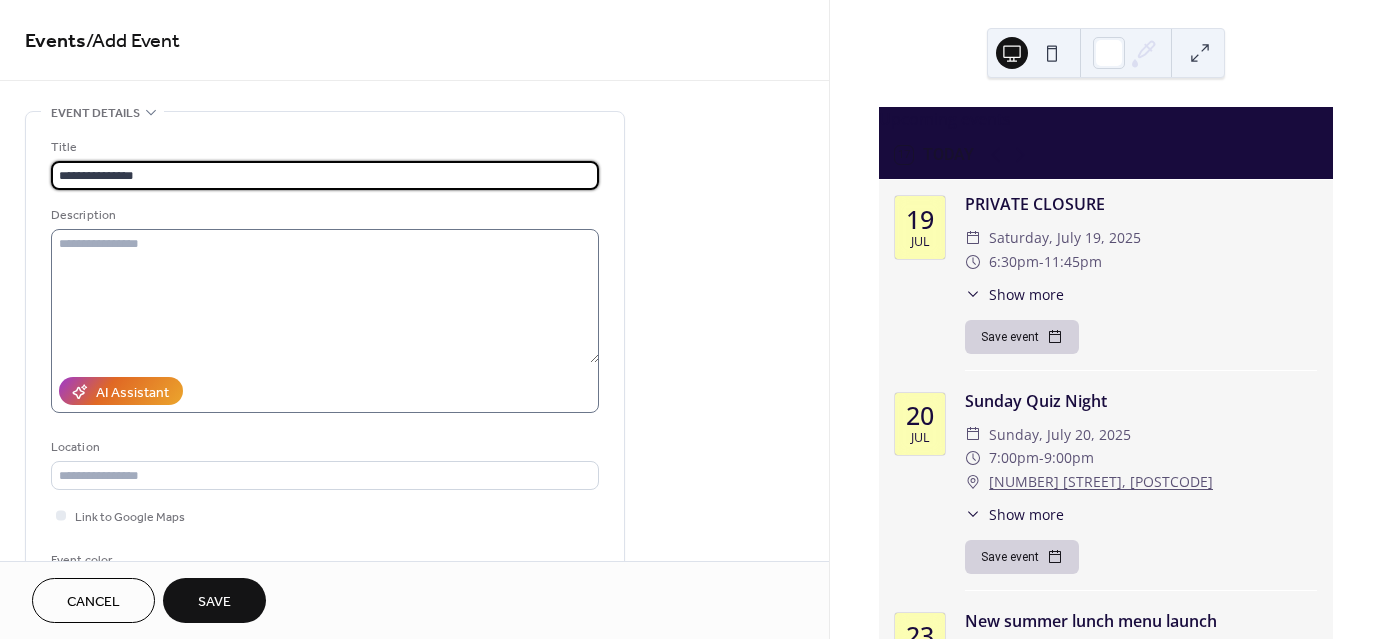 type on "**********" 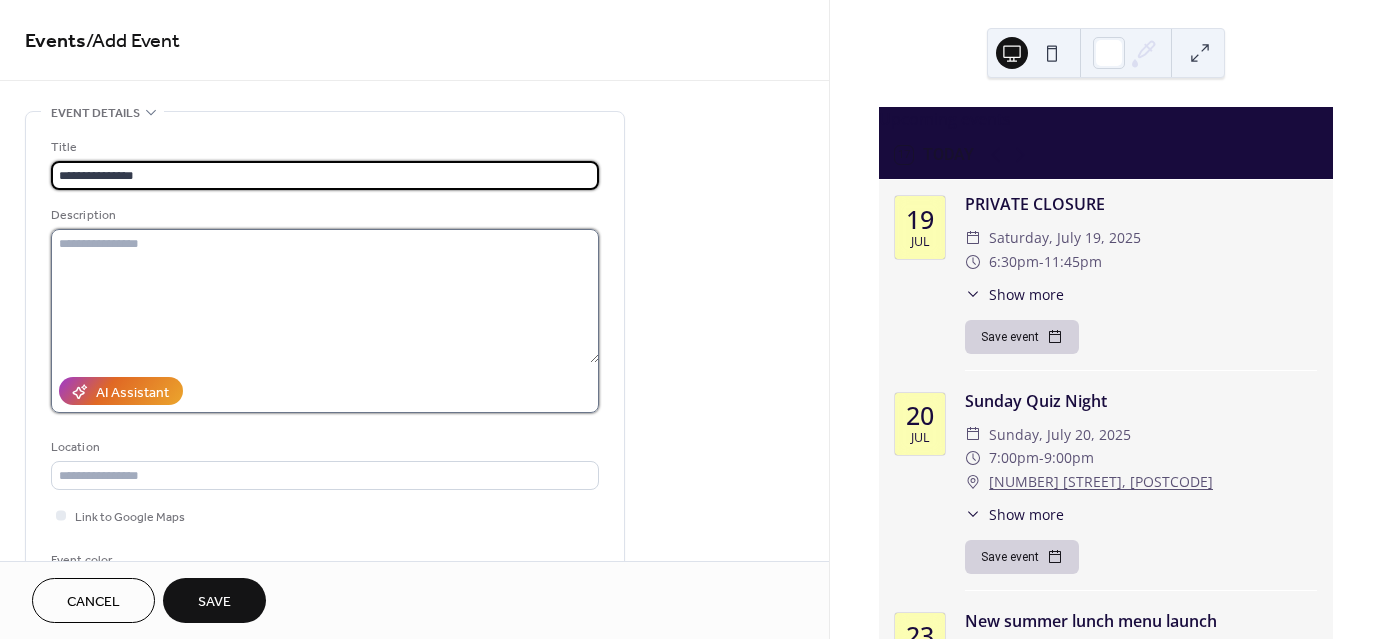 click at bounding box center [325, 296] 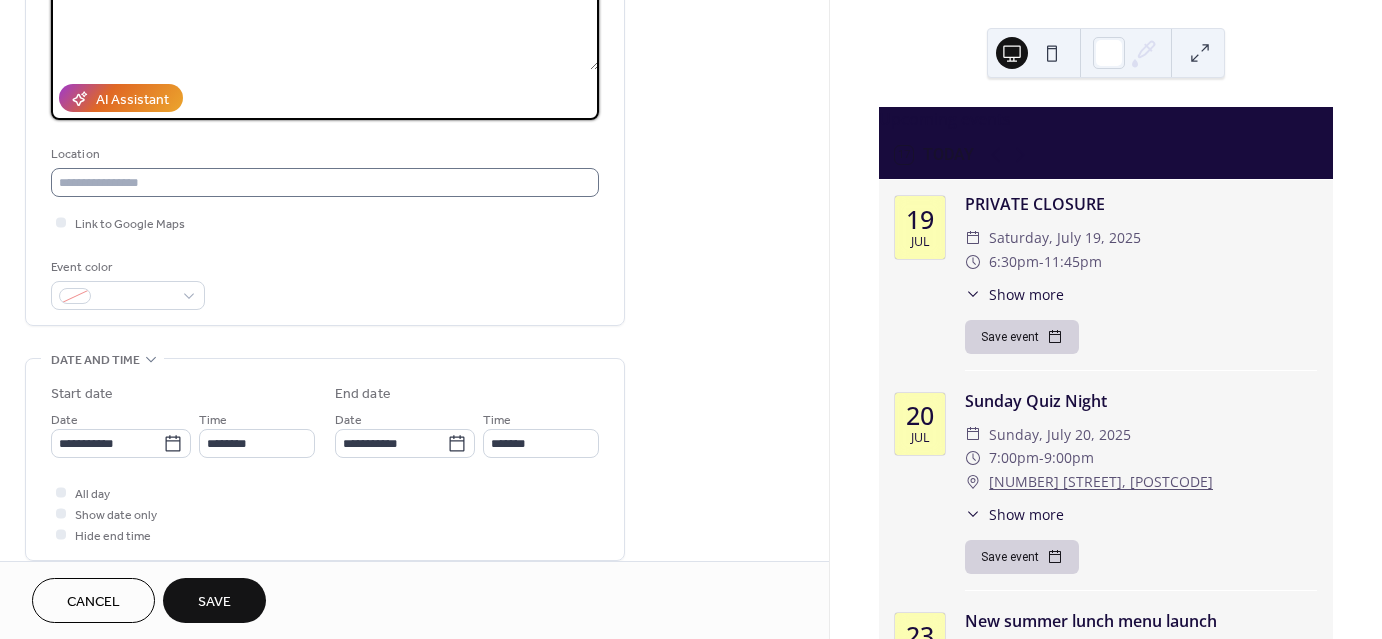 scroll, scrollTop: 300, scrollLeft: 0, axis: vertical 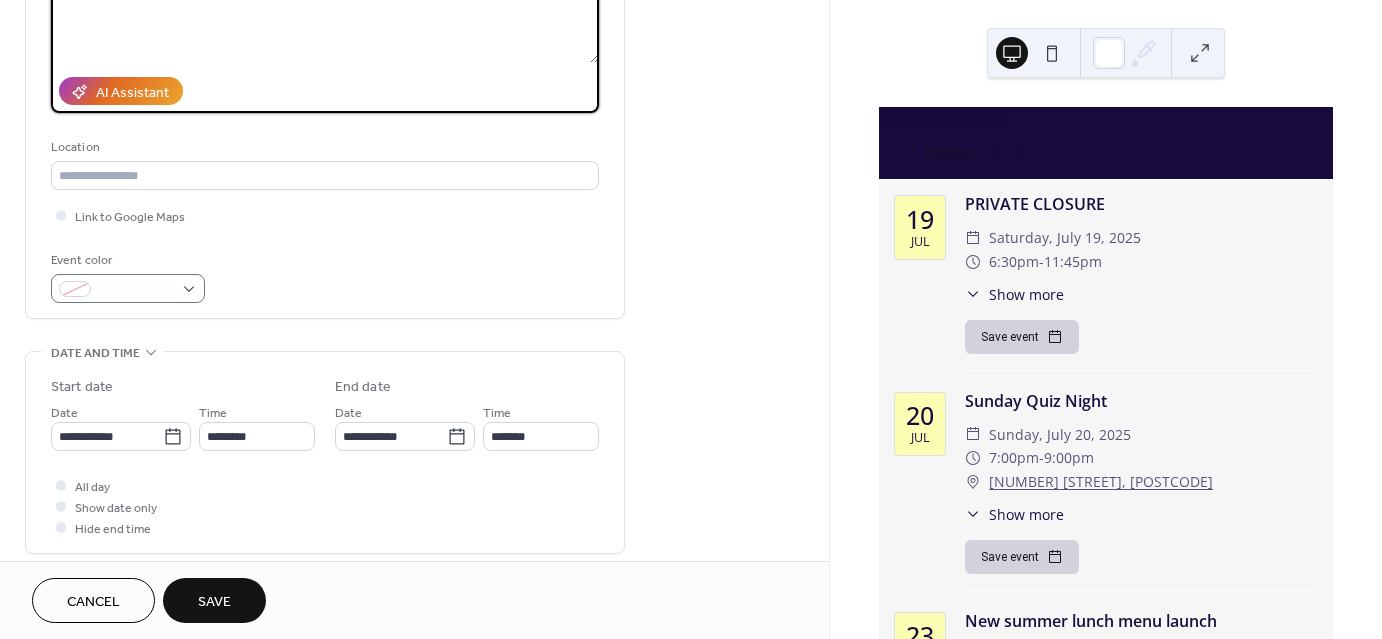 type on "**********" 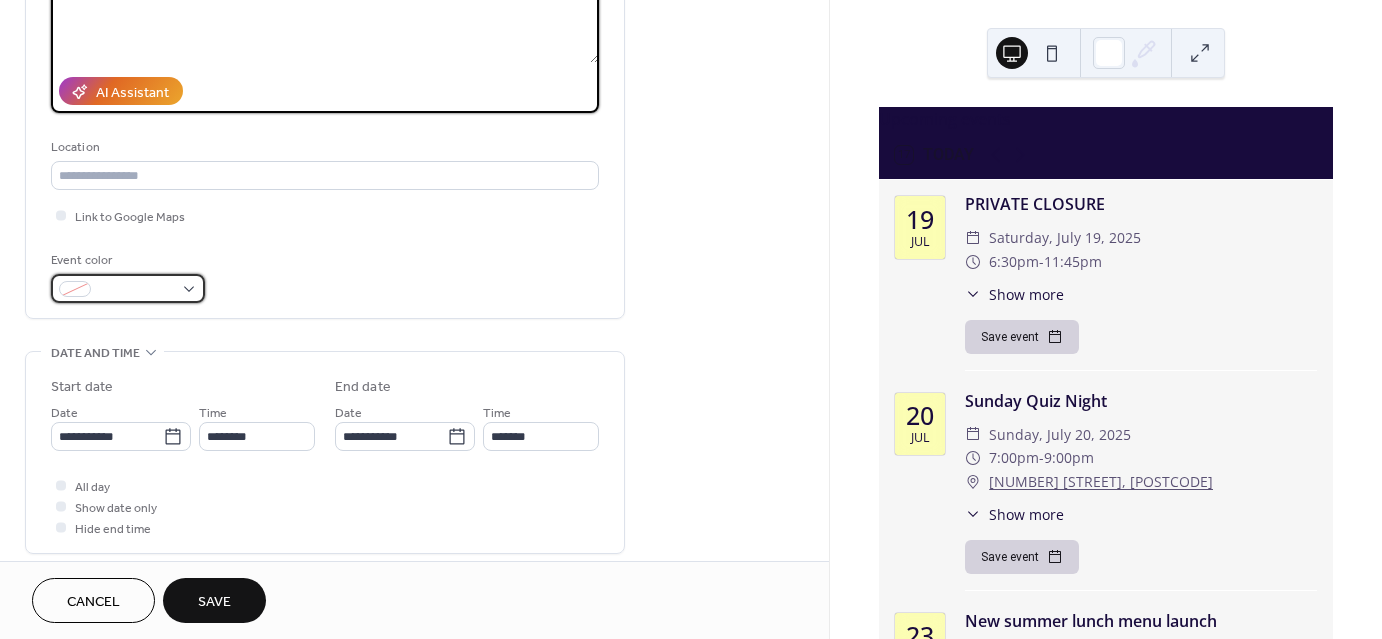 click at bounding box center (75, 289) 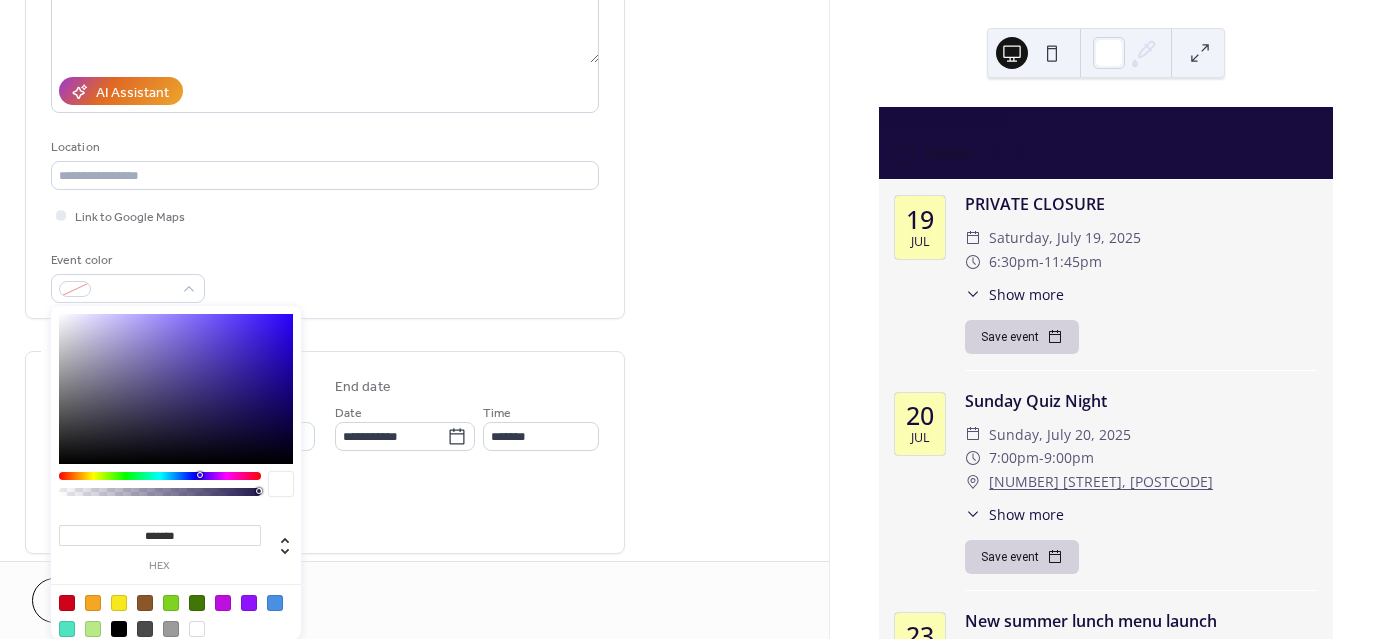 click at bounding box center [67, 603] 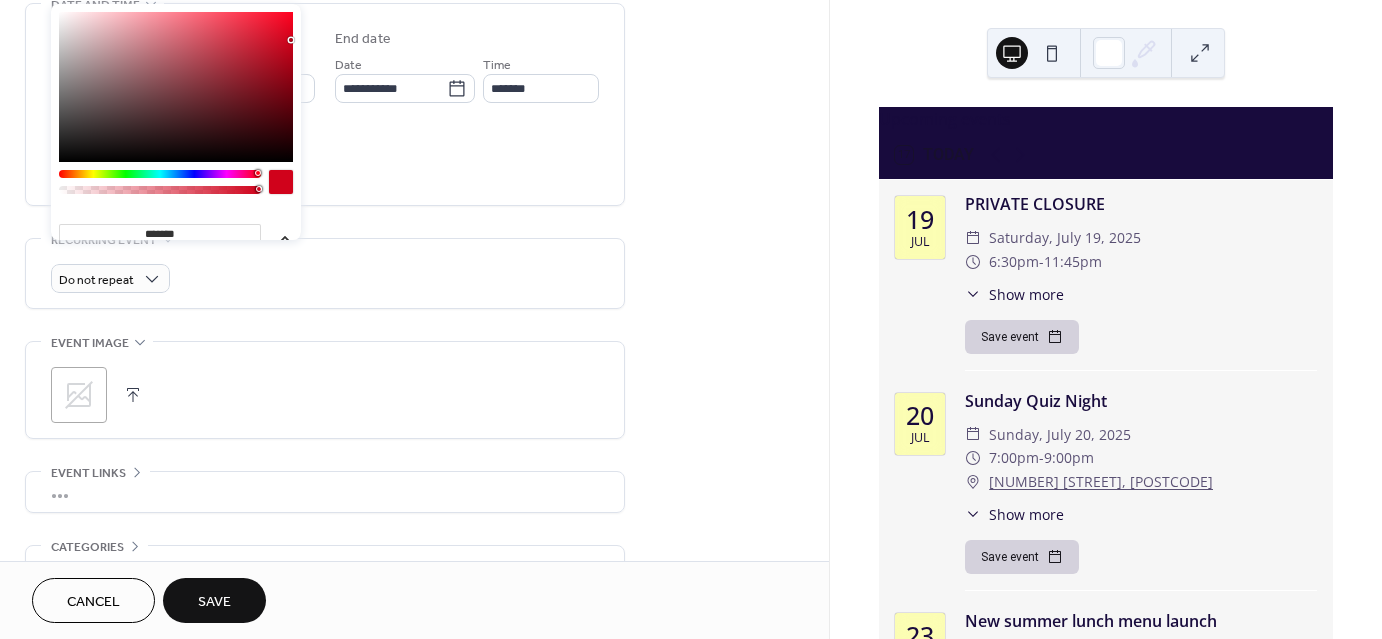 scroll, scrollTop: 649, scrollLeft: 0, axis: vertical 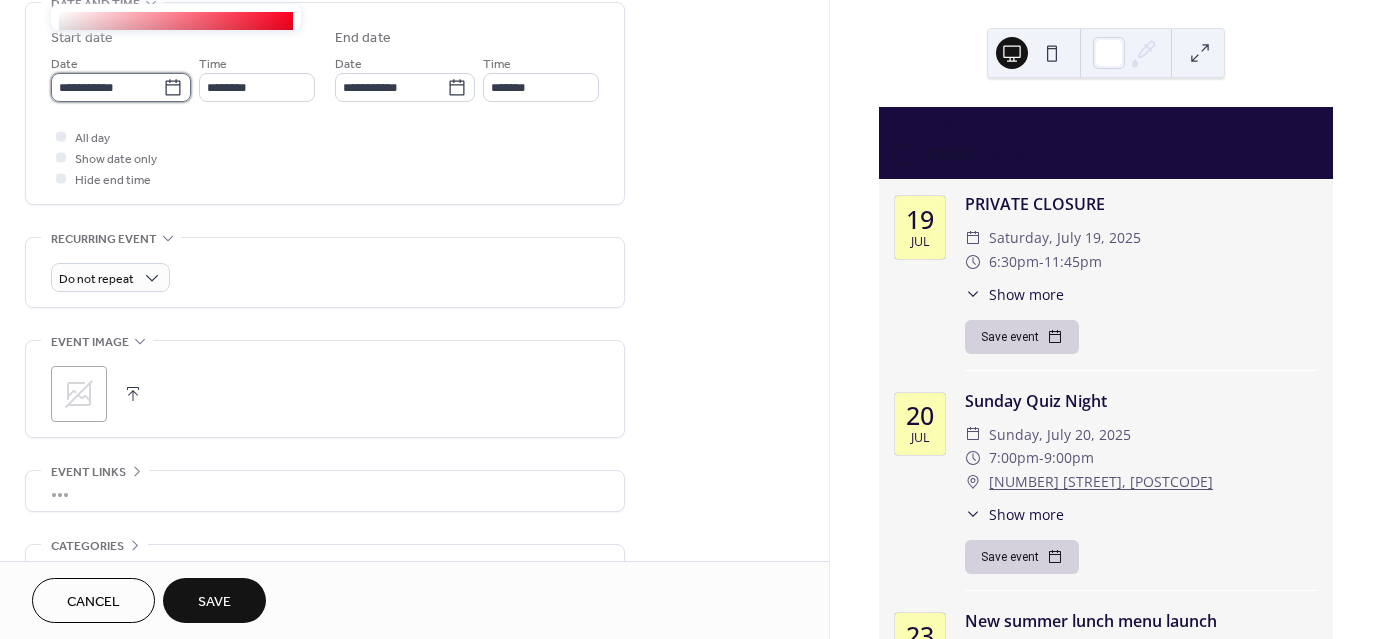 click on "**********" at bounding box center (107, 87) 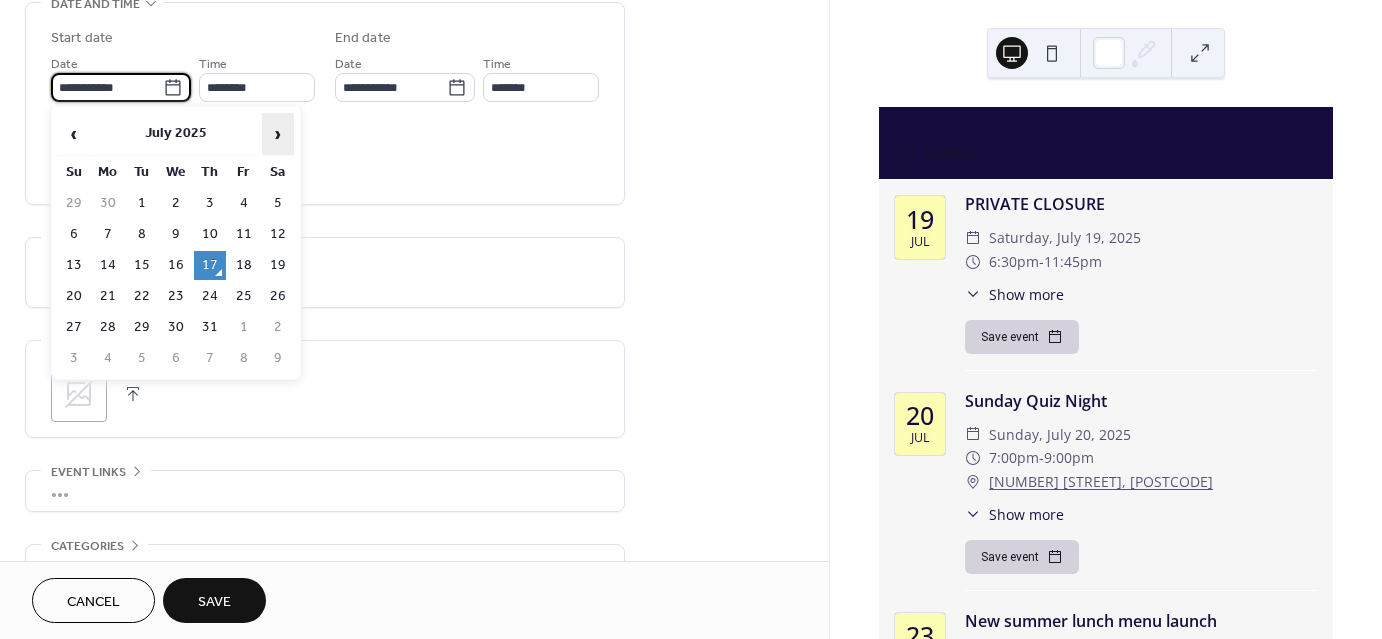 click on "›" at bounding box center [278, 134] 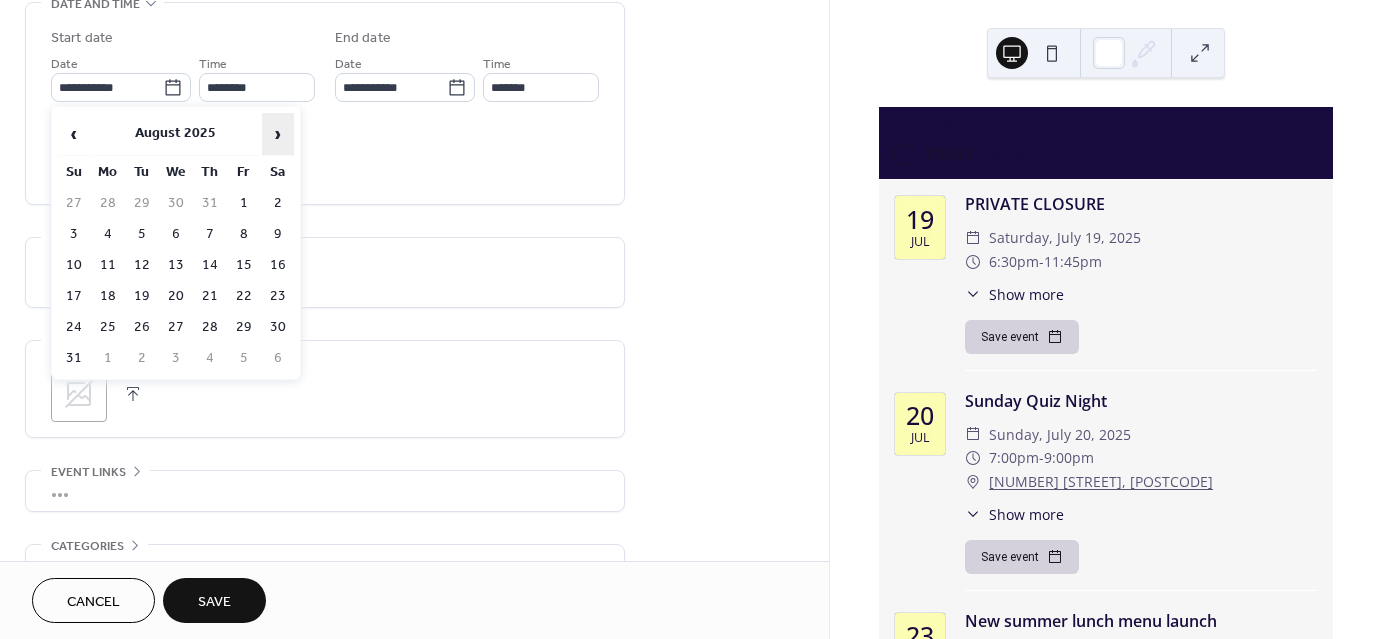 click on "›" at bounding box center [278, 134] 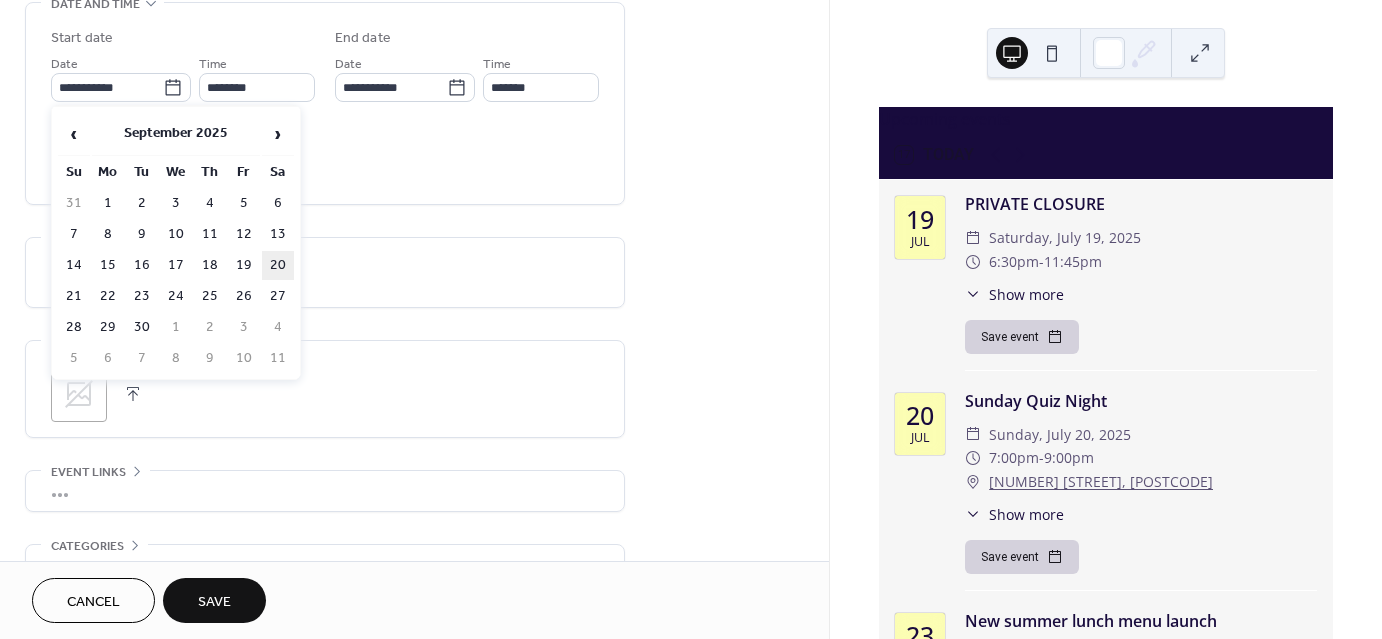 click on "20" at bounding box center (278, 265) 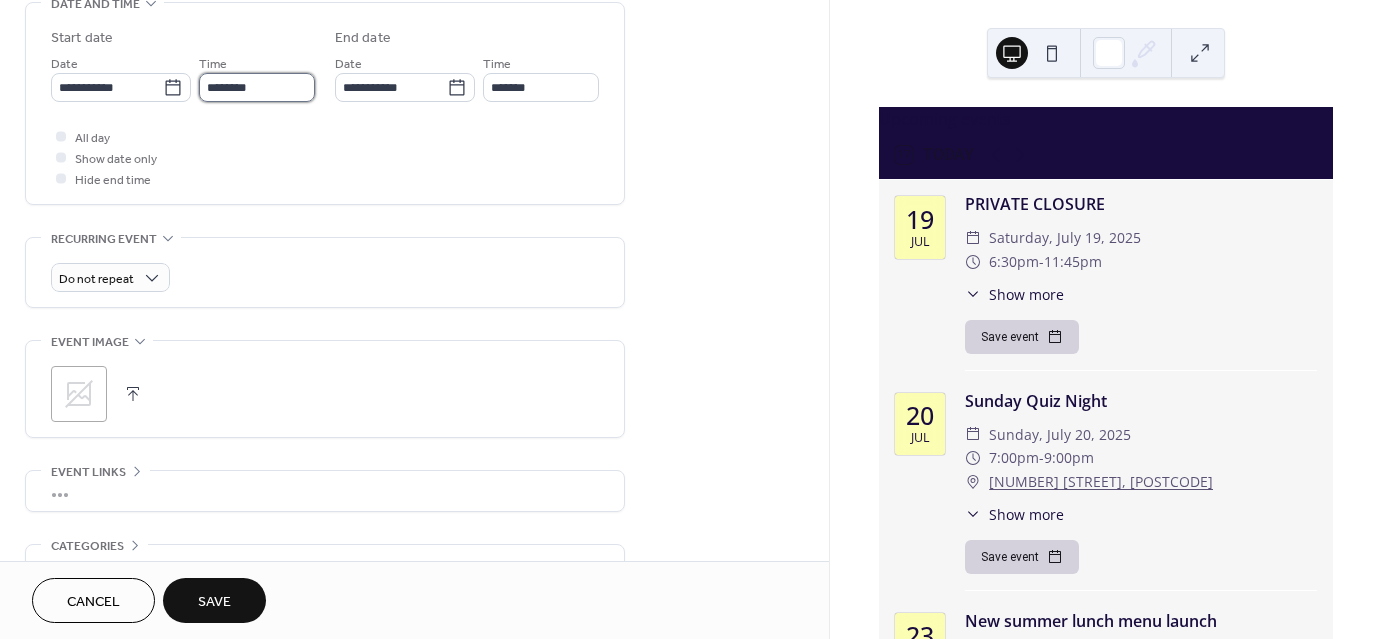 click on "********" at bounding box center (257, 87) 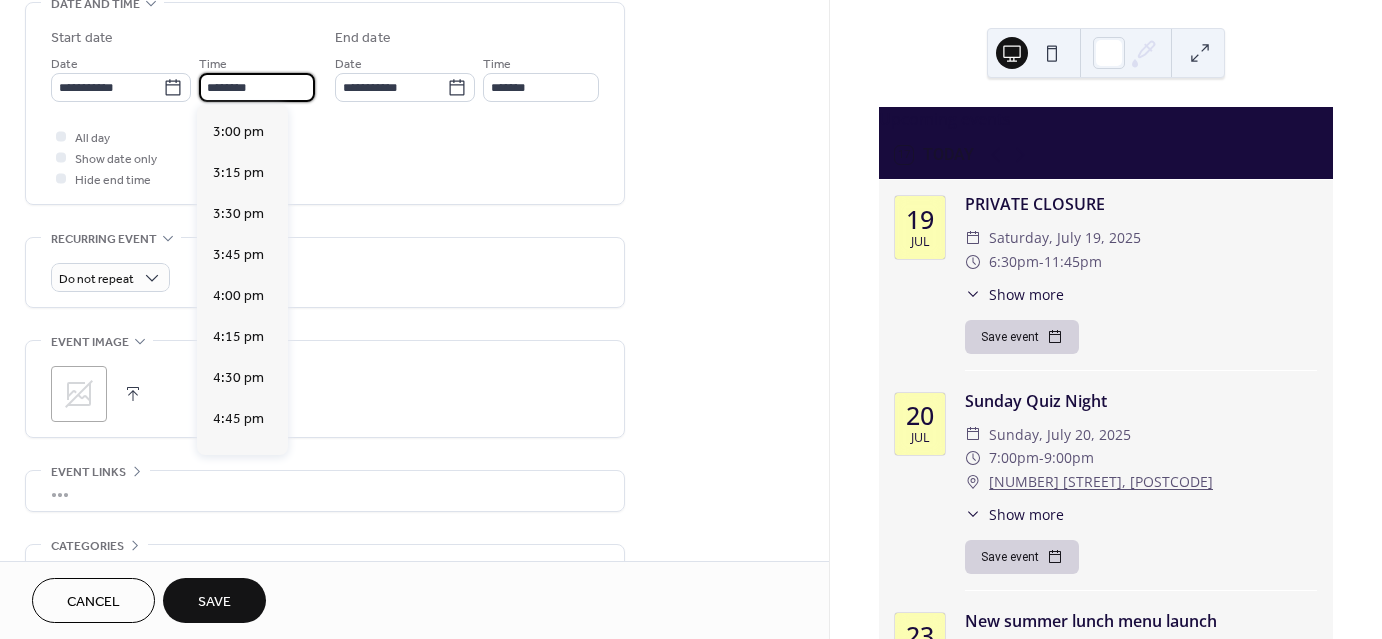 scroll, scrollTop: 2456, scrollLeft: 0, axis: vertical 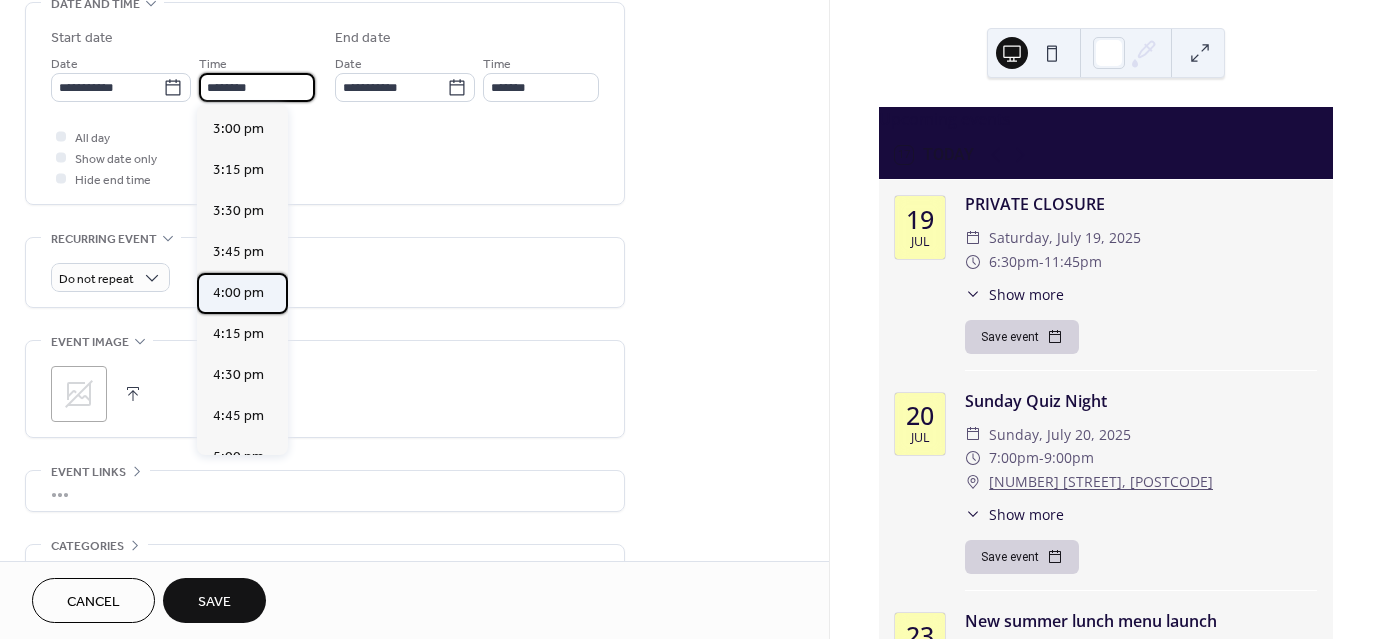 click on "4:00 pm" at bounding box center [238, 292] 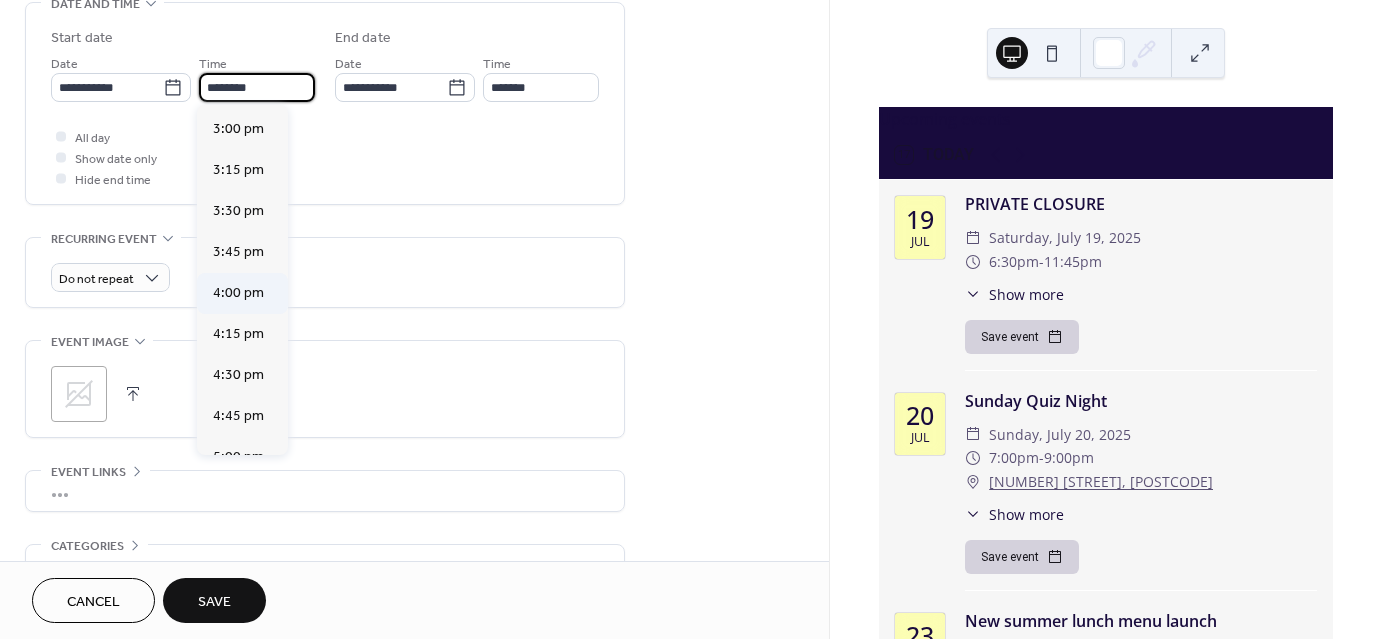 type on "*******" 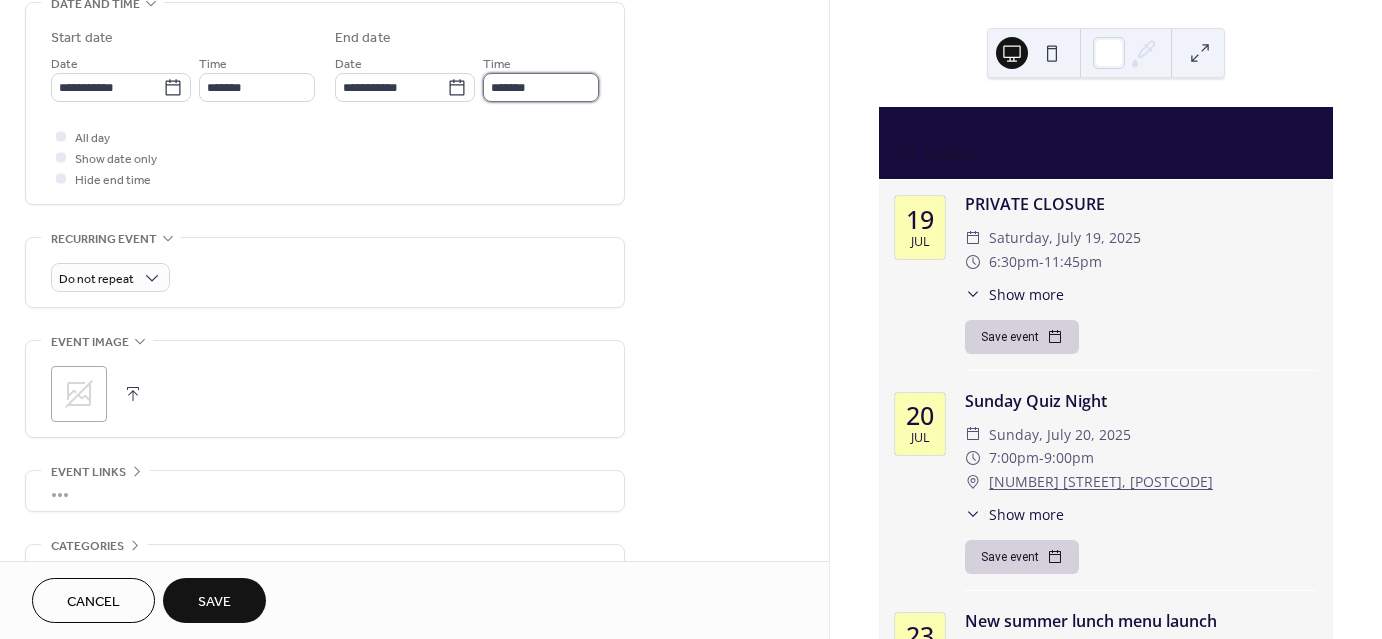 click on "*******" at bounding box center (541, 87) 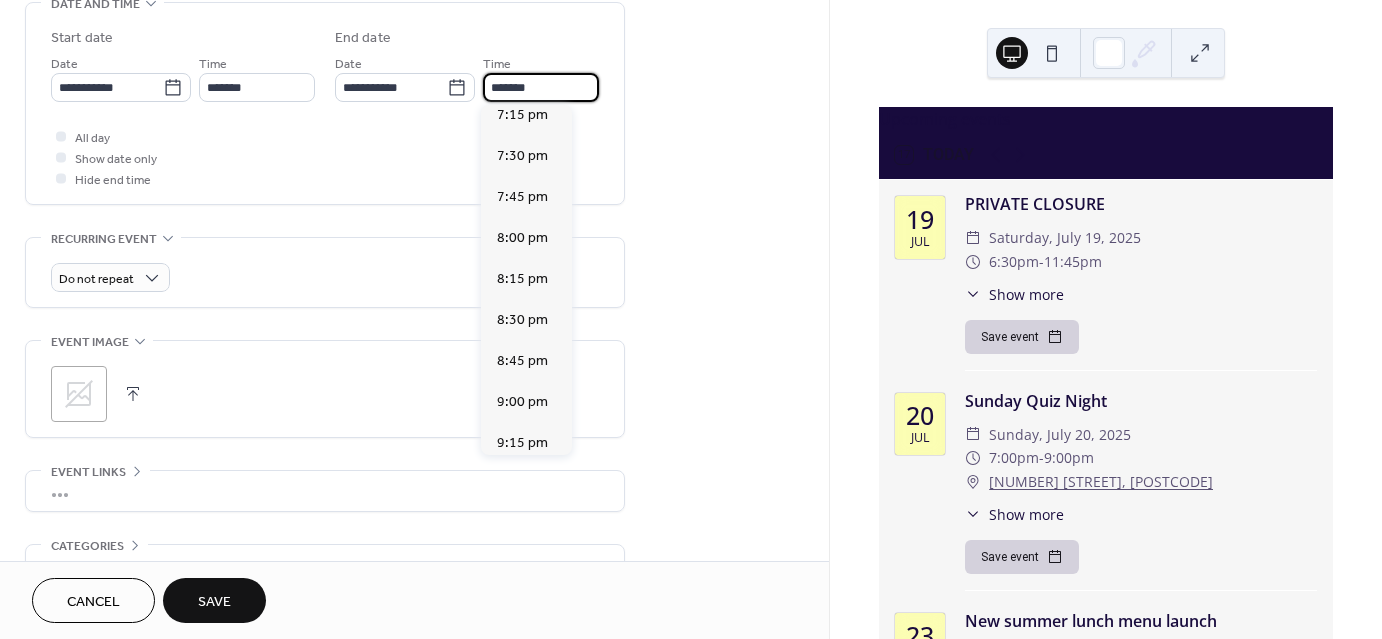 scroll, scrollTop: 920, scrollLeft: 0, axis: vertical 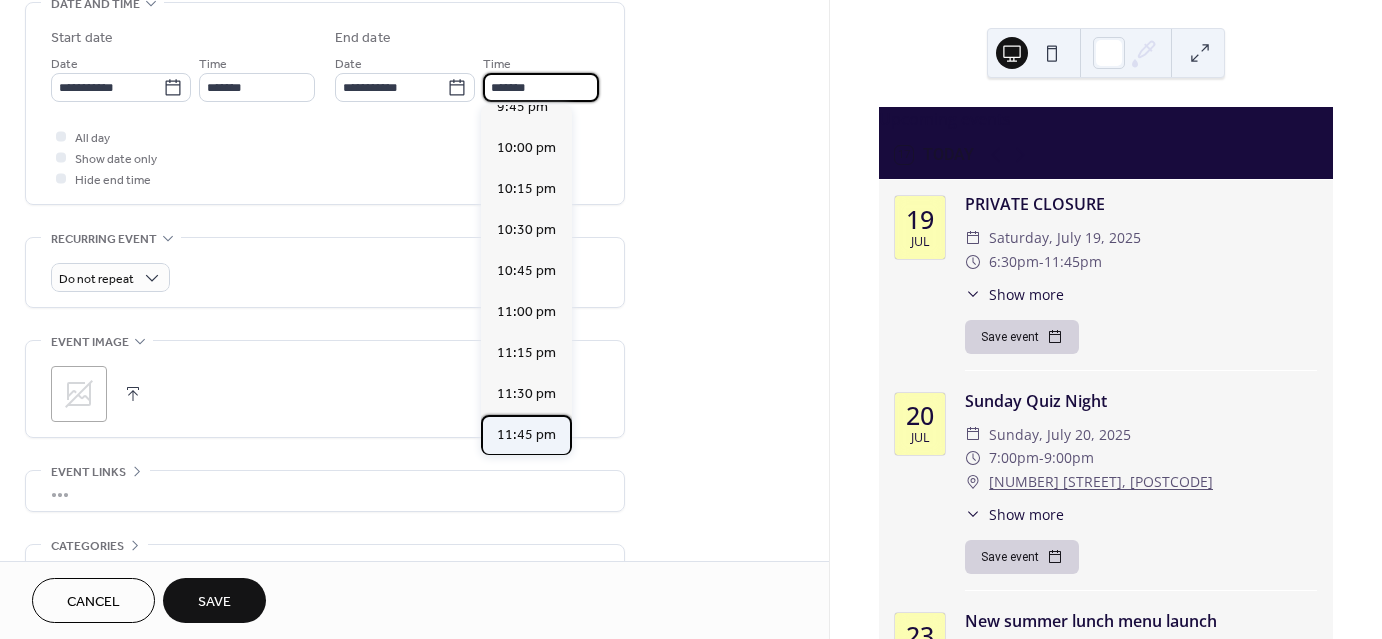 click on "11:45 pm" at bounding box center [526, 435] 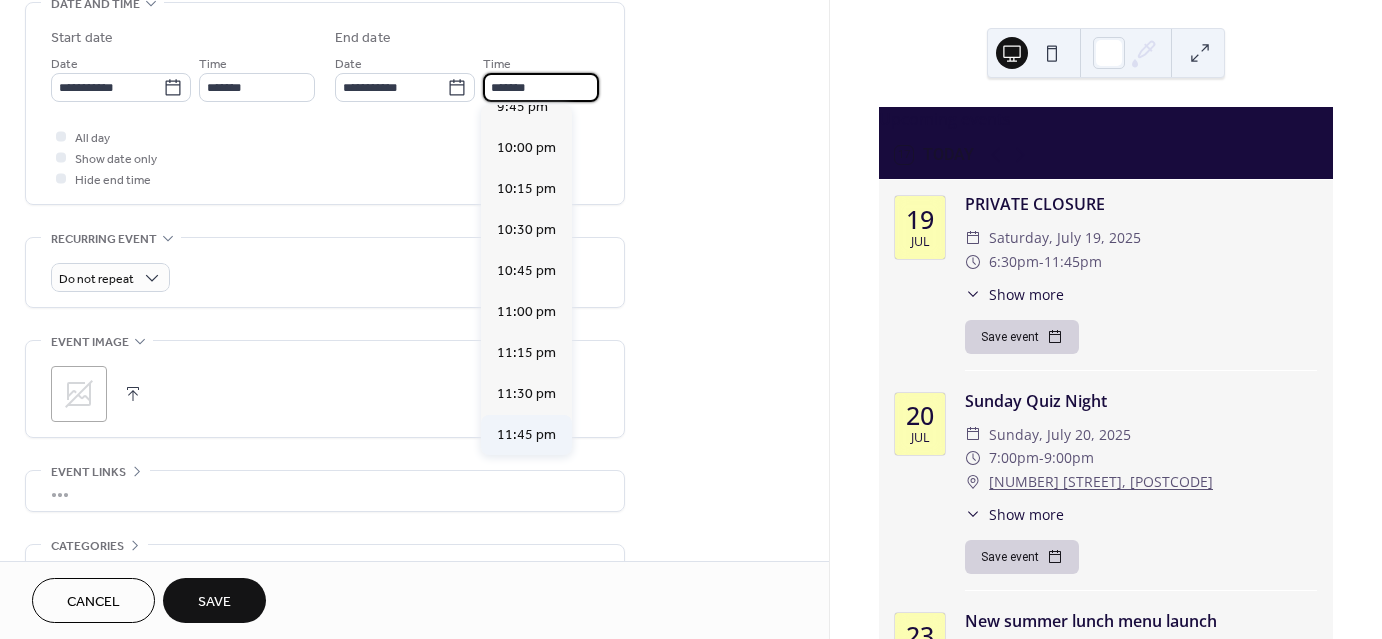 type on "********" 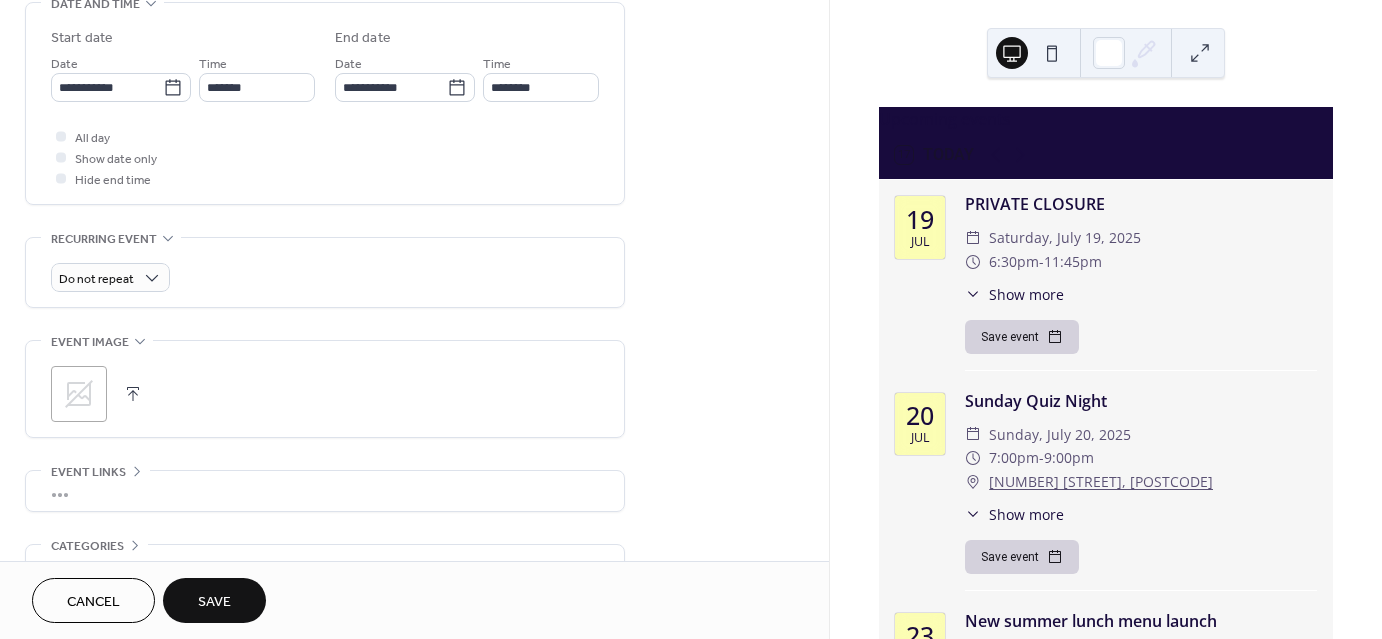 click 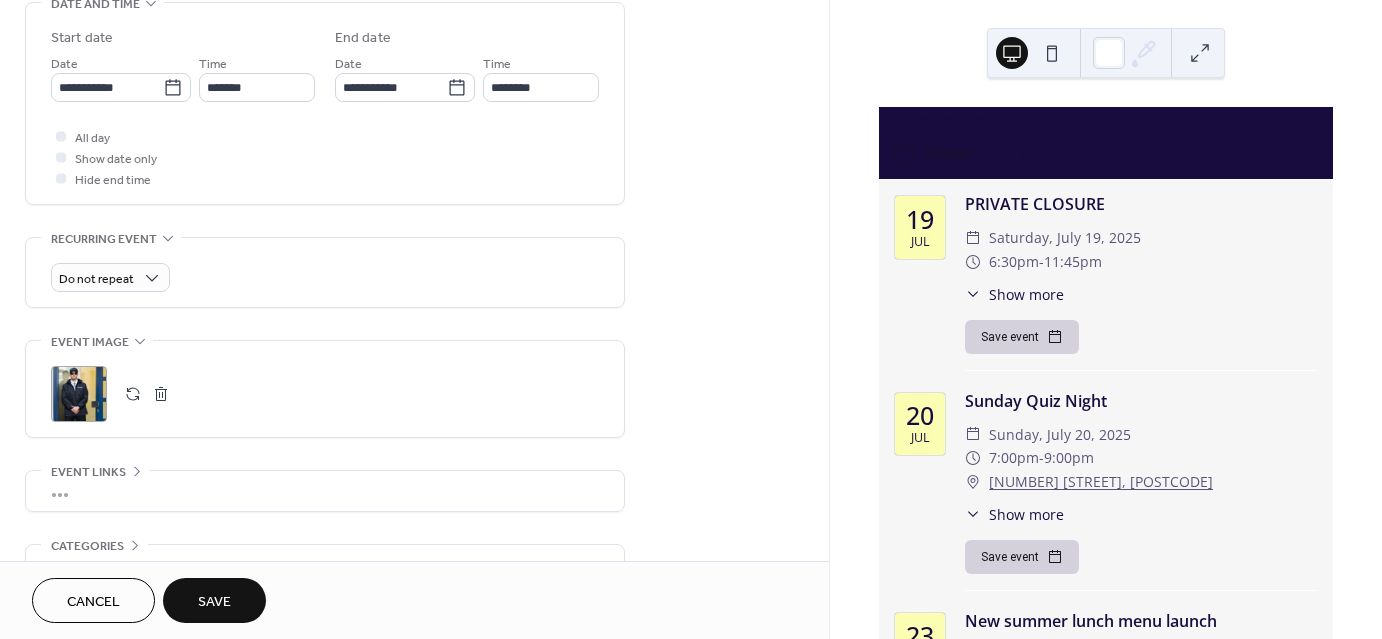 click on "Save" at bounding box center [214, 602] 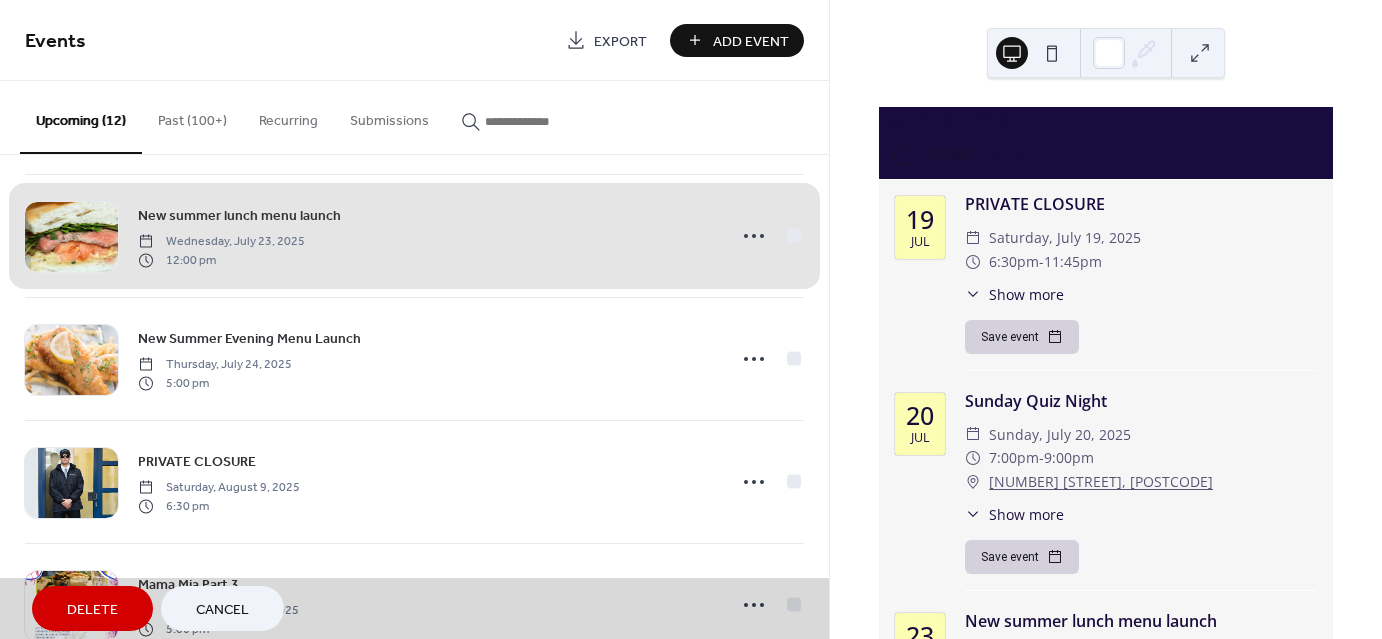 scroll, scrollTop: 274, scrollLeft: 0, axis: vertical 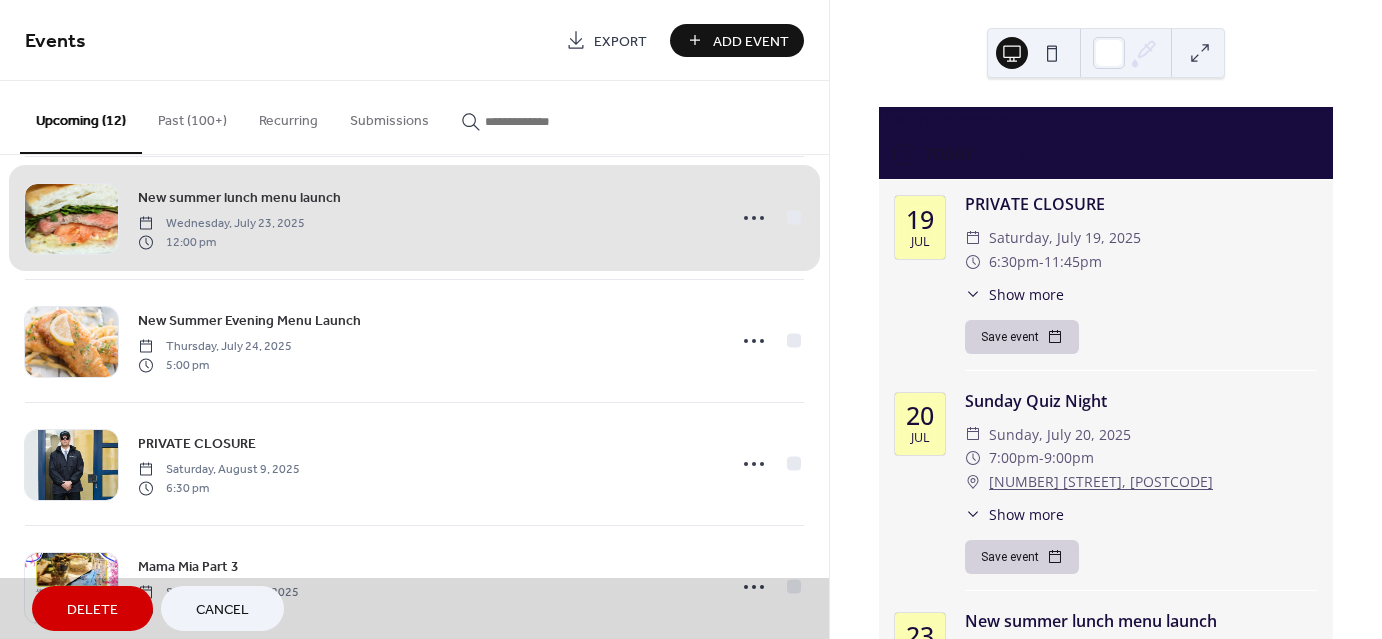click on "New summer lunch menu launch Wednesday, July 23, 2025 12:00 pm" at bounding box center [414, 217] 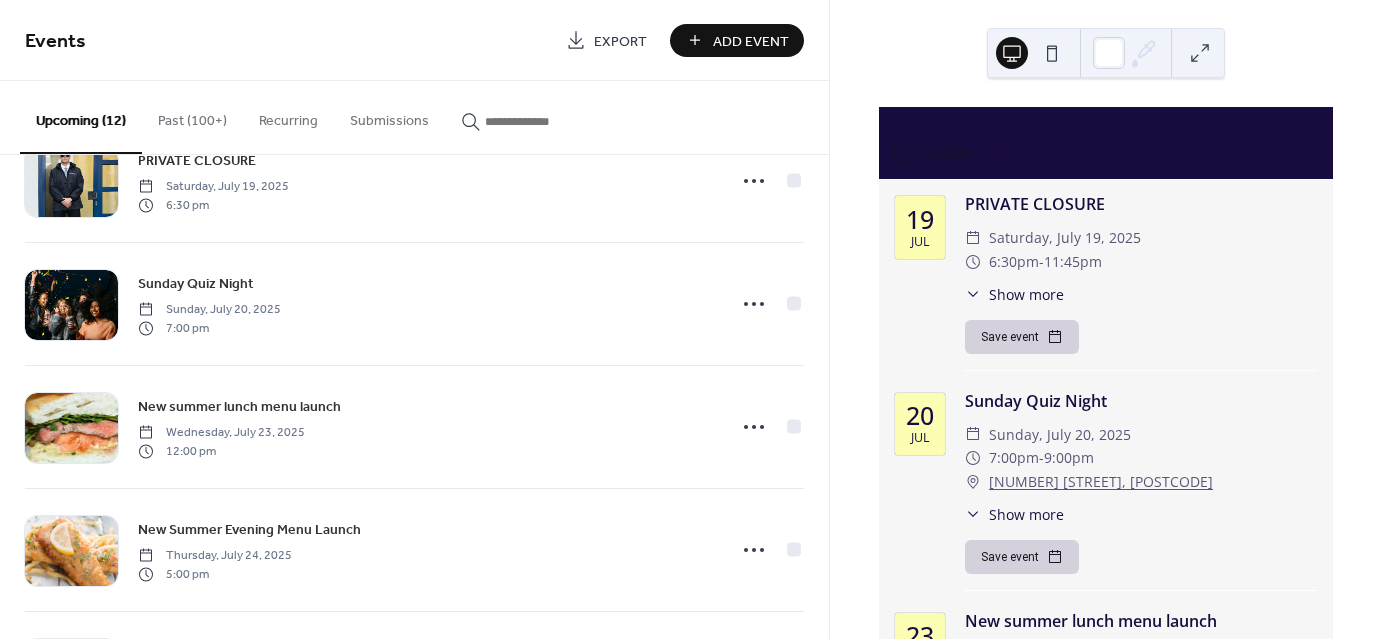 scroll, scrollTop: 0, scrollLeft: 0, axis: both 